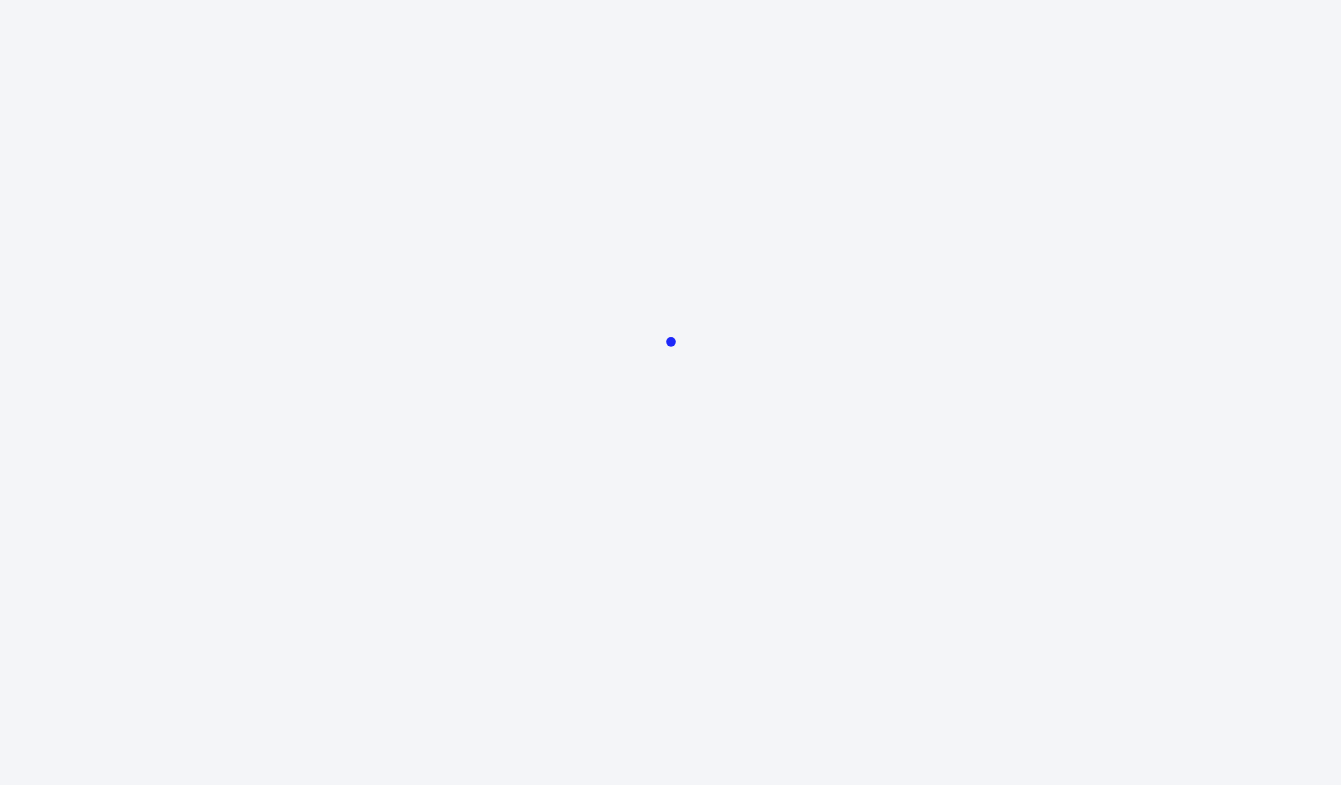 scroll, scrollTop: 0, scrollLeft: 0, axis: both 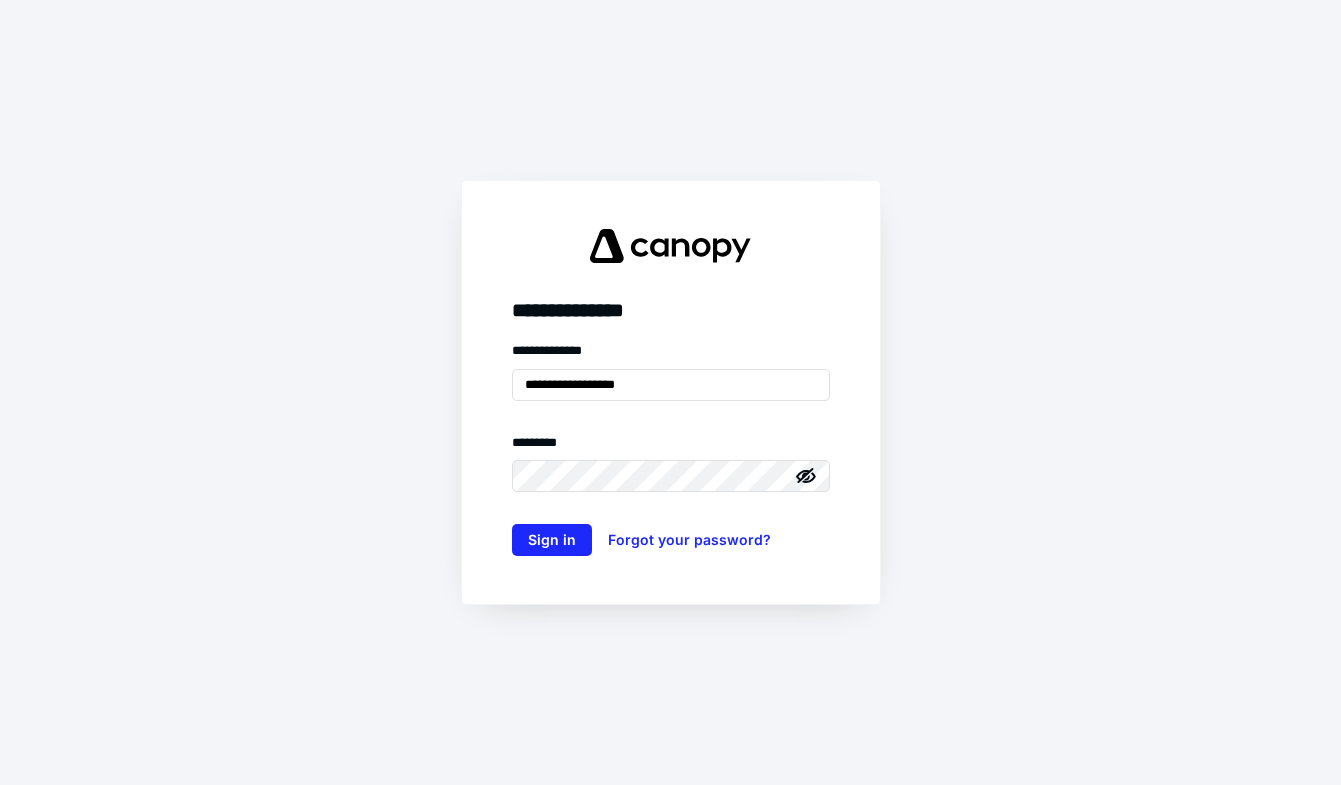 type on "**********" 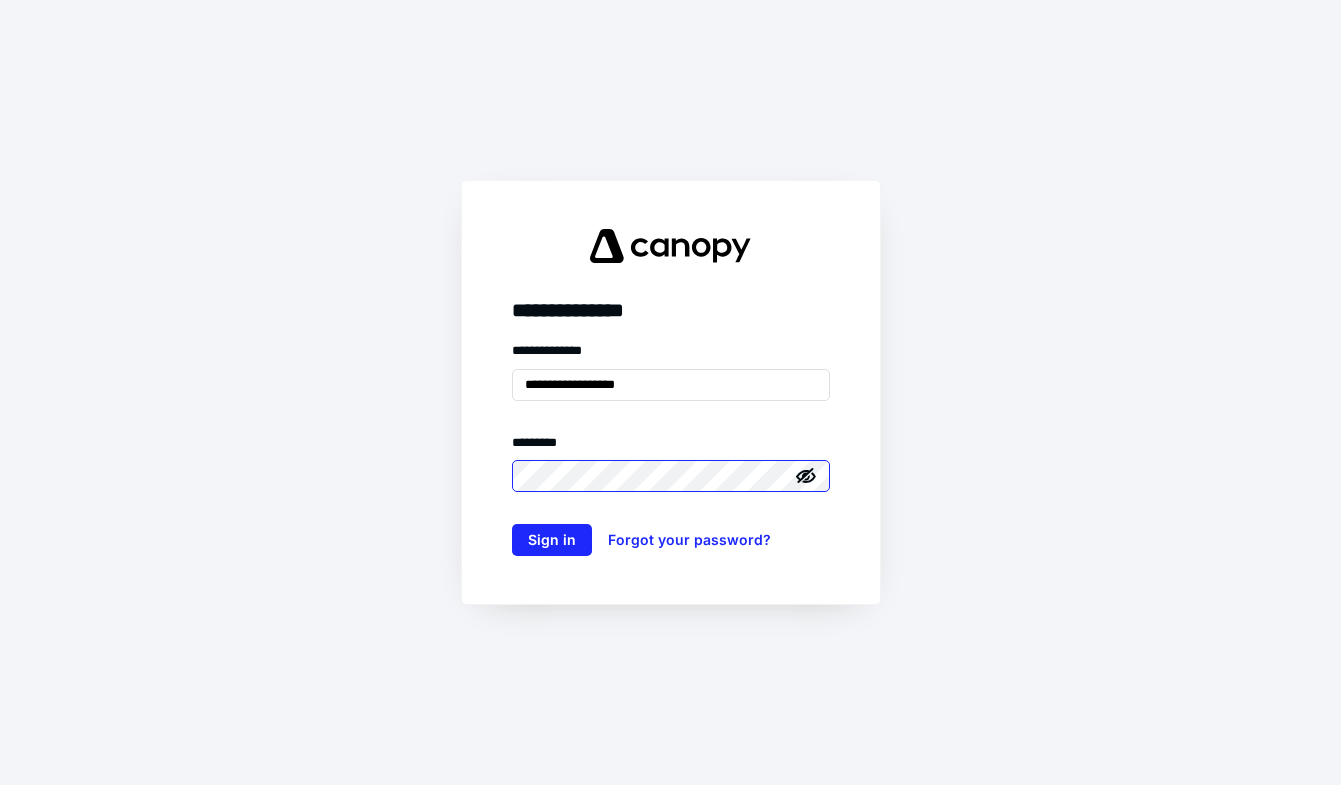 click on "Sign in" at bounding box center (552, 540) 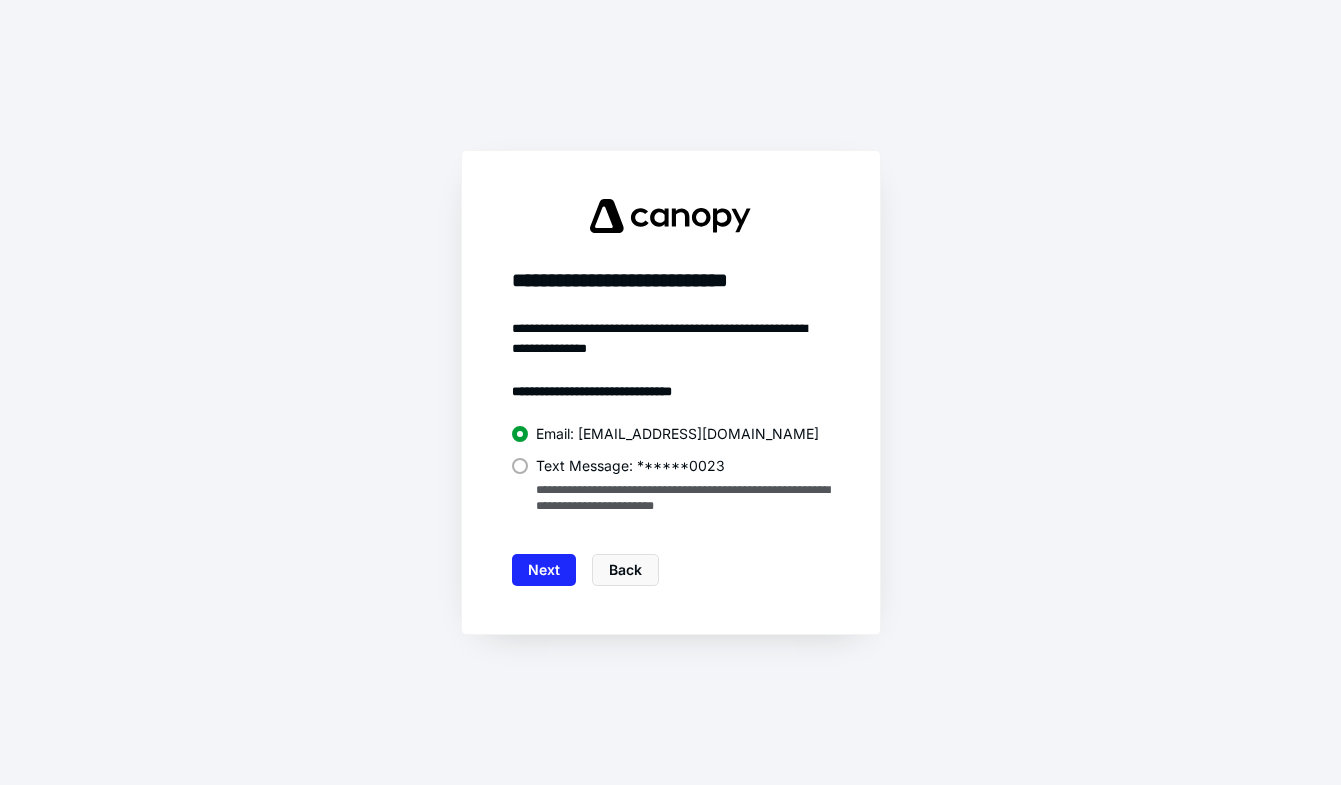 click at bounding box center (520, 466) 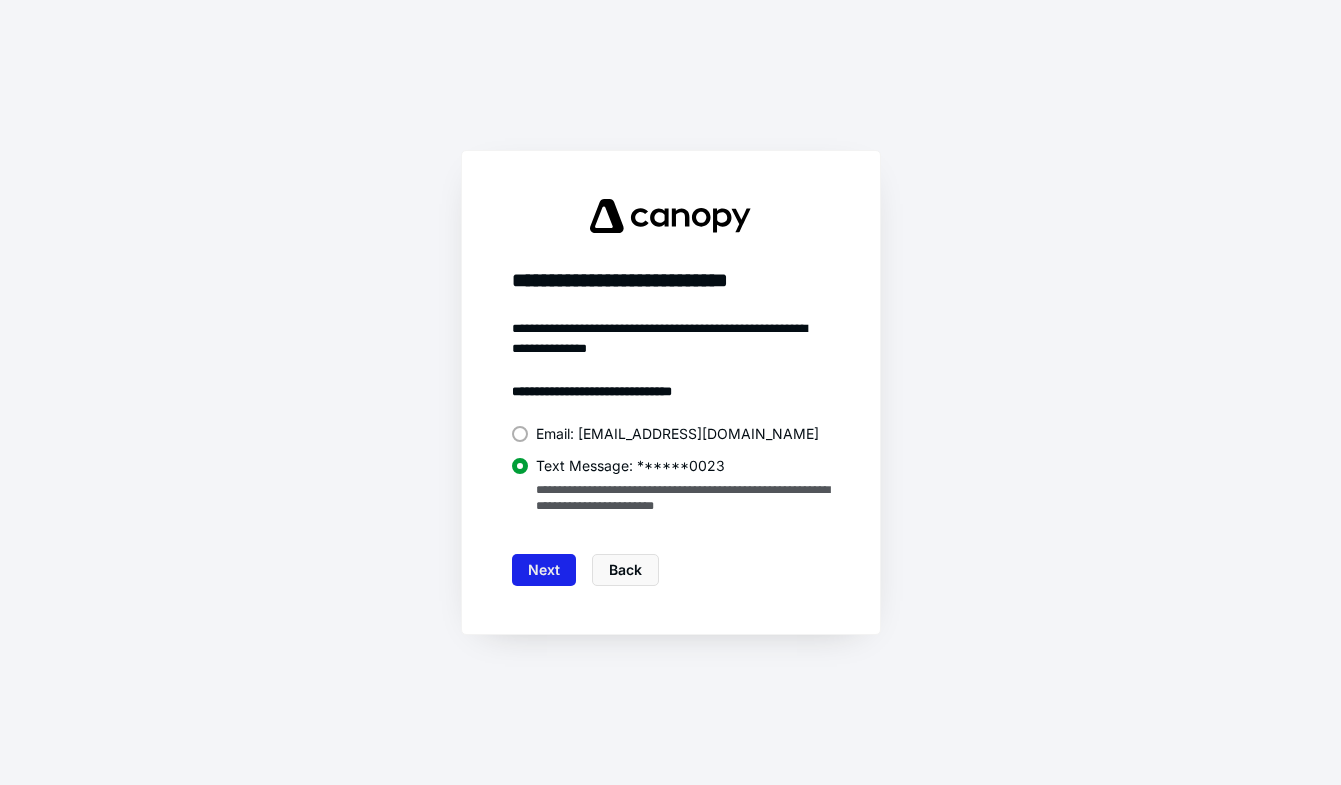 click on "Next" at bounding box center (544, 570) 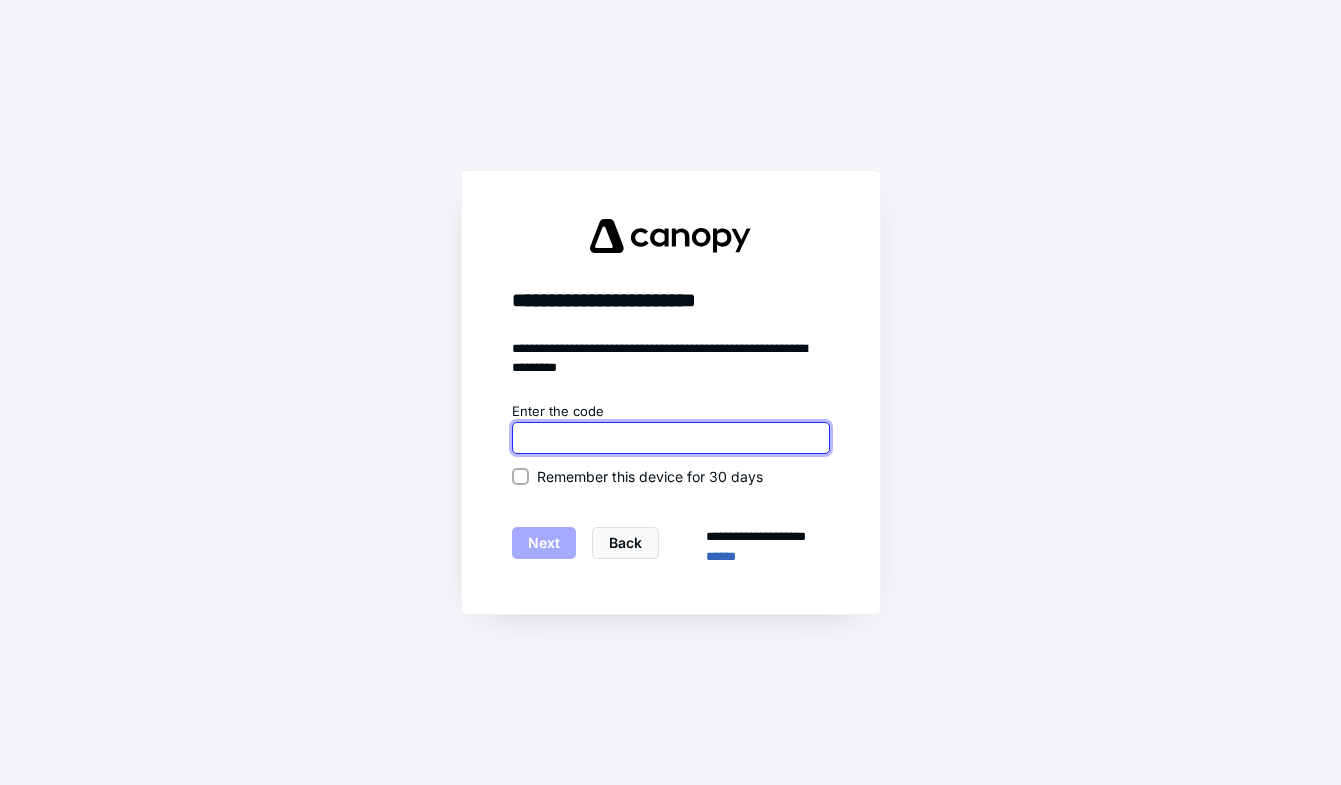 click at bounding box center (671, 438) 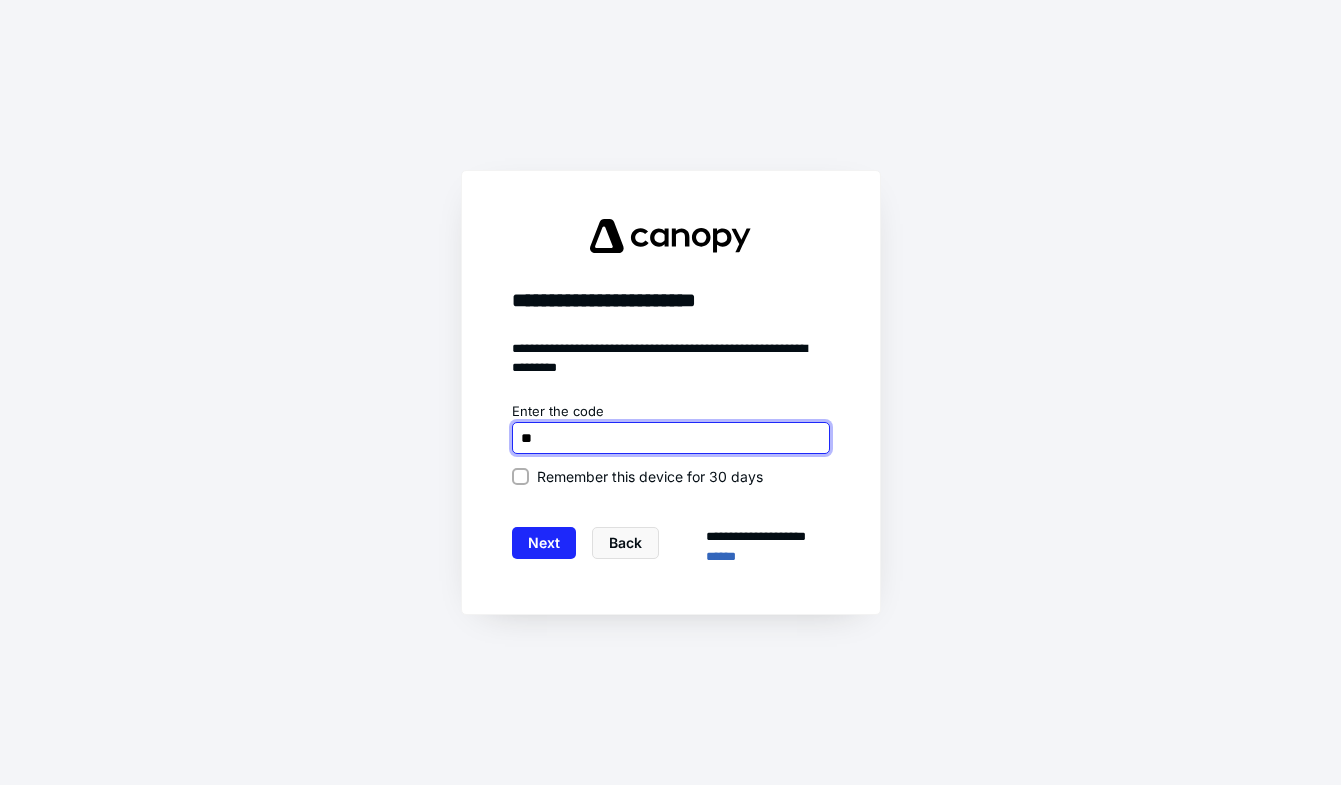 type on "*" 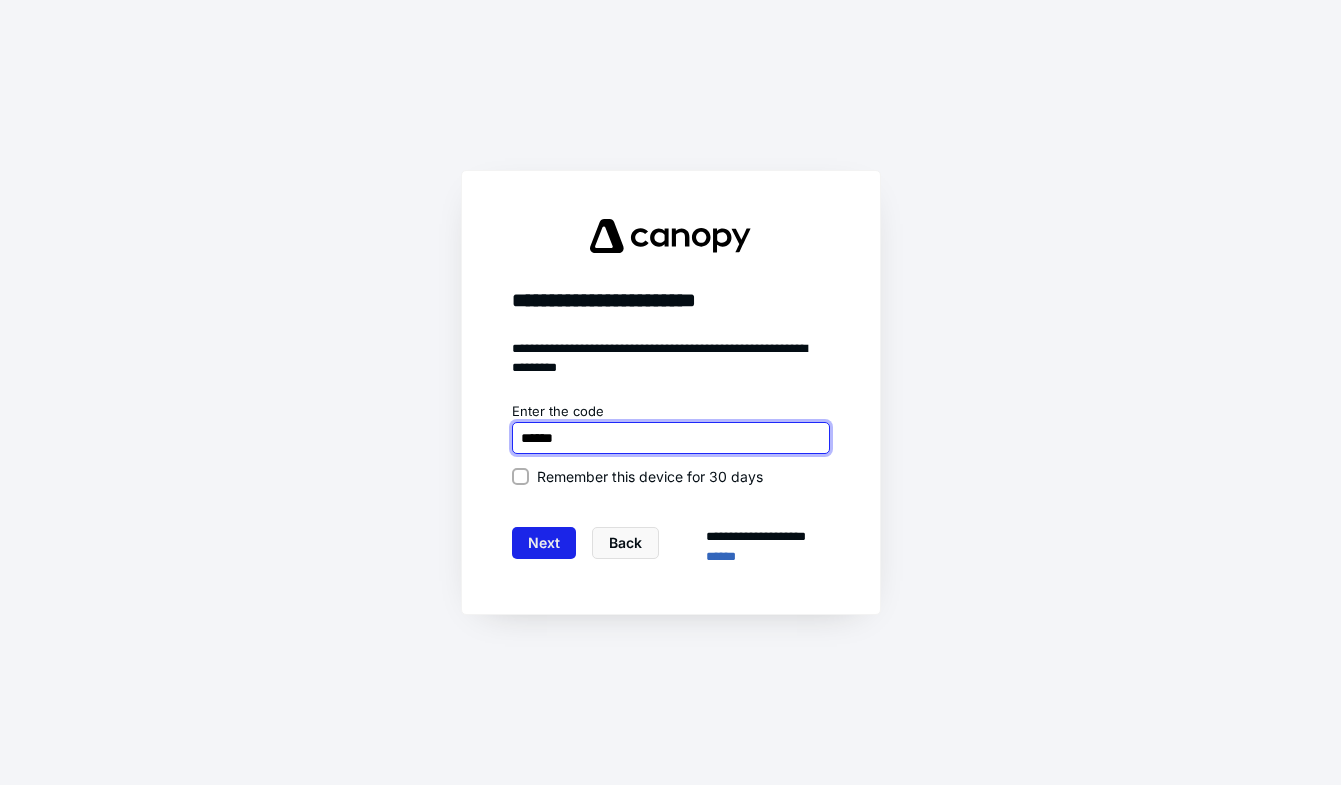 type on "******" 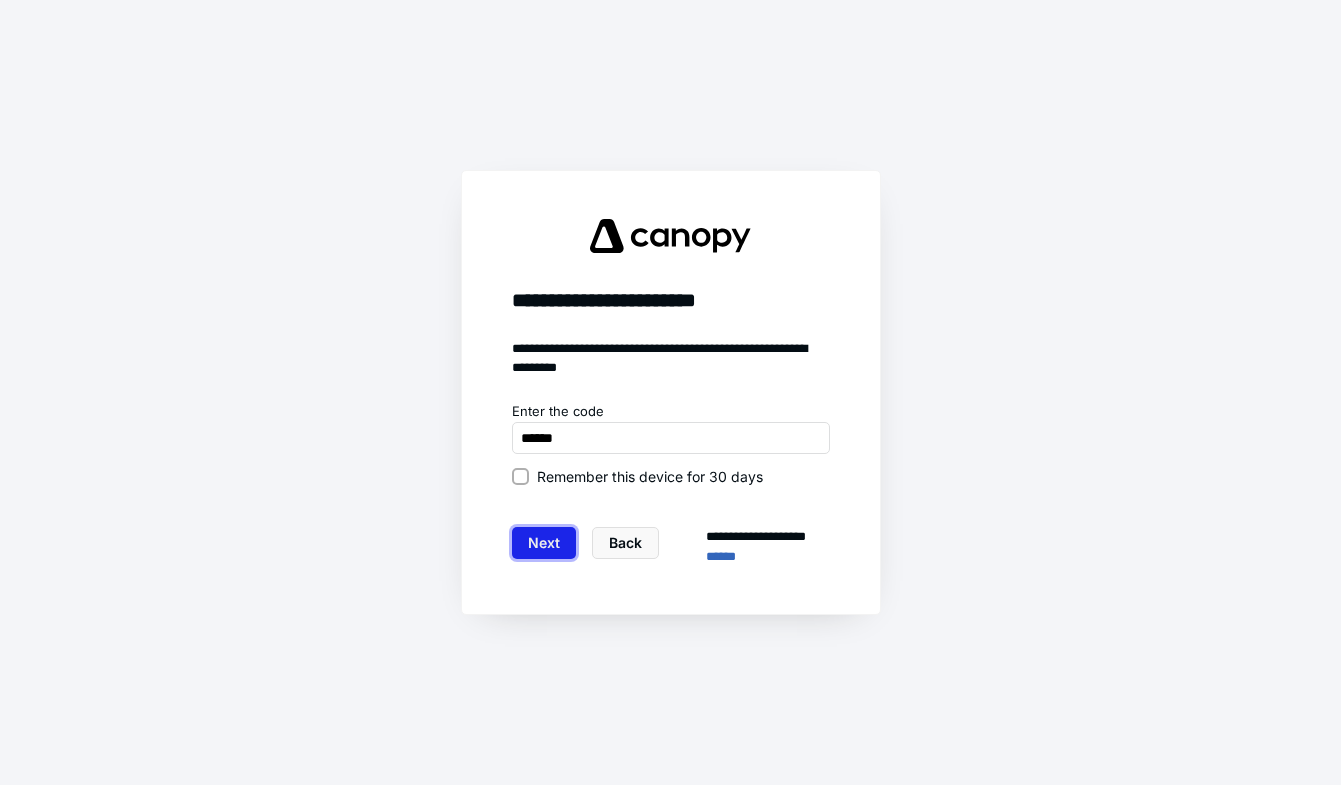 click on "Next" at bounding box center (544, 543) 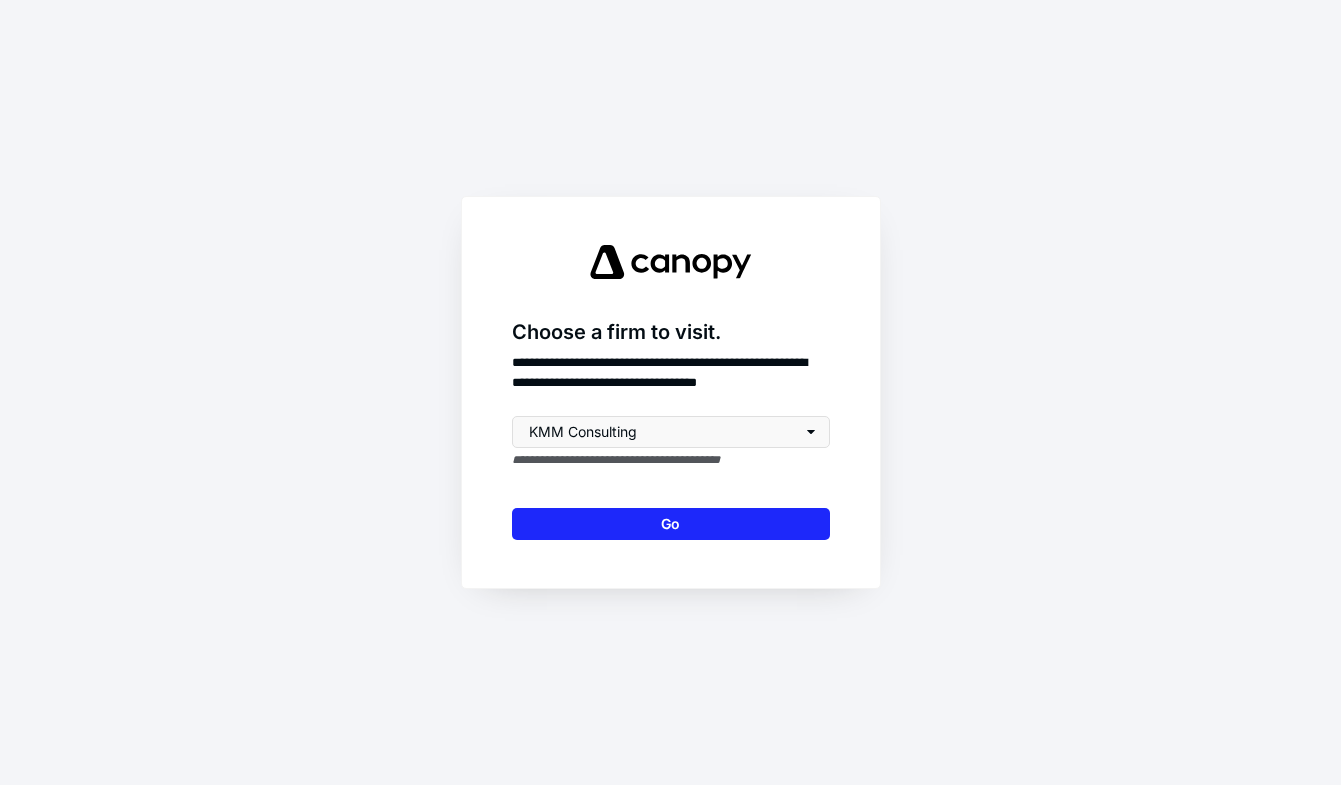 click on "**********" at bounding box center [671, 392] 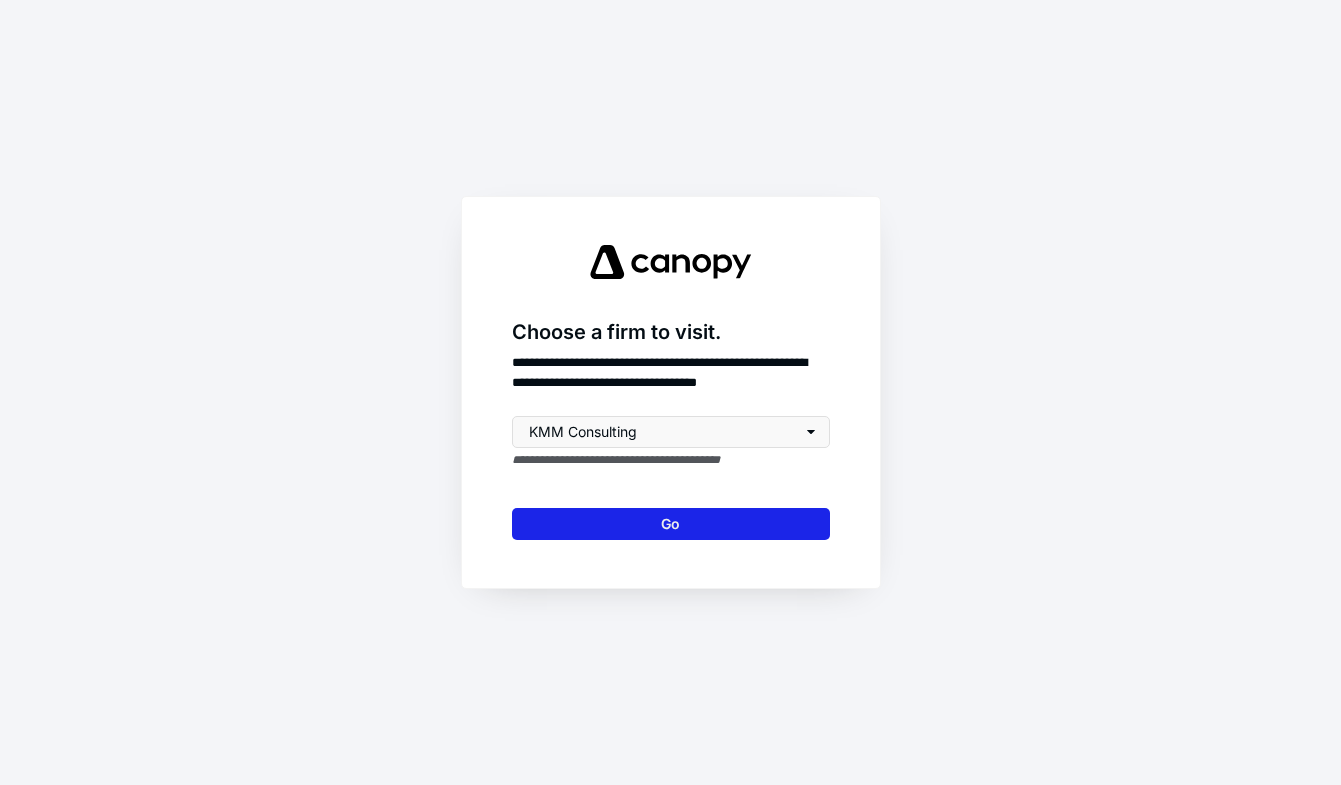 click on "Go" at bounding box center [671, 524] 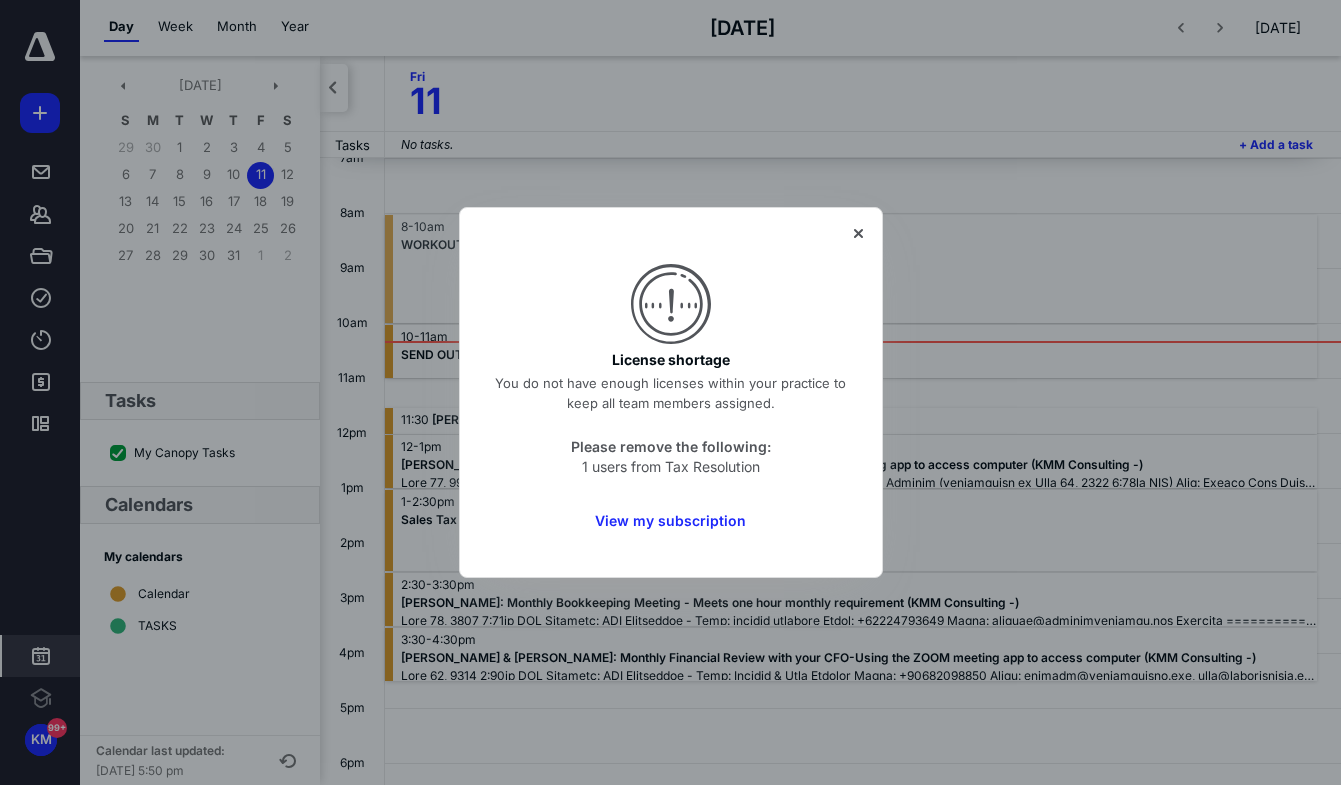 scroll, scrollTop: 0, scrollLeft: 0, axis: both 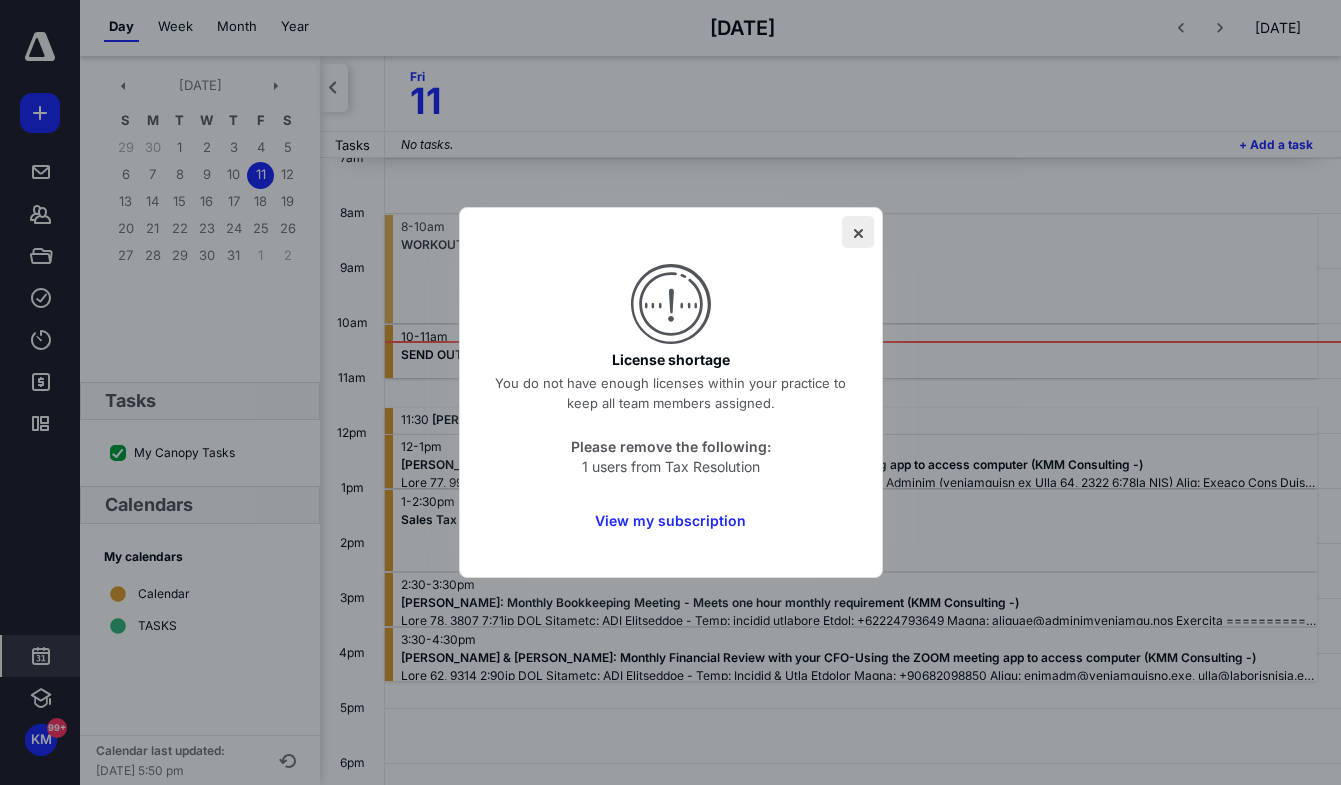 click at bounding box center (858, 232) 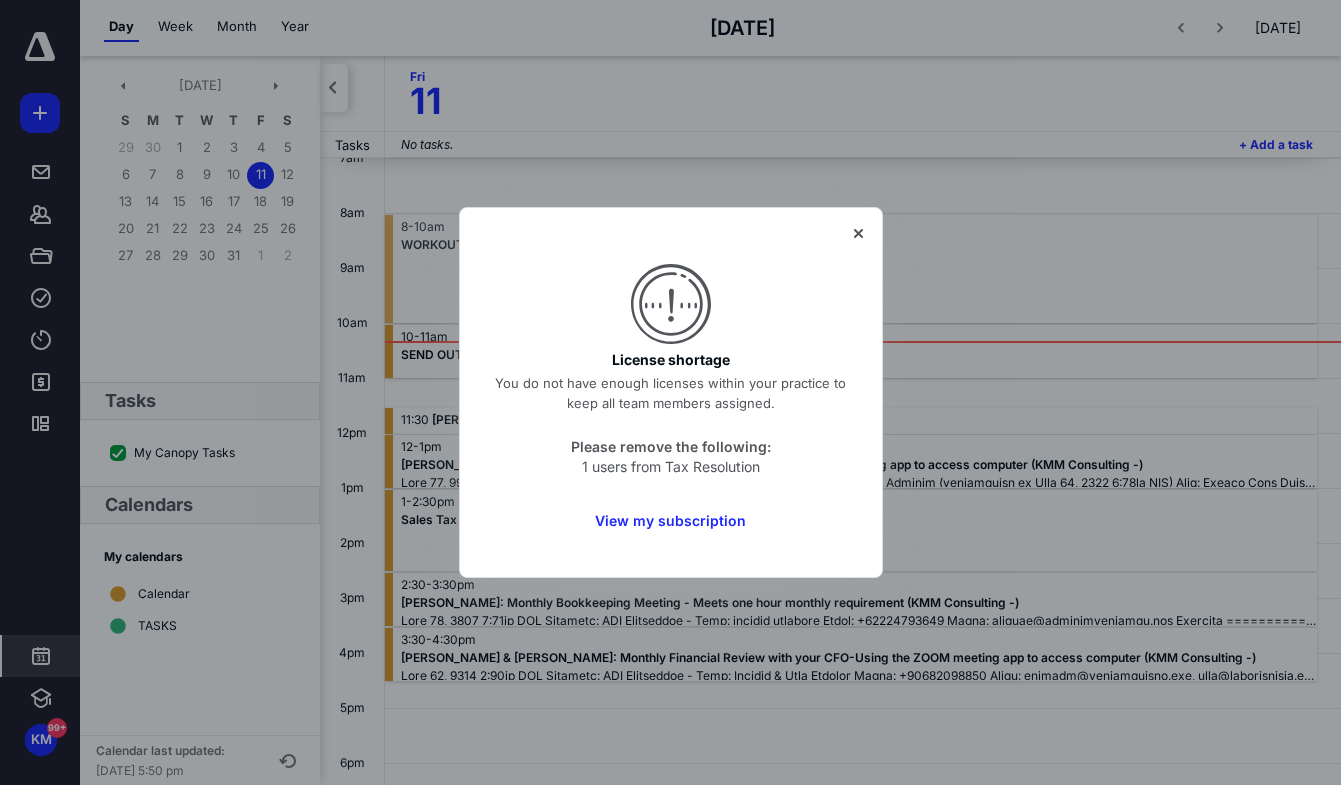 scroll, scrollTop: 0, scrollLeft: 0, axis: both 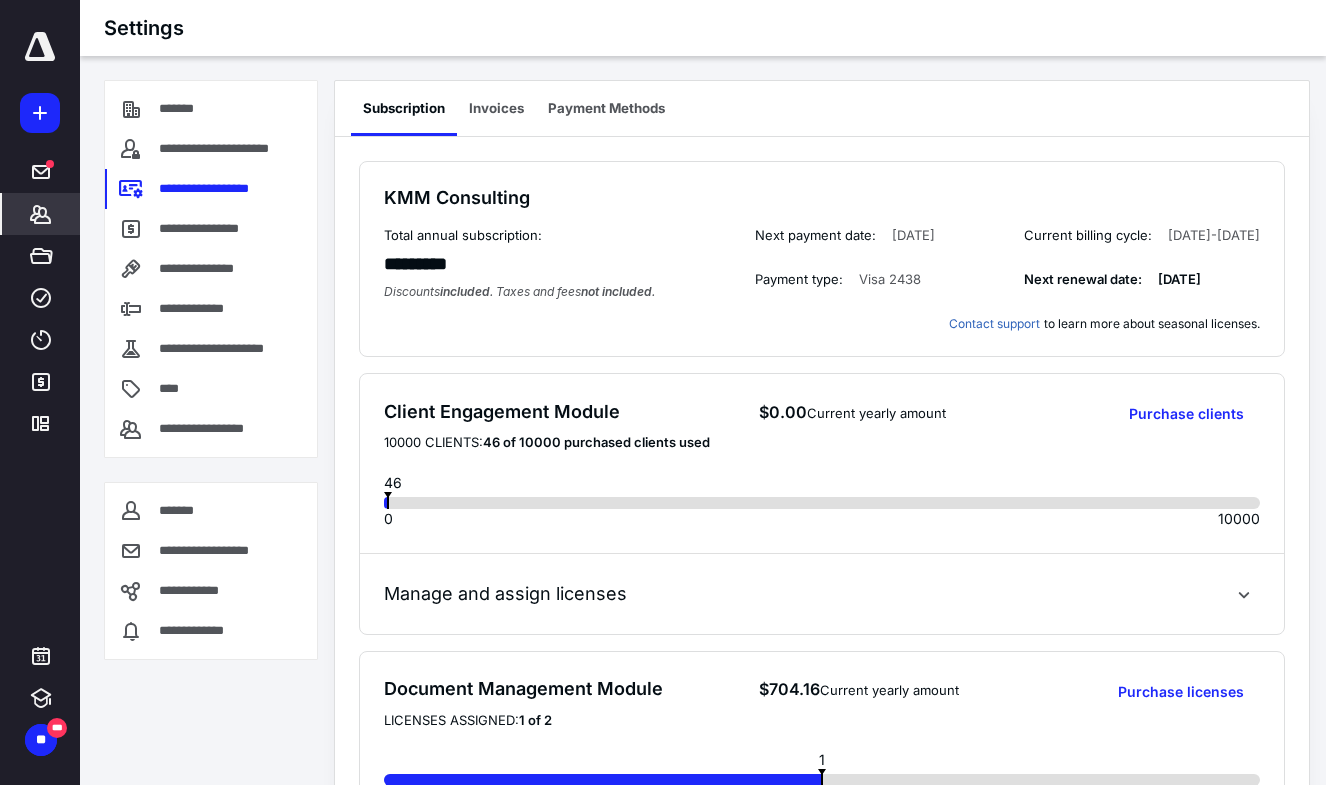 click on "*******" at bounding box center (41, 214) 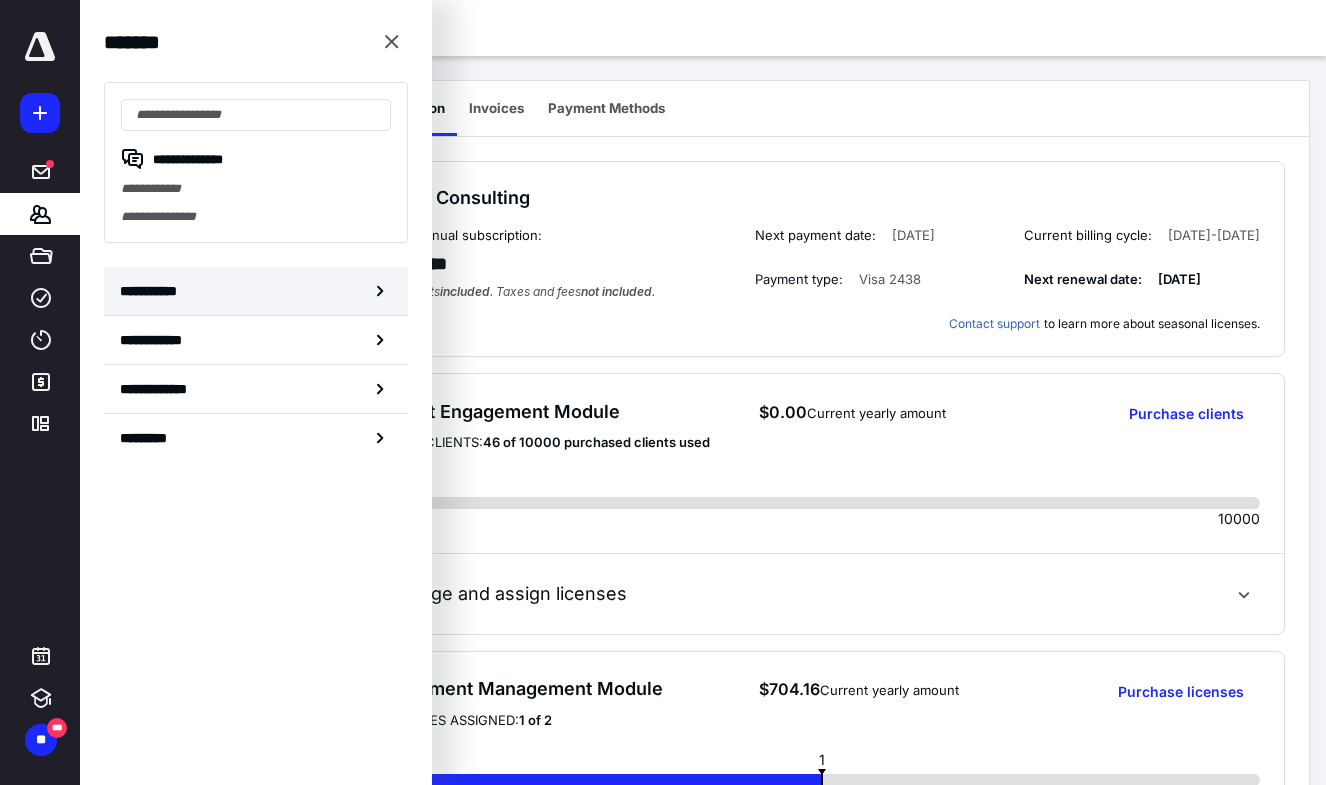 click on "**********" at bounding box center [256, 291] 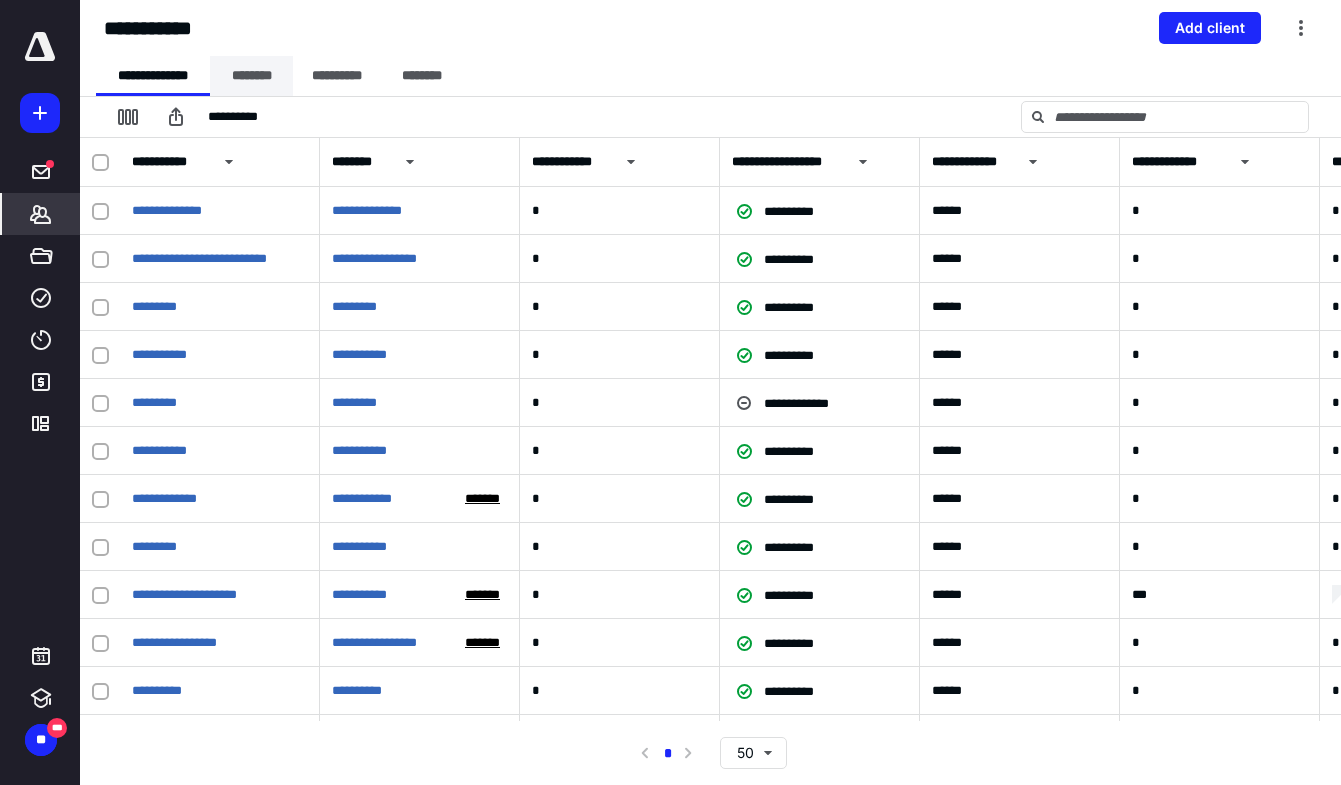 click on "********" at bounding box center [251, 76] 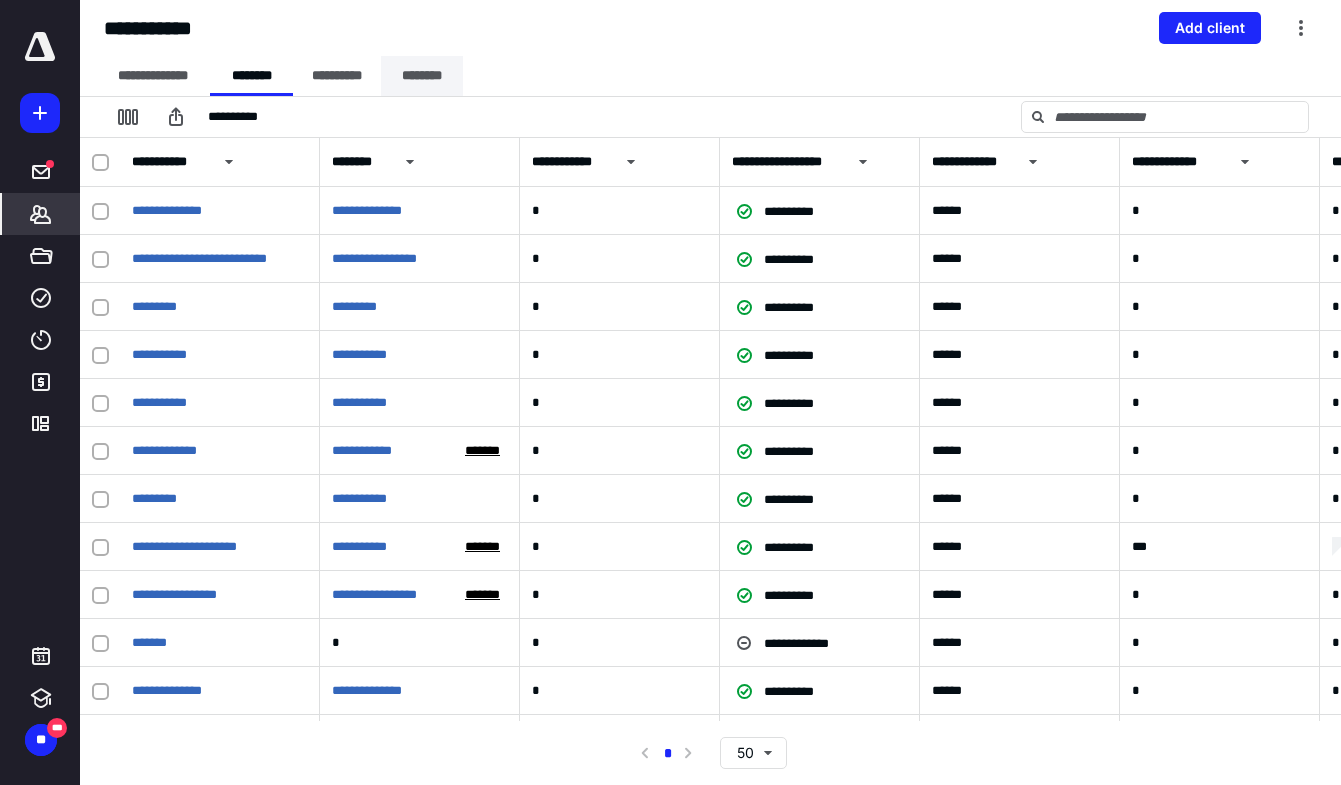 click on "********" at bounding box center (422, 76) 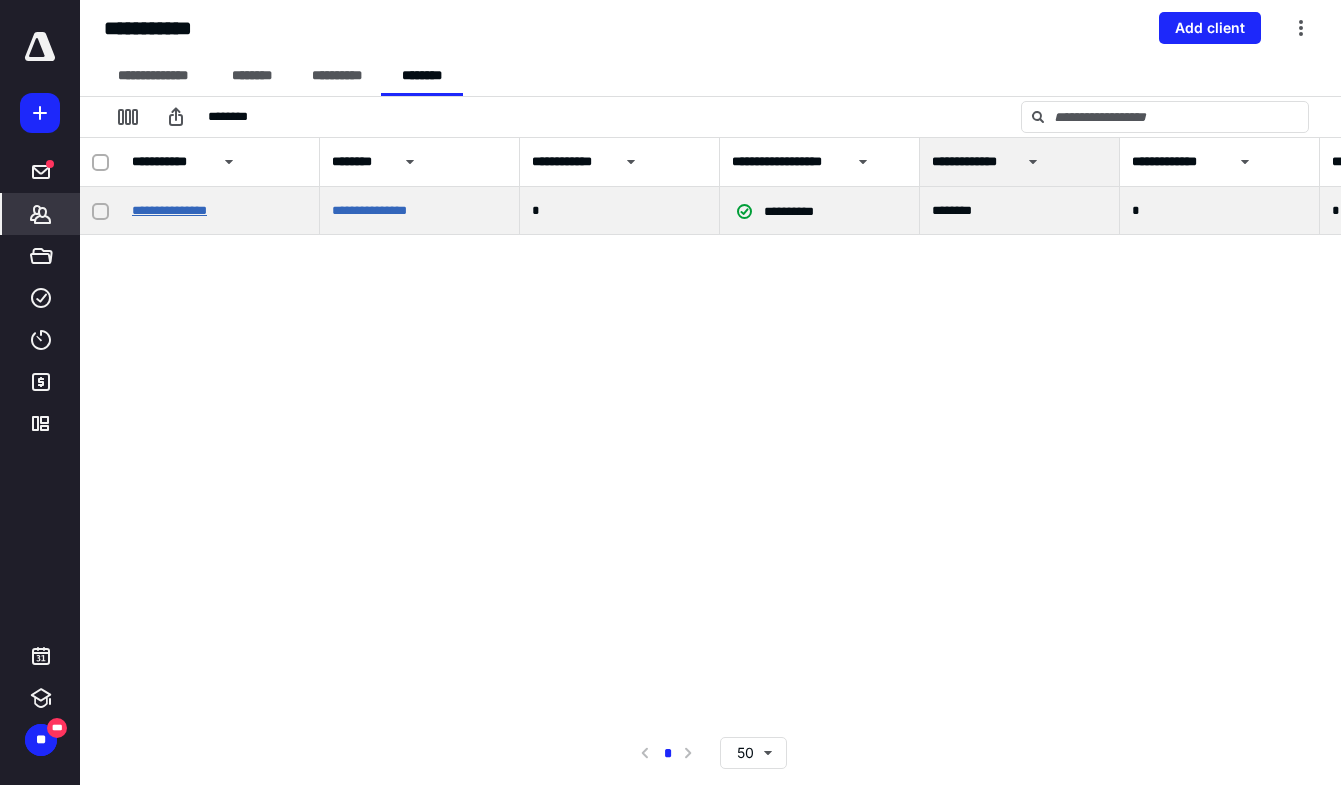 click on "**********" at bounding box center (169, 210) 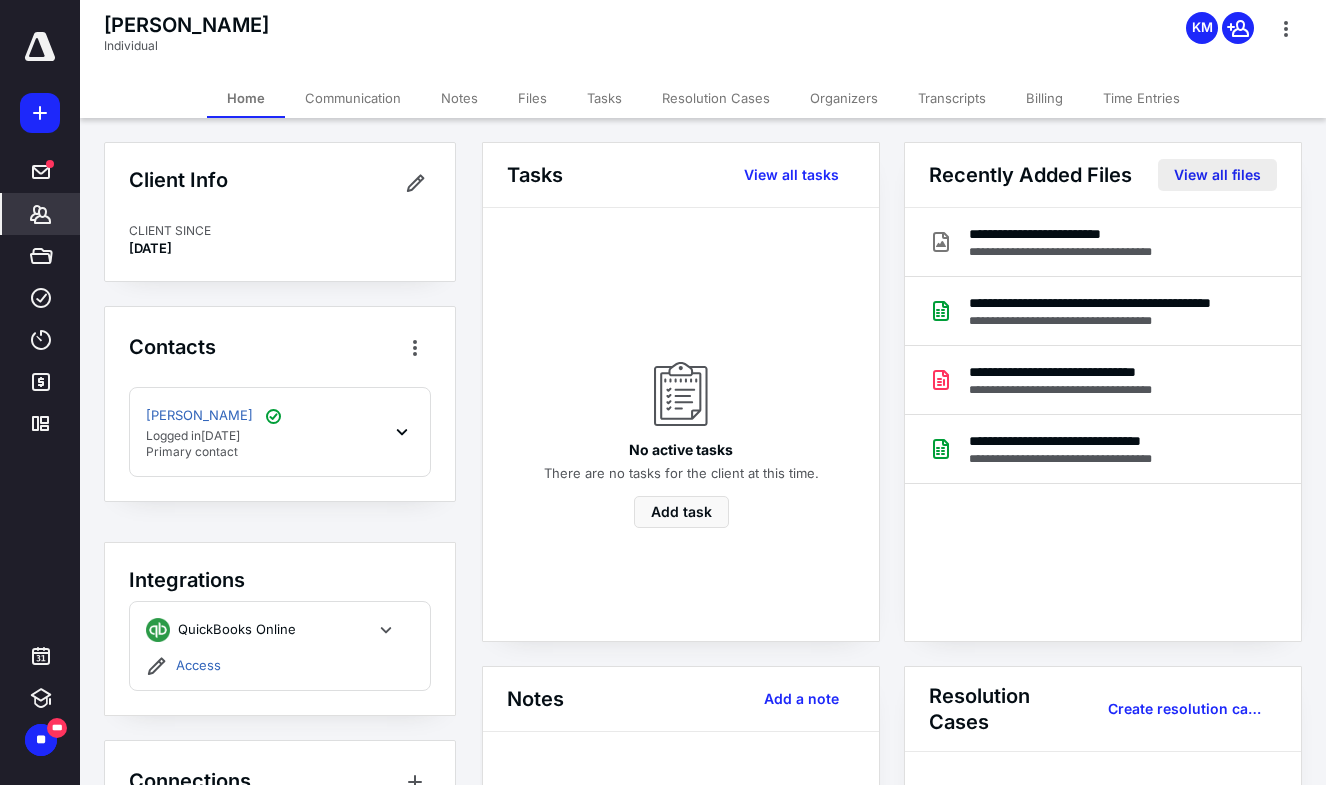 click on "View all files" at bounding box center [1217, 175] 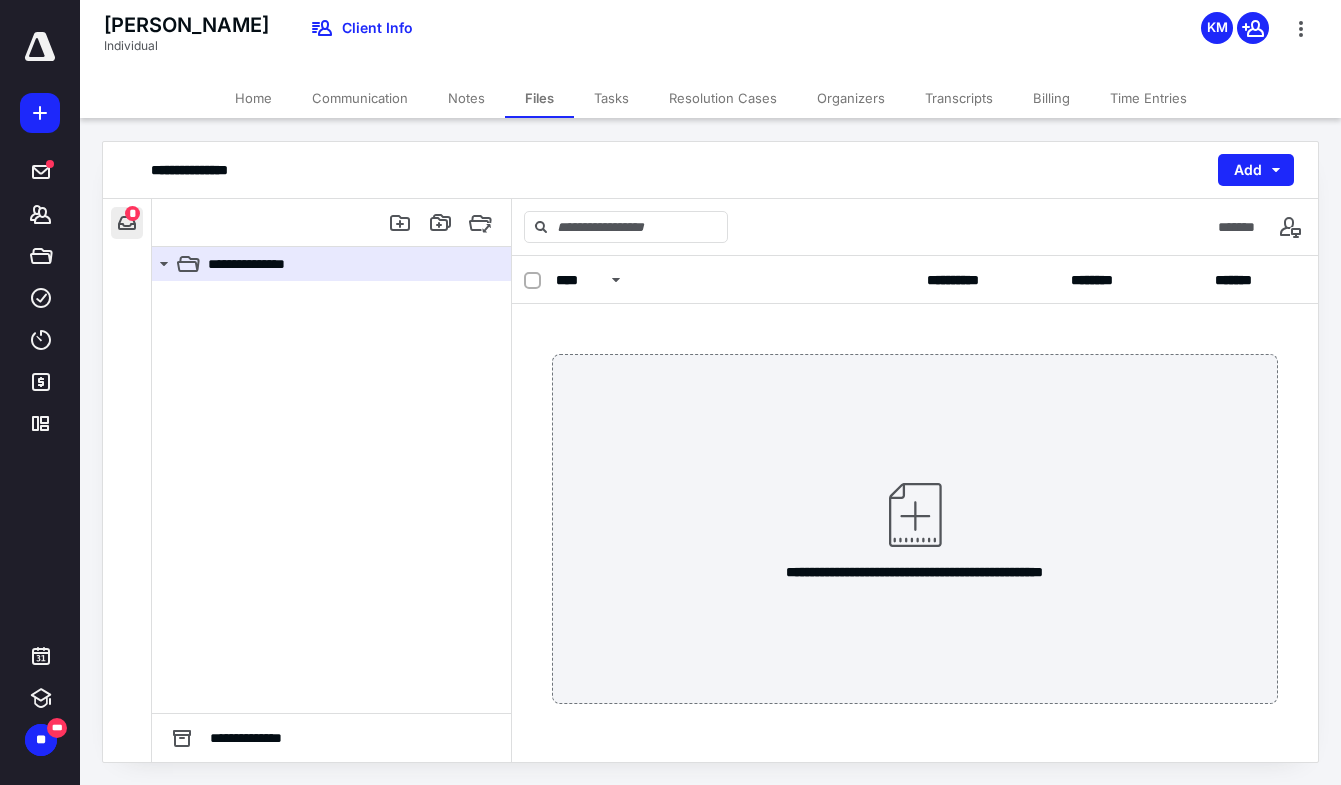 click at bounding box center (127, 223) 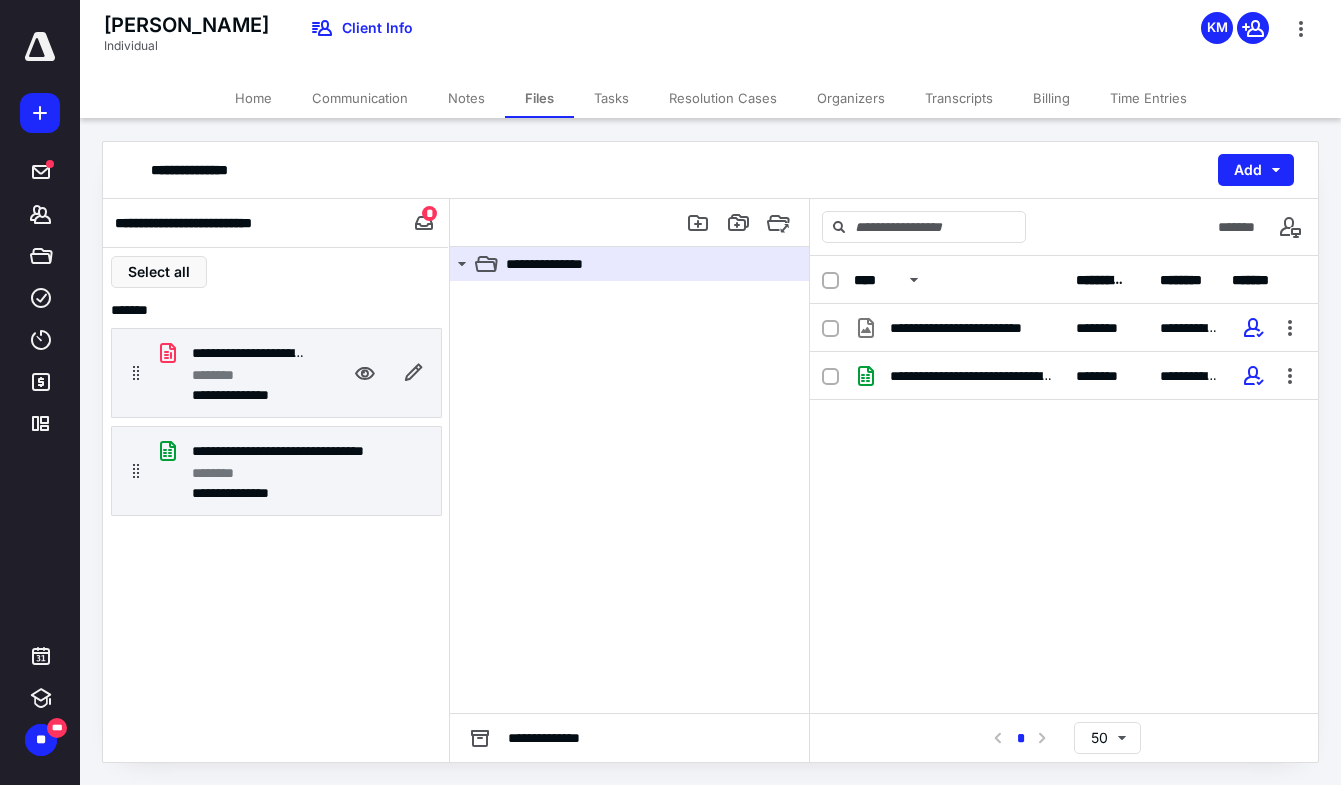 click on "********" at bounding box center [248, 375] 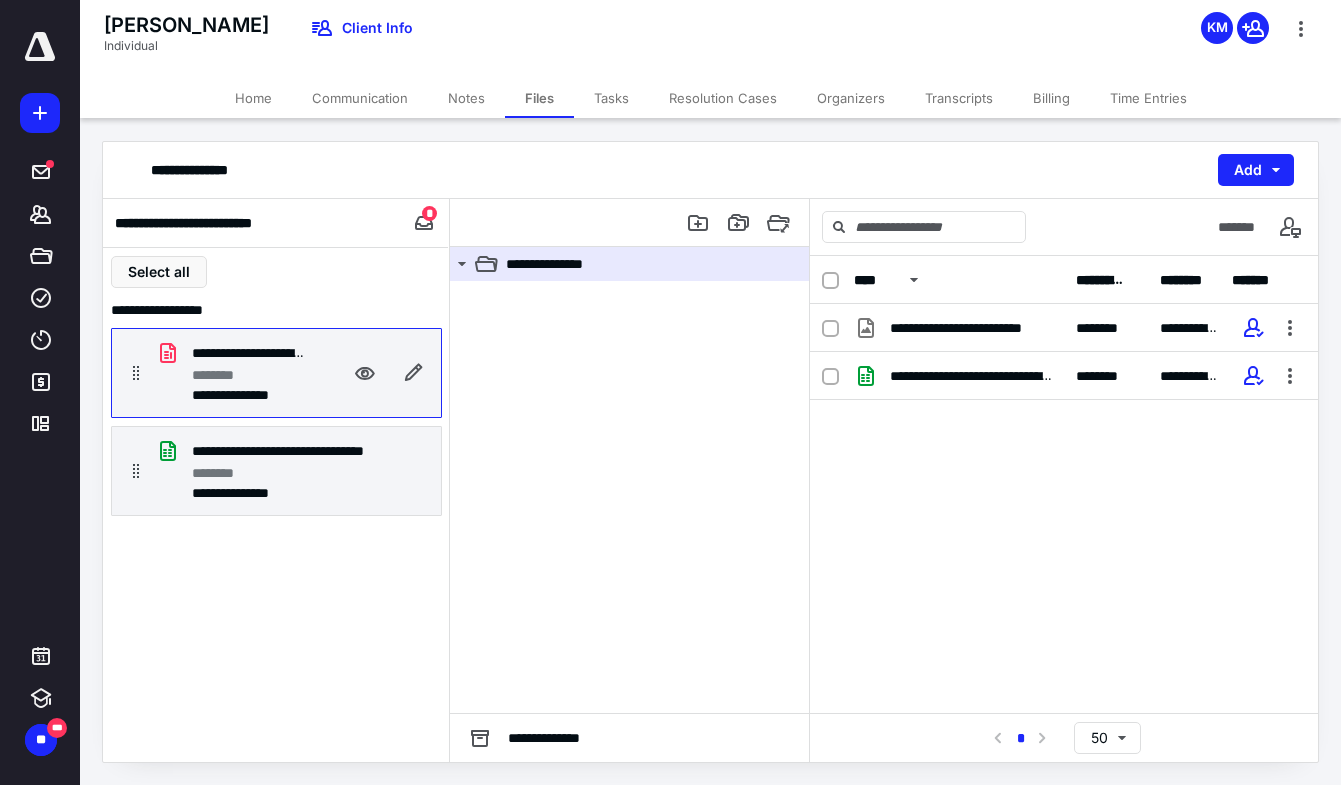 click on "********" at bounding box center [248, 375] 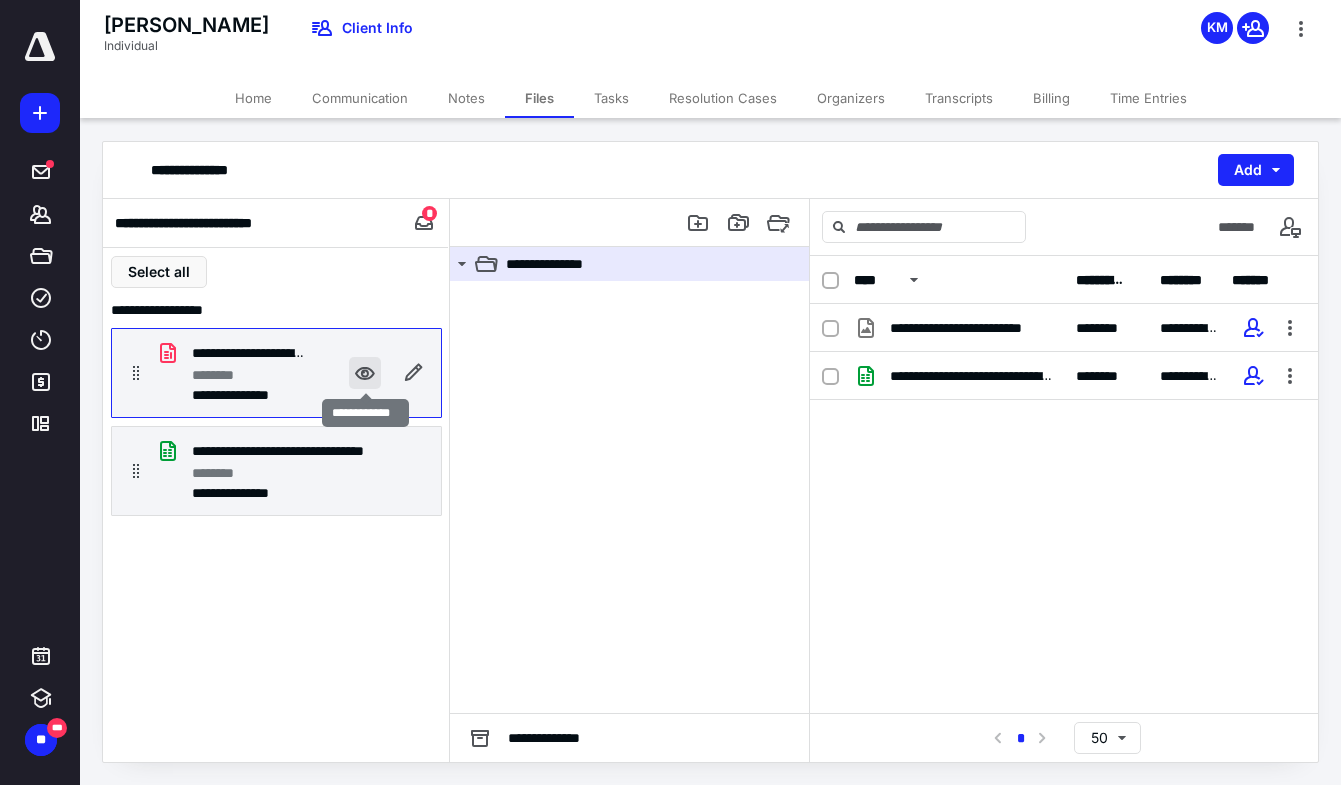 click at bounding box center [365, 373] 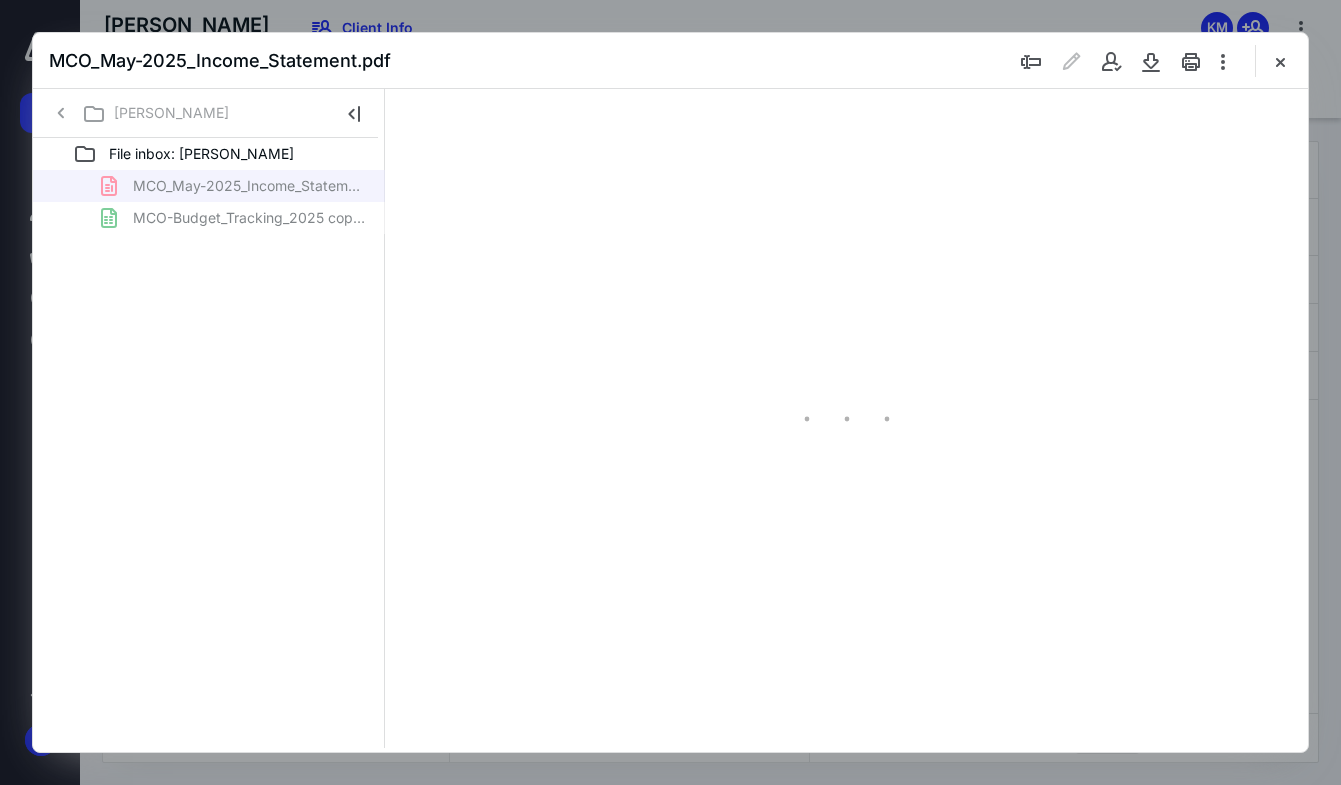 scroll, scrollTop: 0, scrollLeft: 0, axis: both 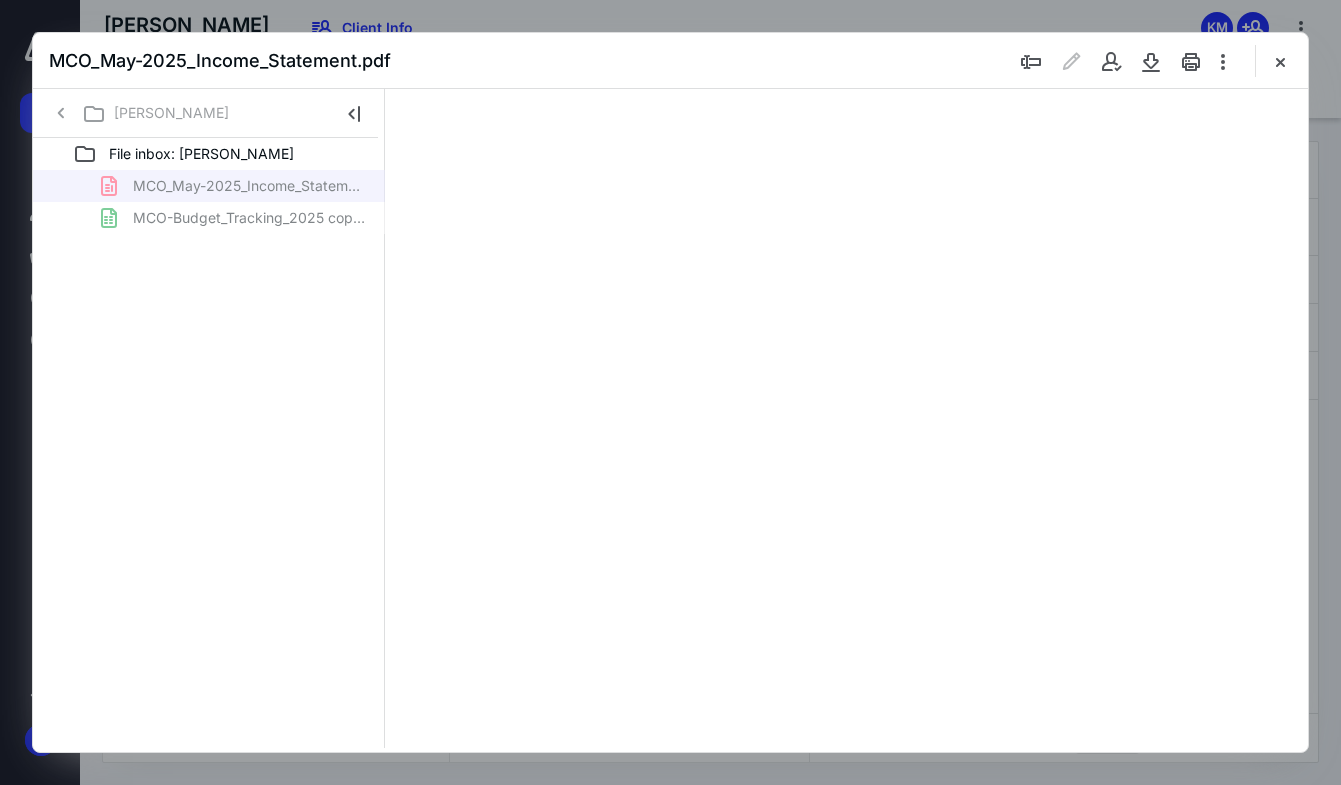 type on "95" 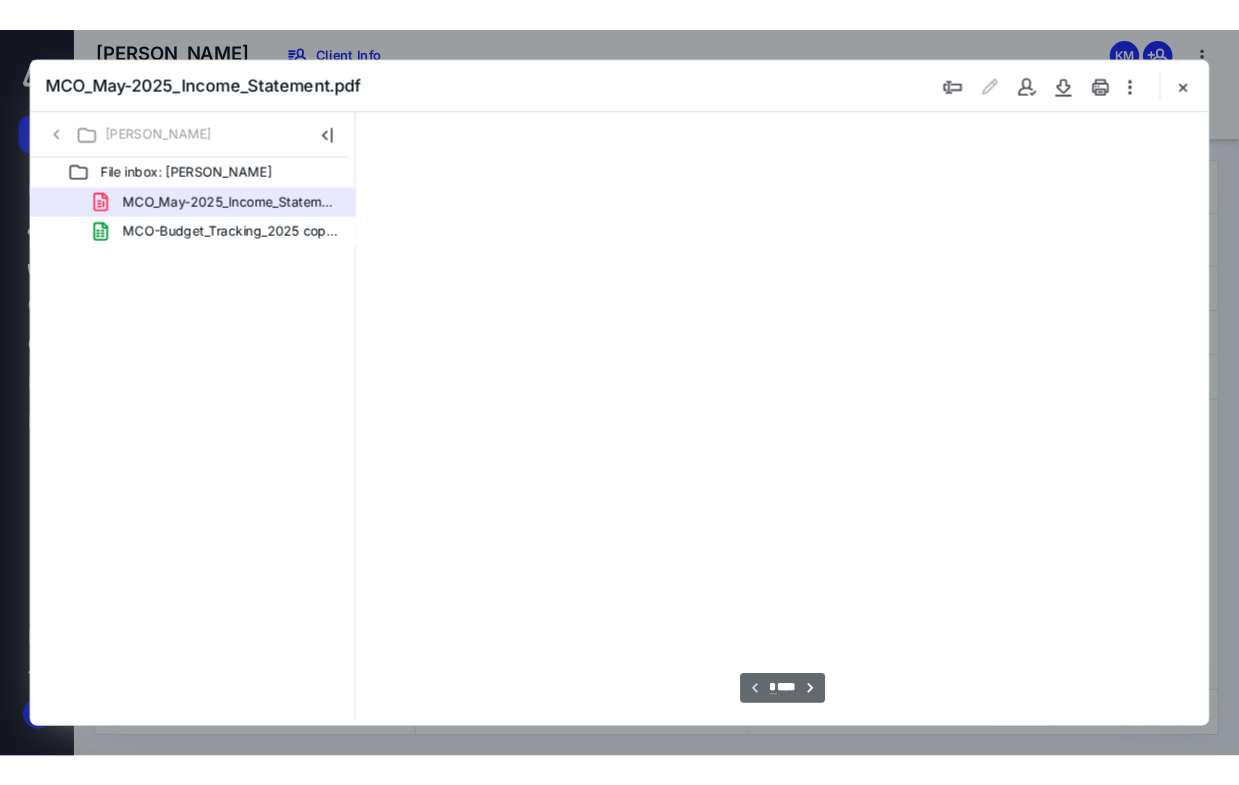 scroll, scrollTop: 80, scrollLeft: 0, axis: vertical 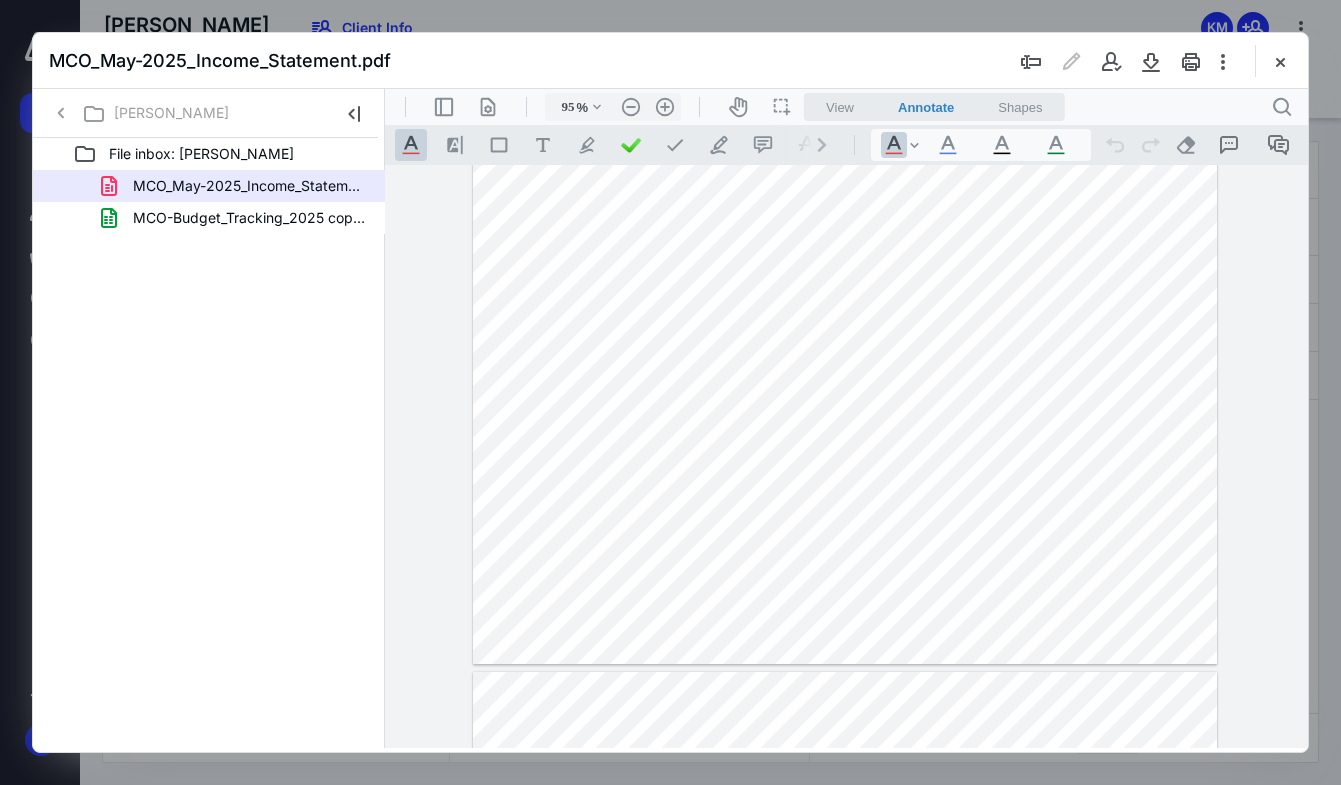 click at bounding box center [1280, 61] 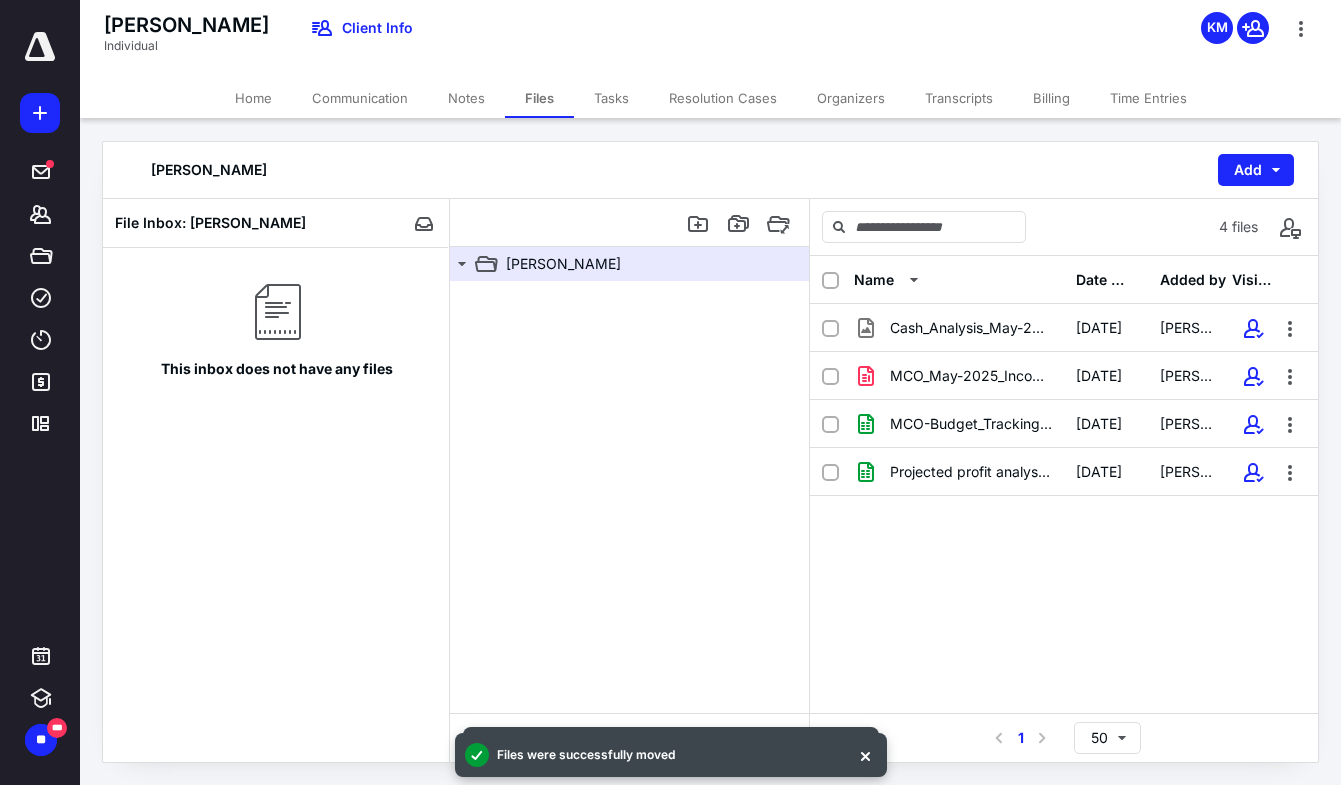click on "Home" at bounding box center [253, 98] 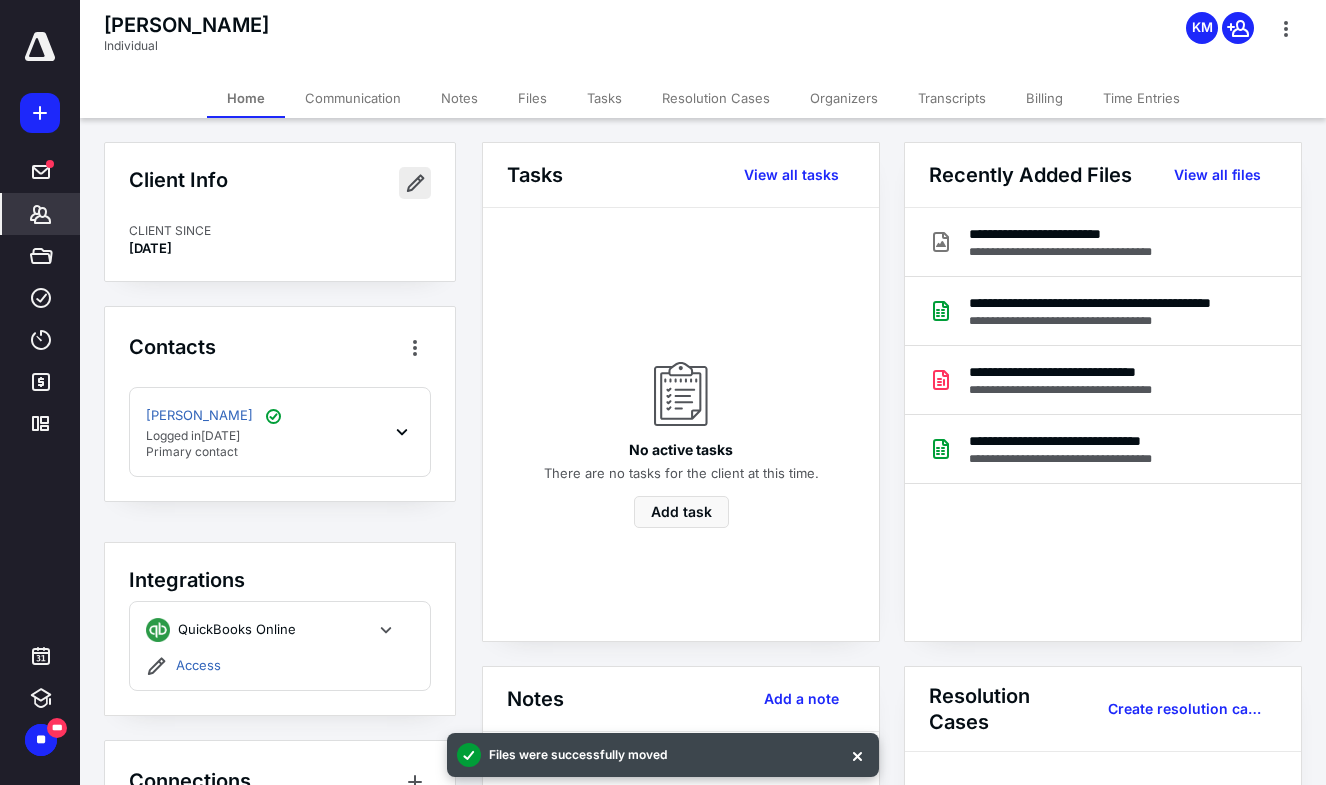 click at bounding box center (415, 183) 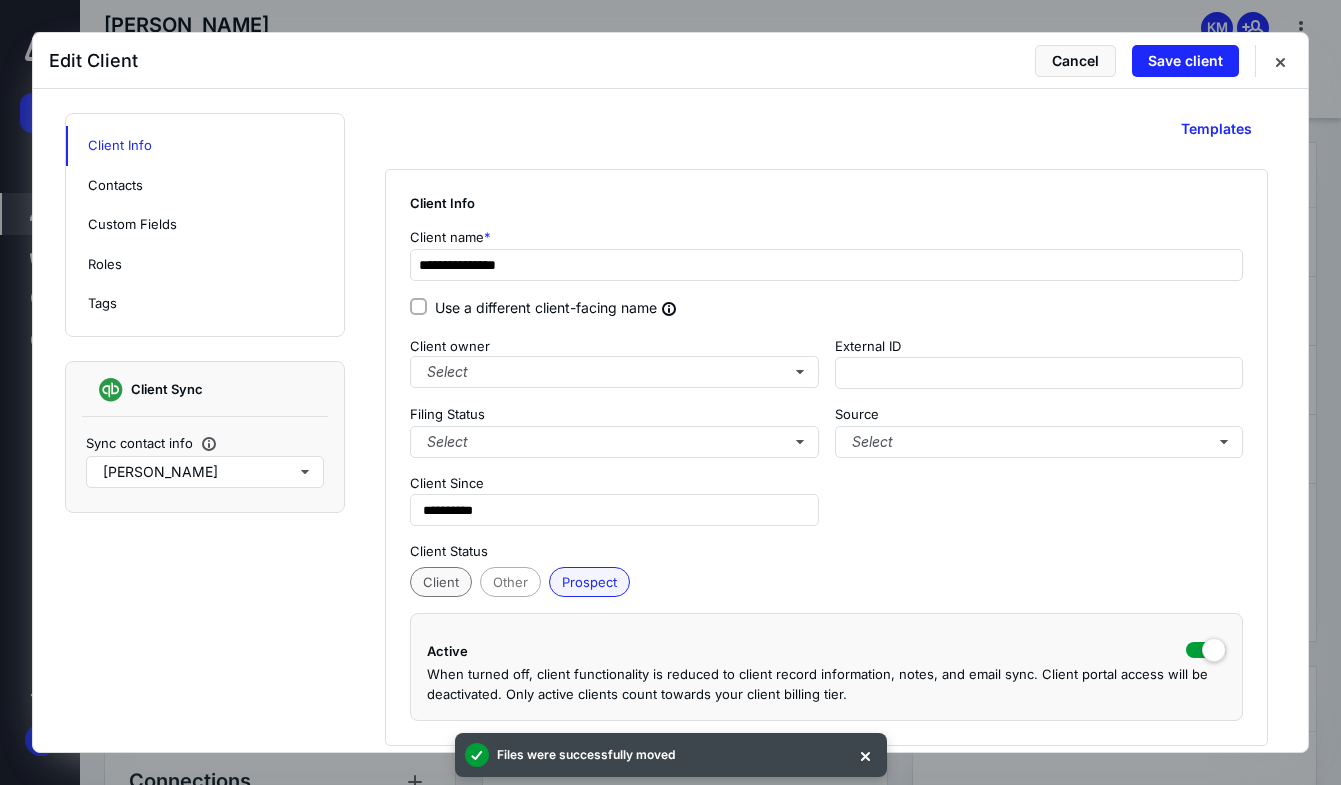click on "Client" at bounding box center (441, 582) 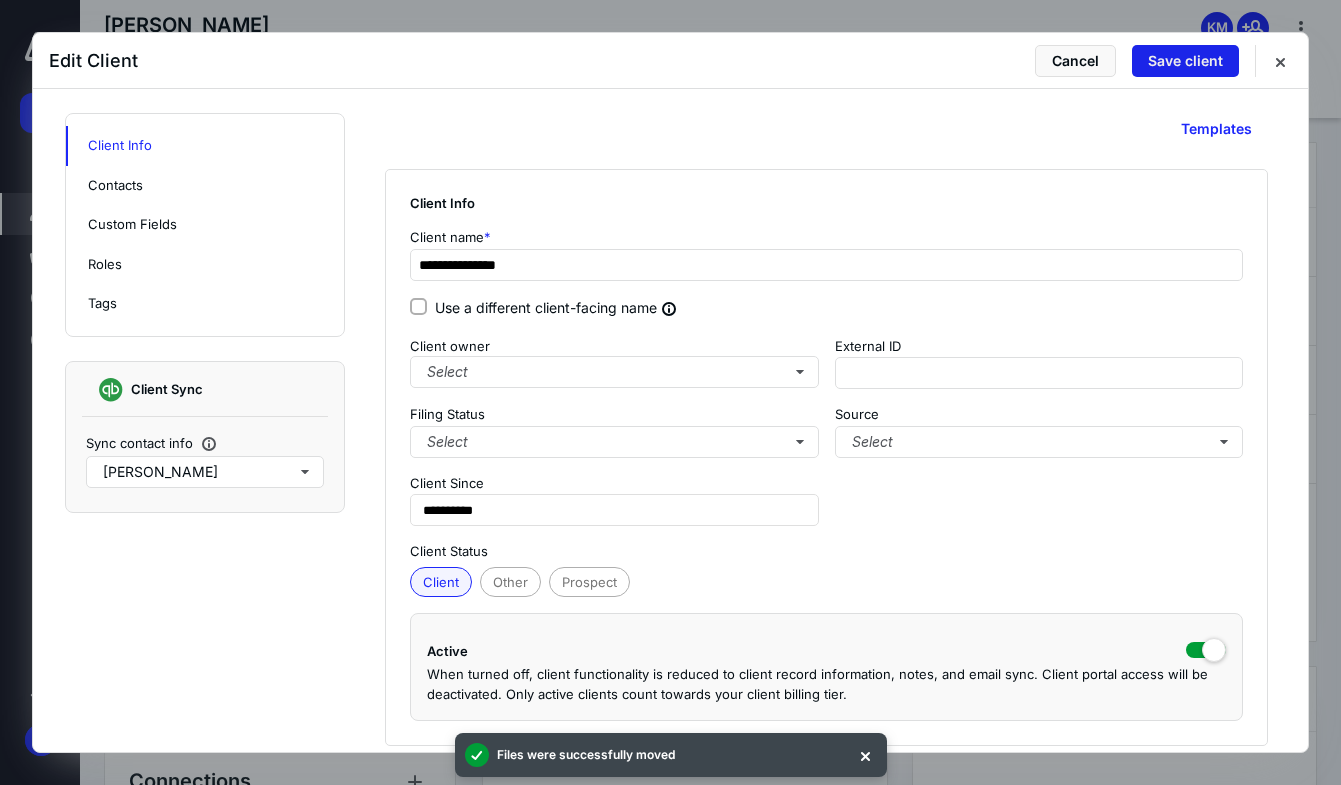 click on "Save client" at bounding box center [1185, 61] 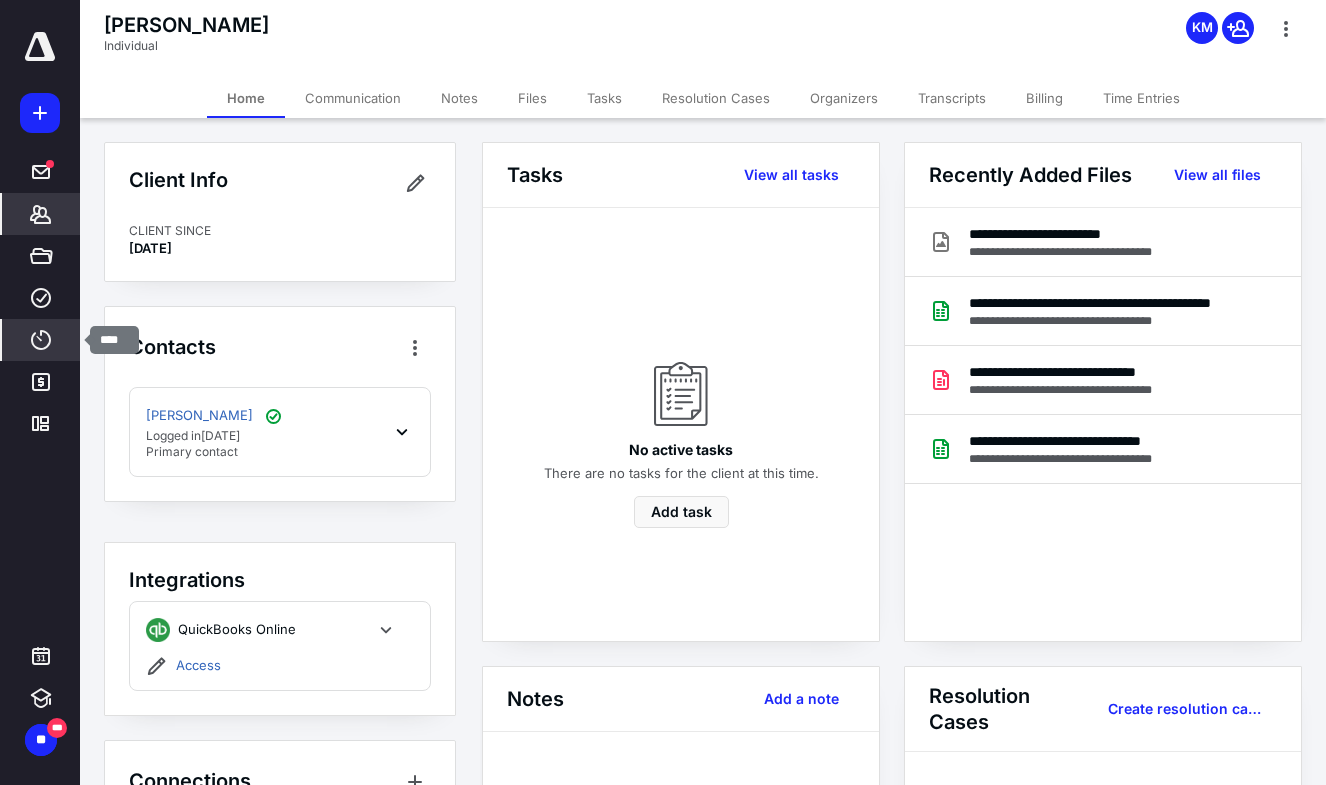 click 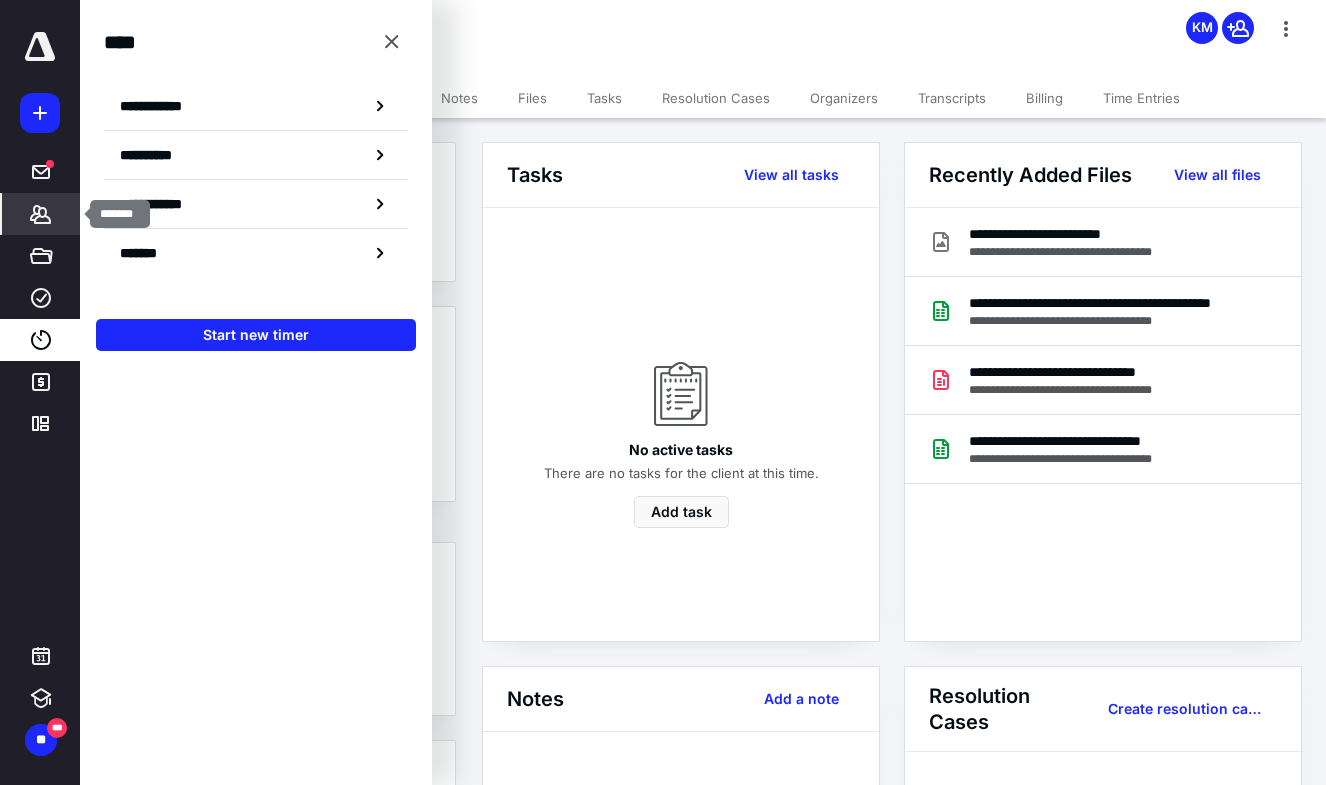 click 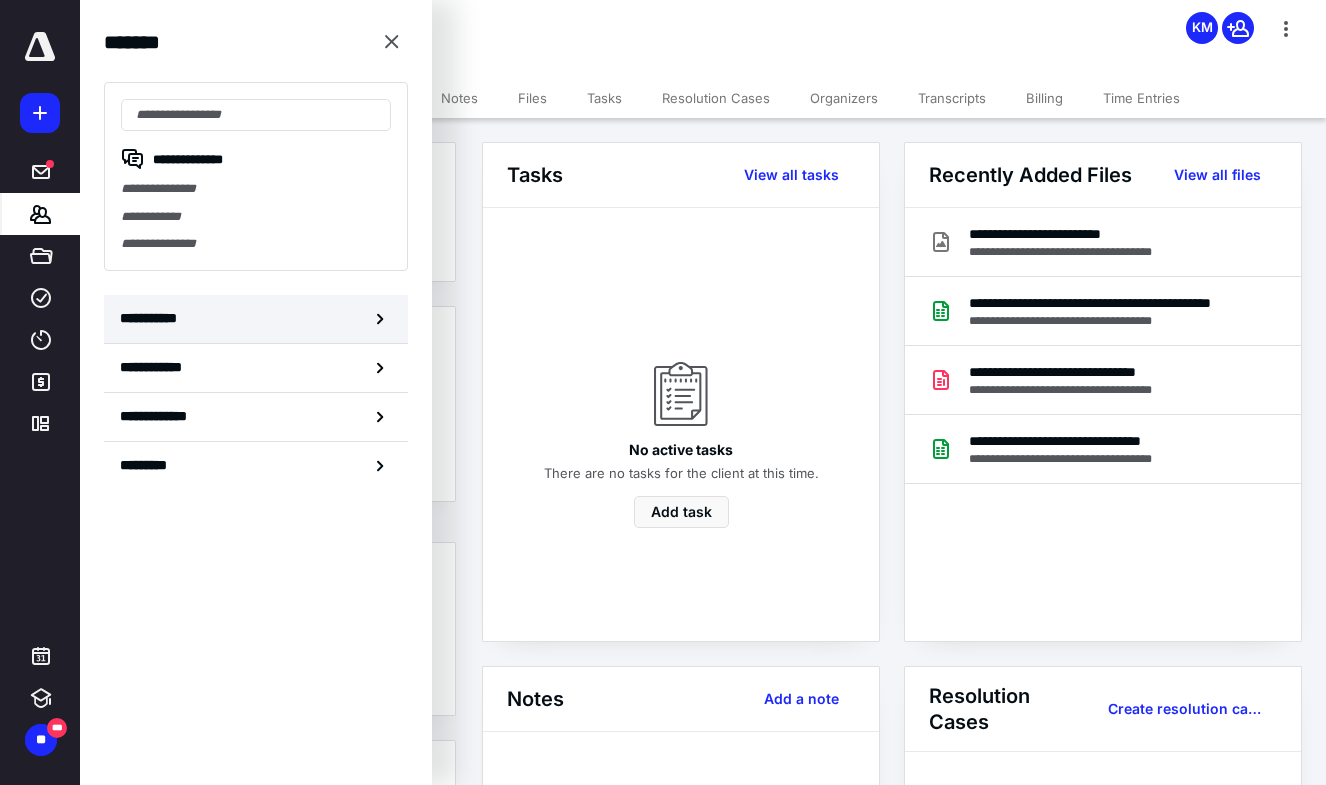click on "**********" at bounding box center [256, 319] 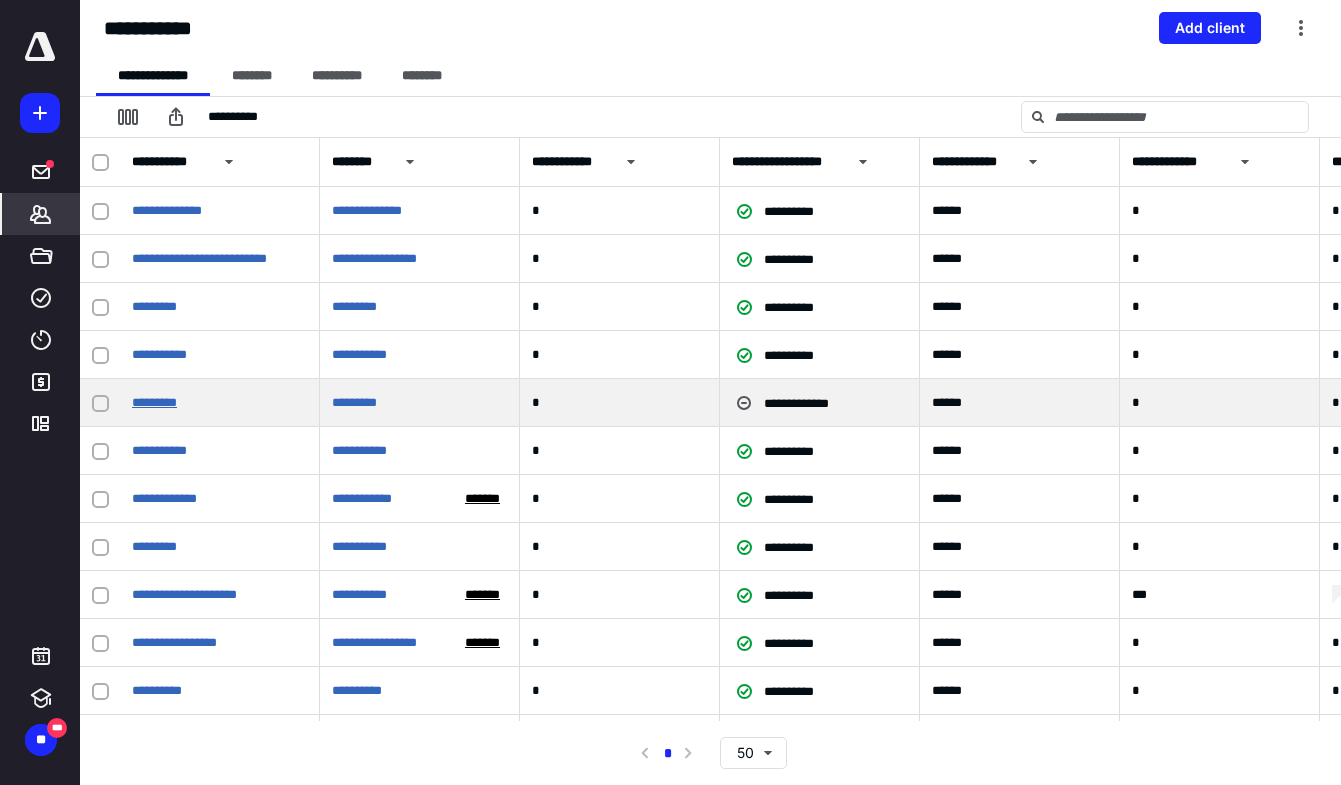 click on "*********" at bounding box center [154, 402] 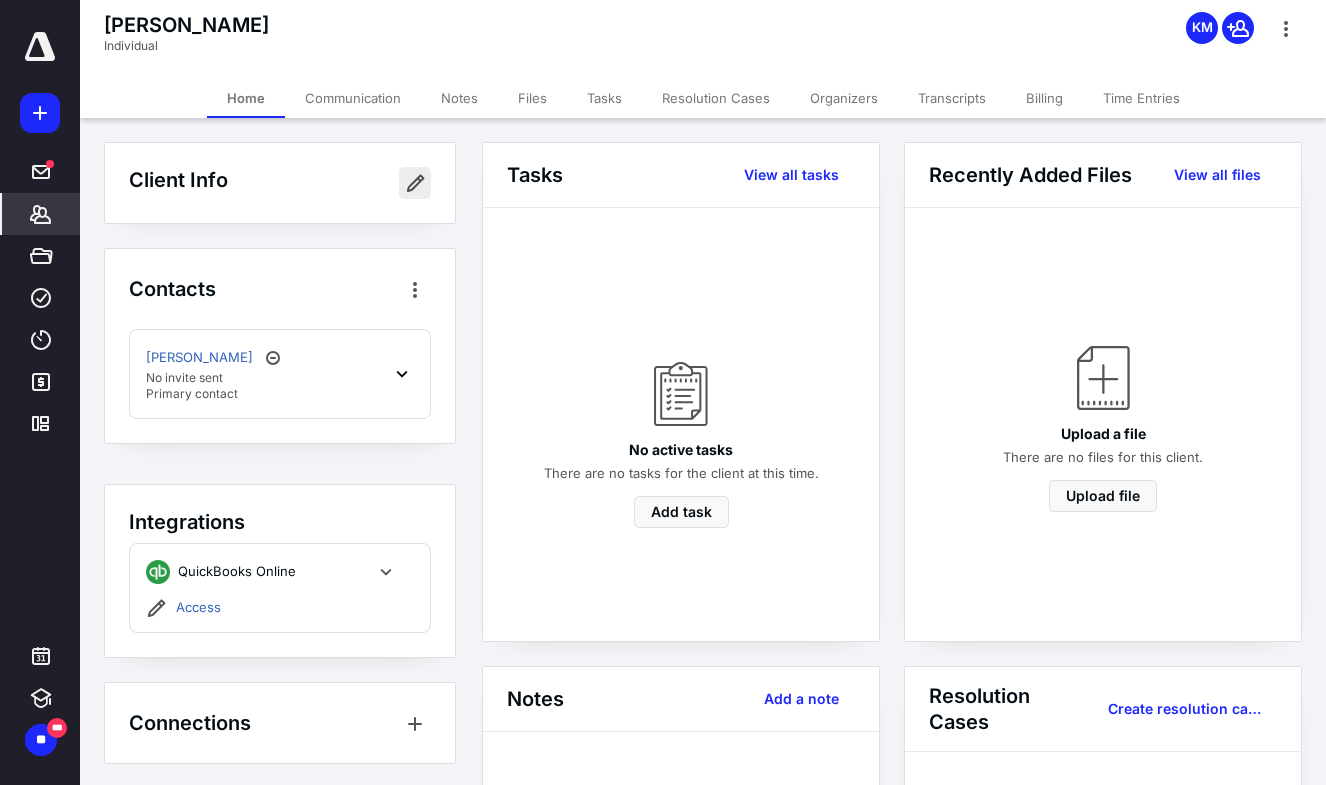 click at bounding box center [415, 183] 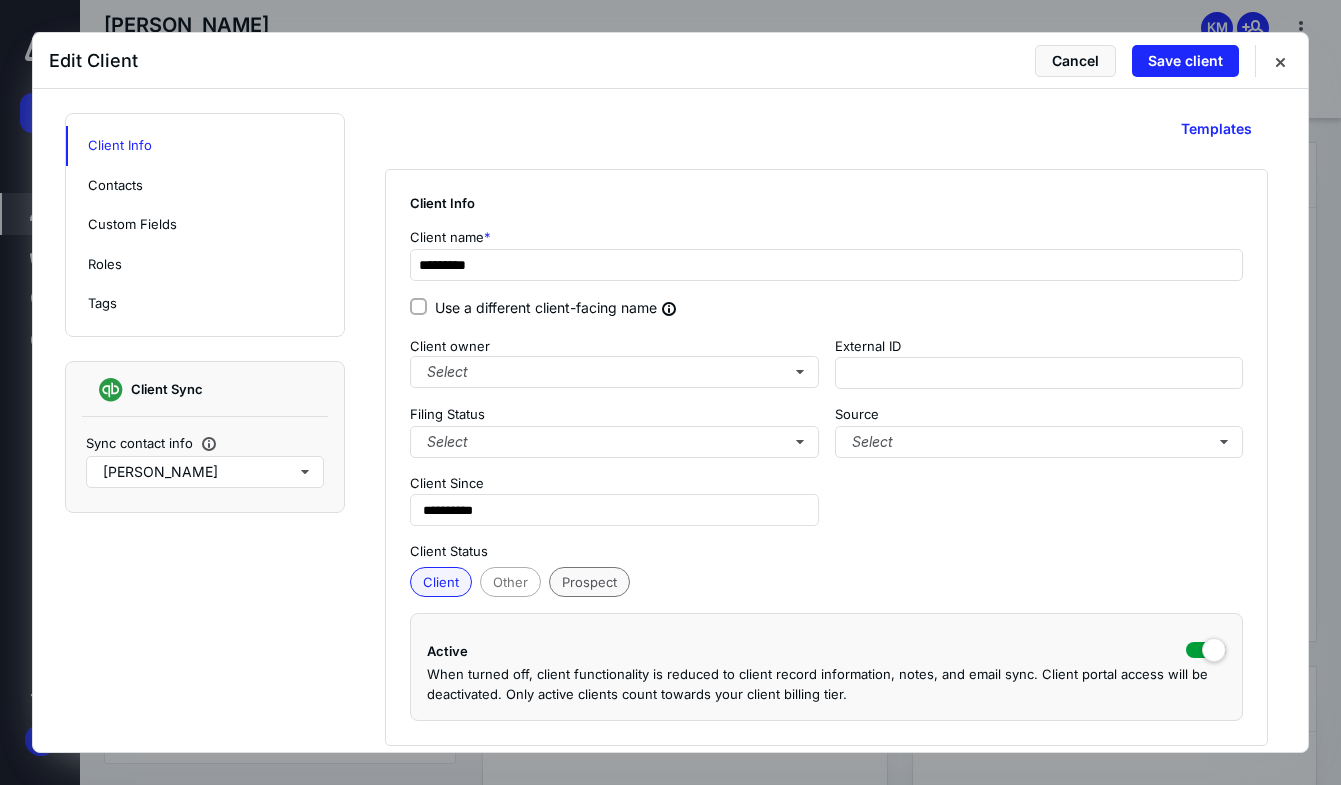drag, startPoint x: 585, startPoint y: 576, endPoint x: 579, endPoint y: 541, distance: 35.510563 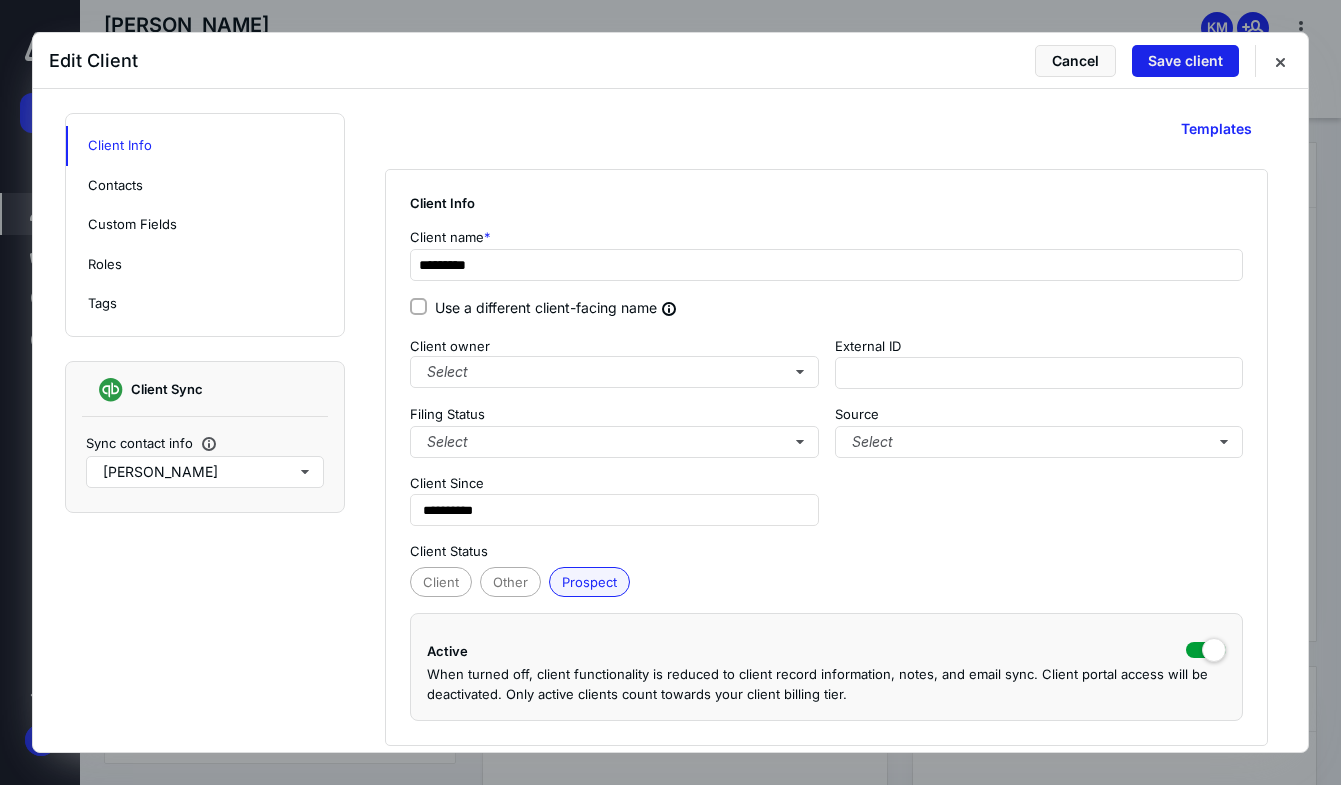 click on "Save client" at bounding box center (1185, 61) 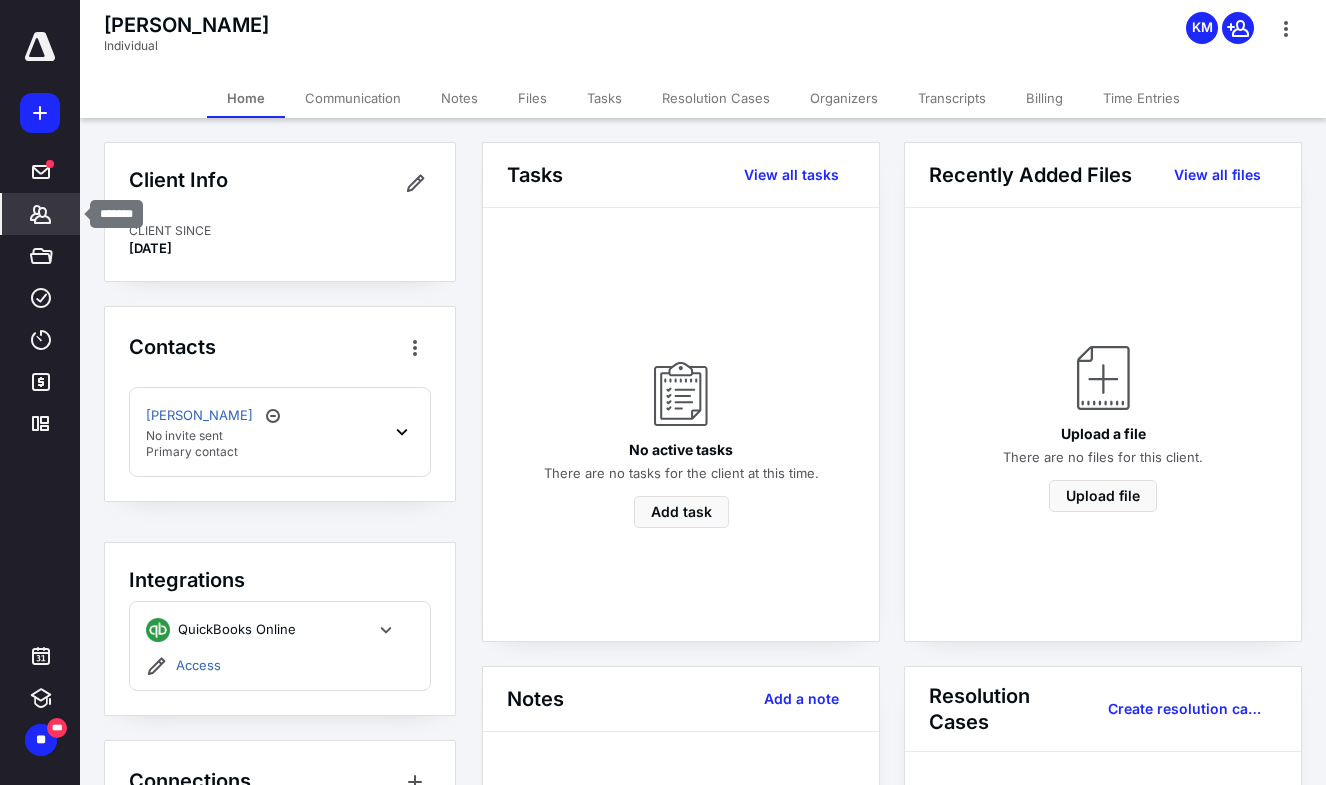 click on "*******" at bounding box center [41, 214] 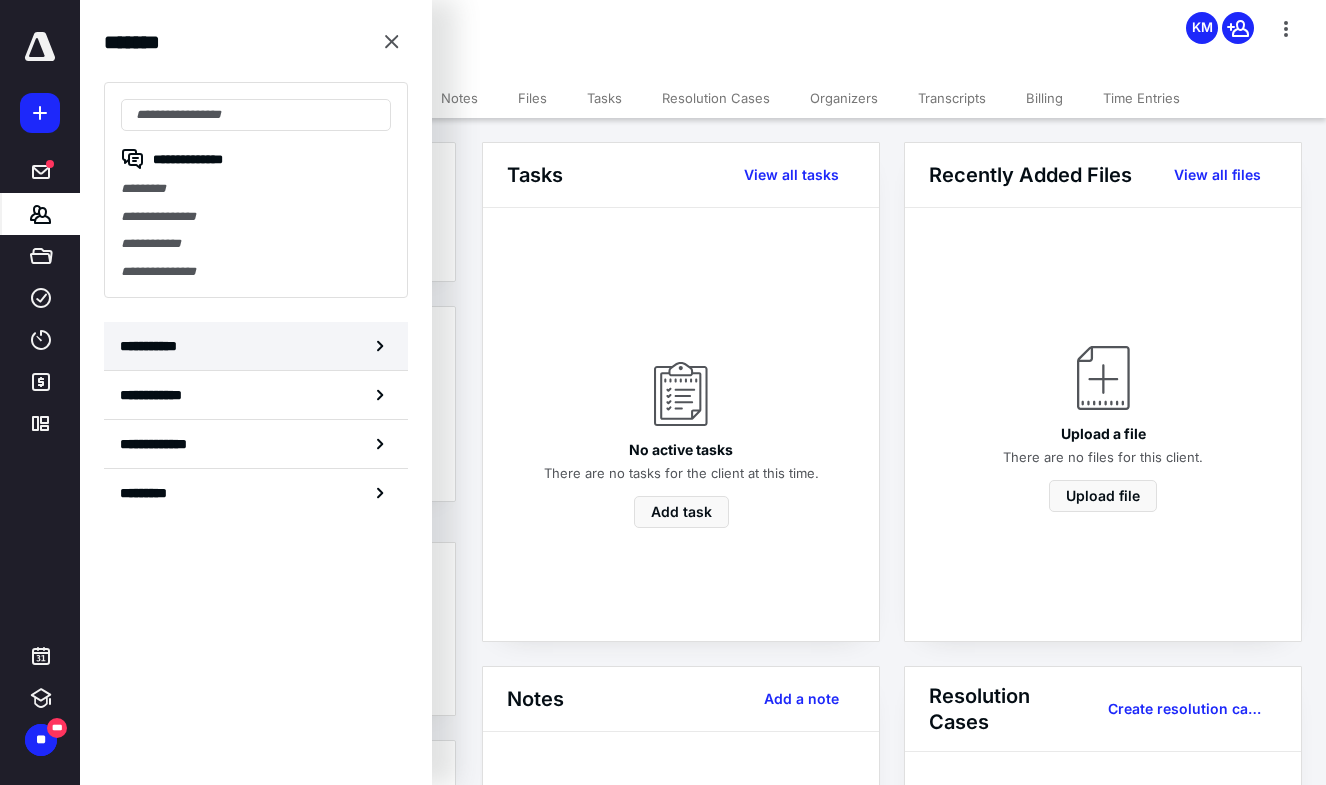click on "**********" at bounding box center [256, 346] 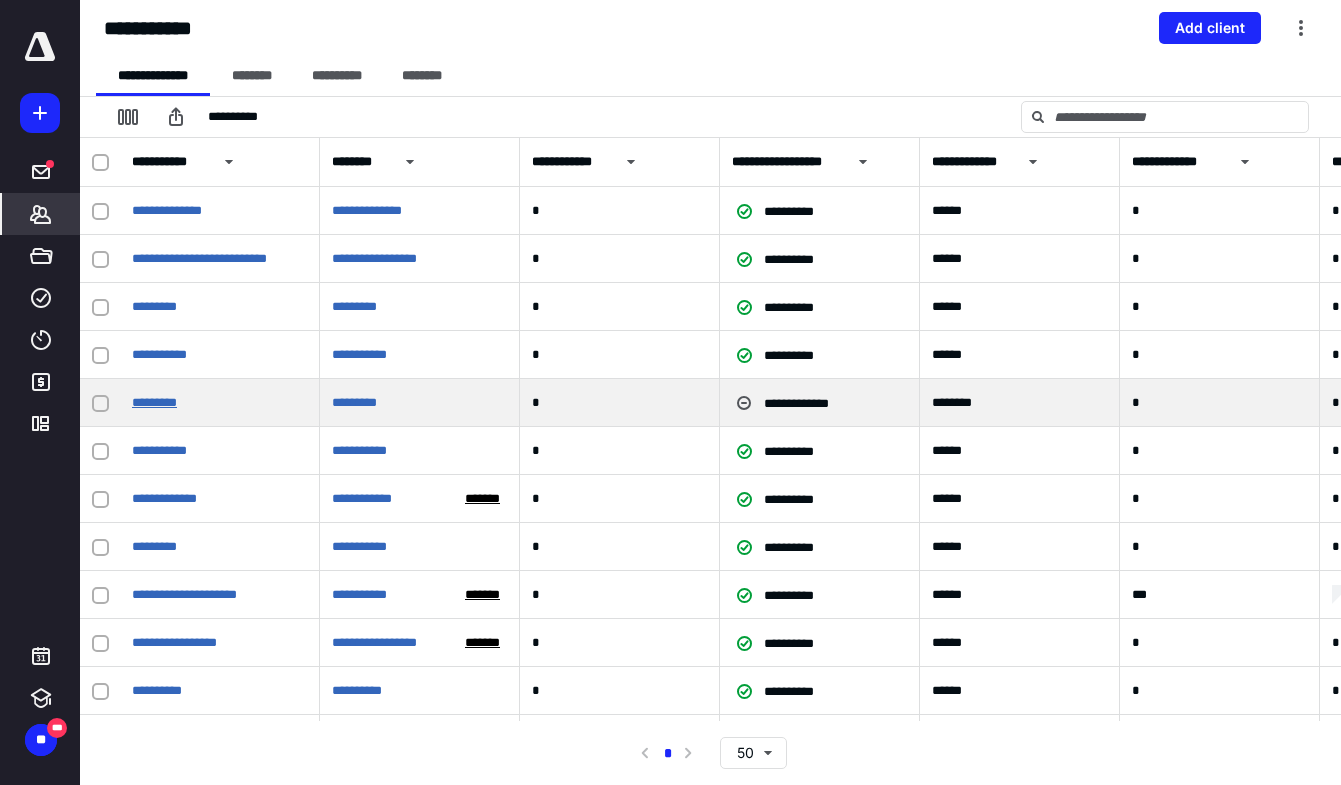click on "*********" at bounding box center (154, 402) 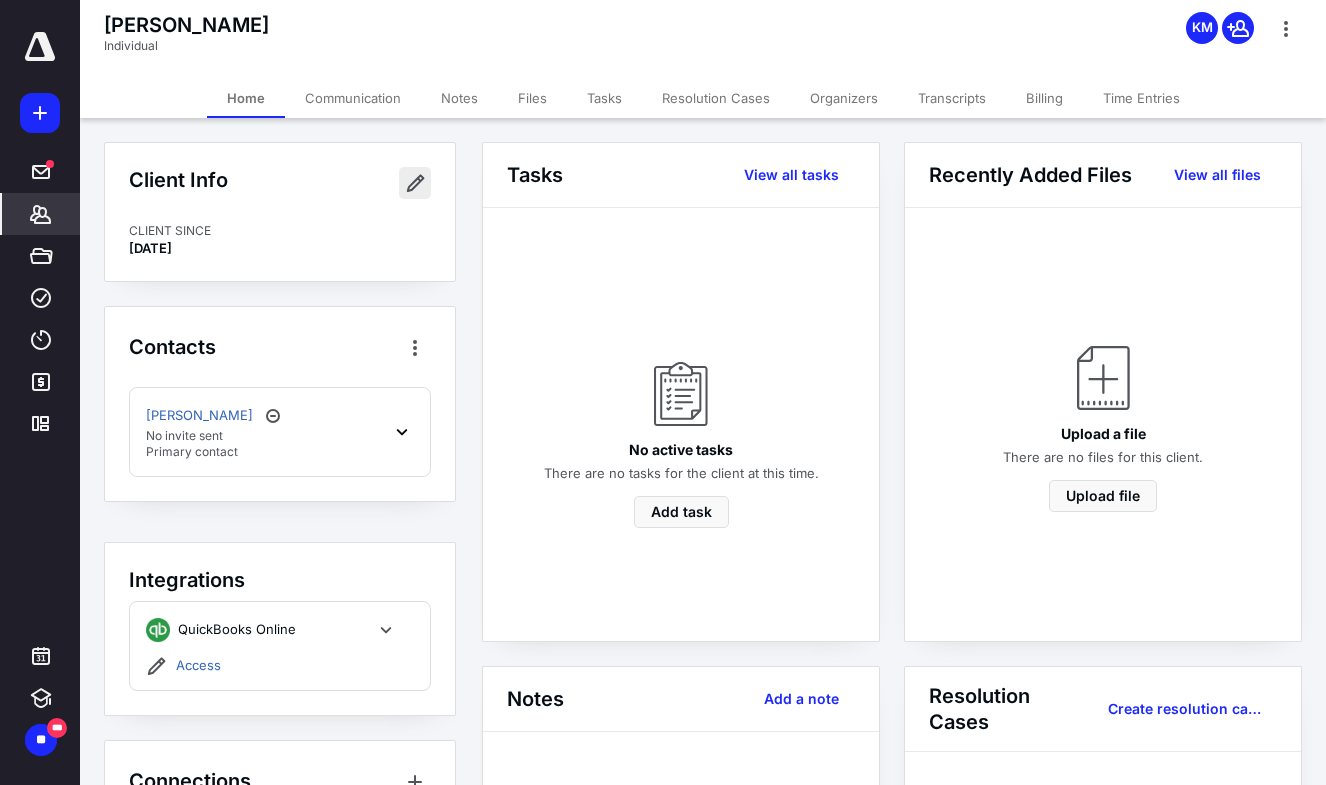 click at bounding box center [415, 183] 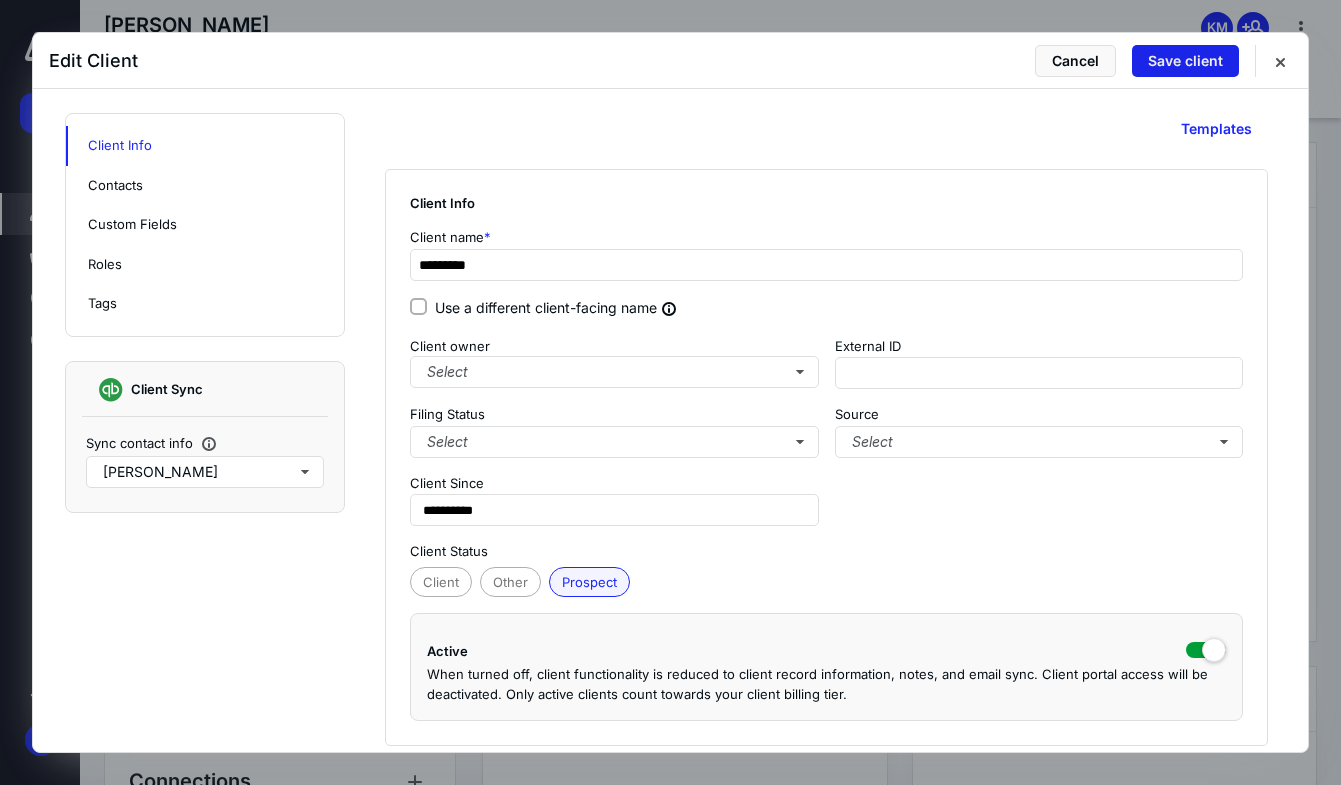 click on "Save client" at bounding box center [1185, 61] 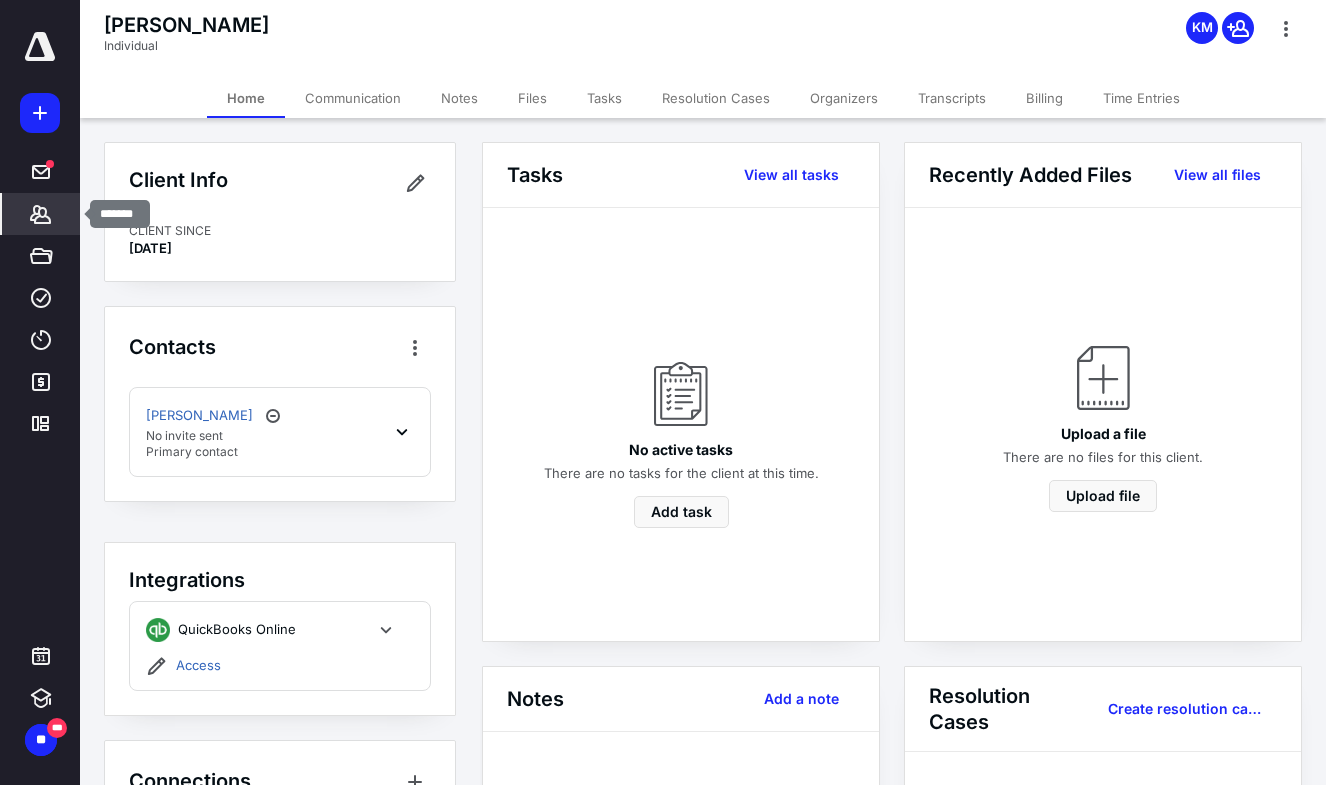 click on "*******" at bounding box center (41, 214) 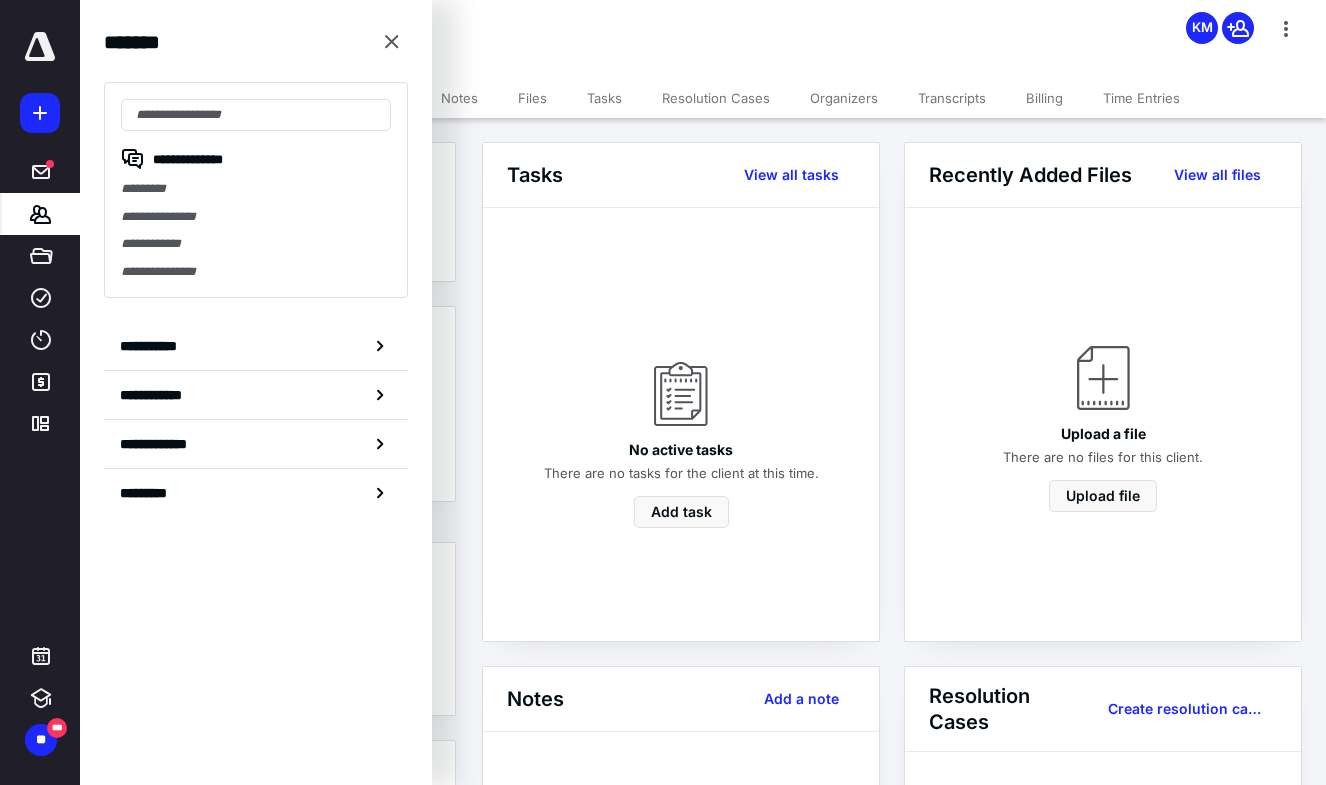 click on "**********" at bounding box center [256, 346] 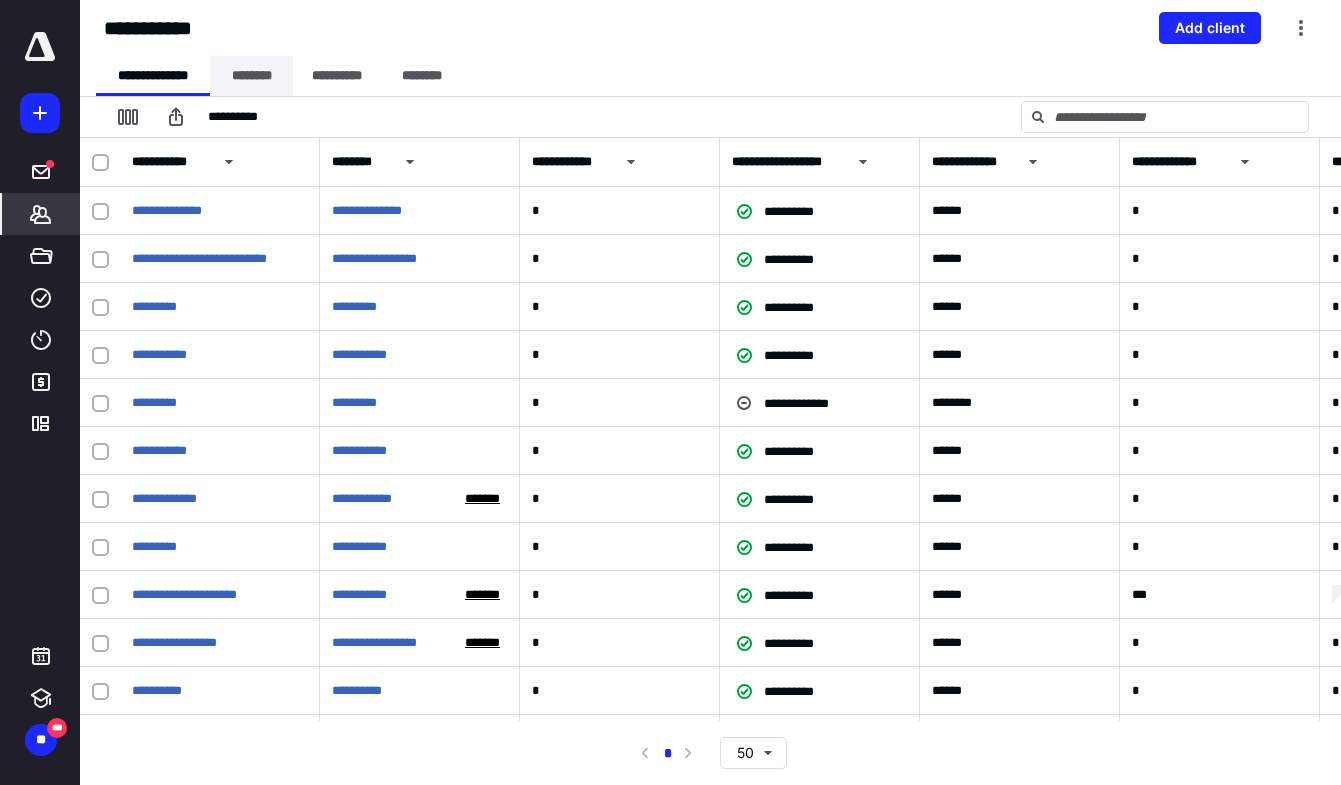 click on "********" at bounding box center (251, 76) 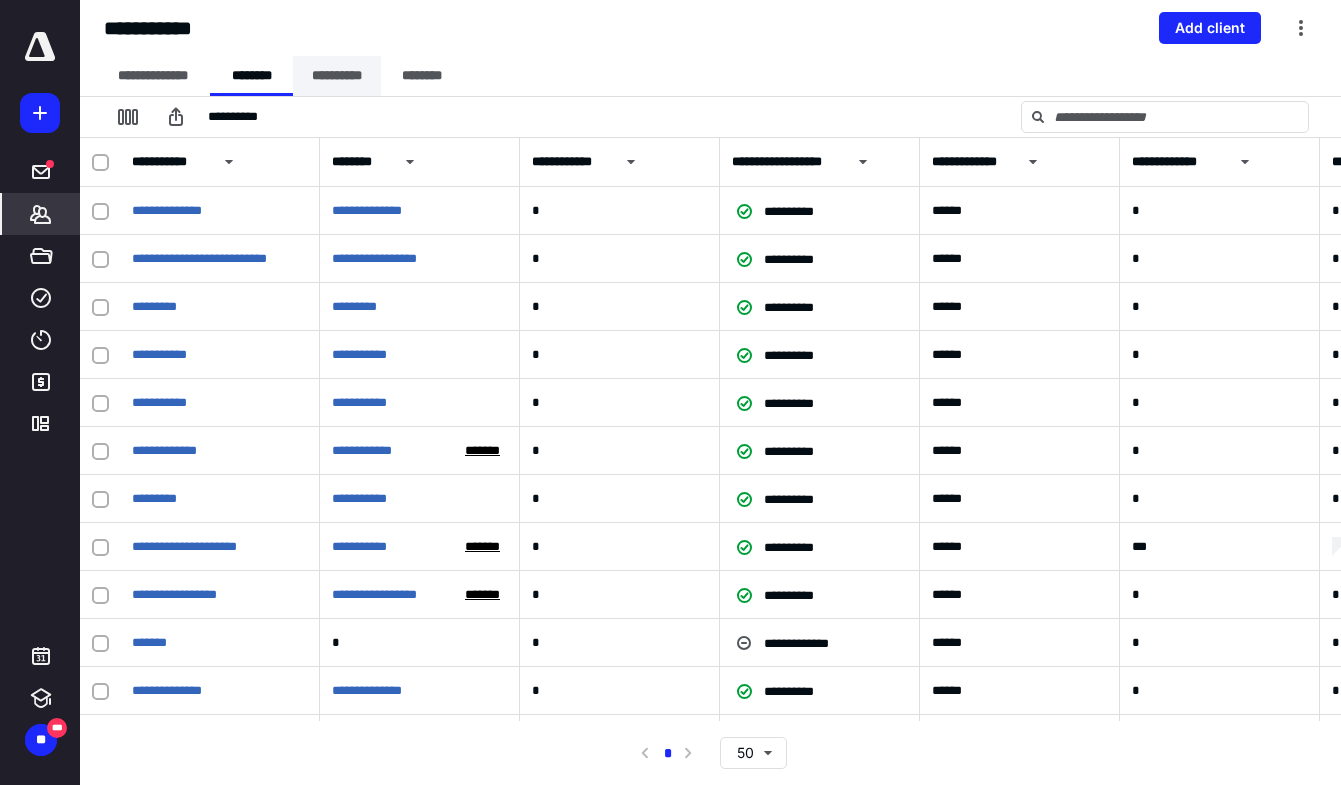 click on "**********" at bounding box center [337, 76] 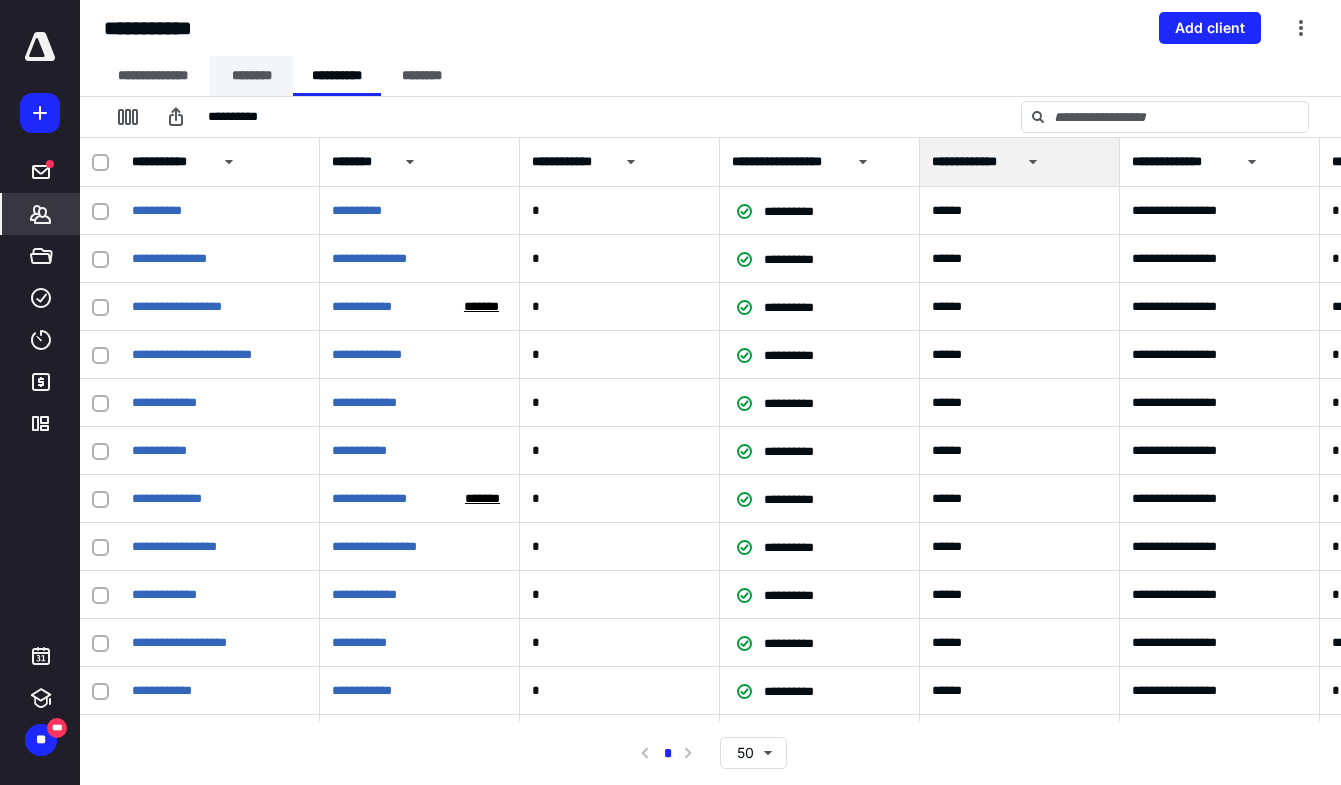 click on "********" at bounding box center (251, 76) 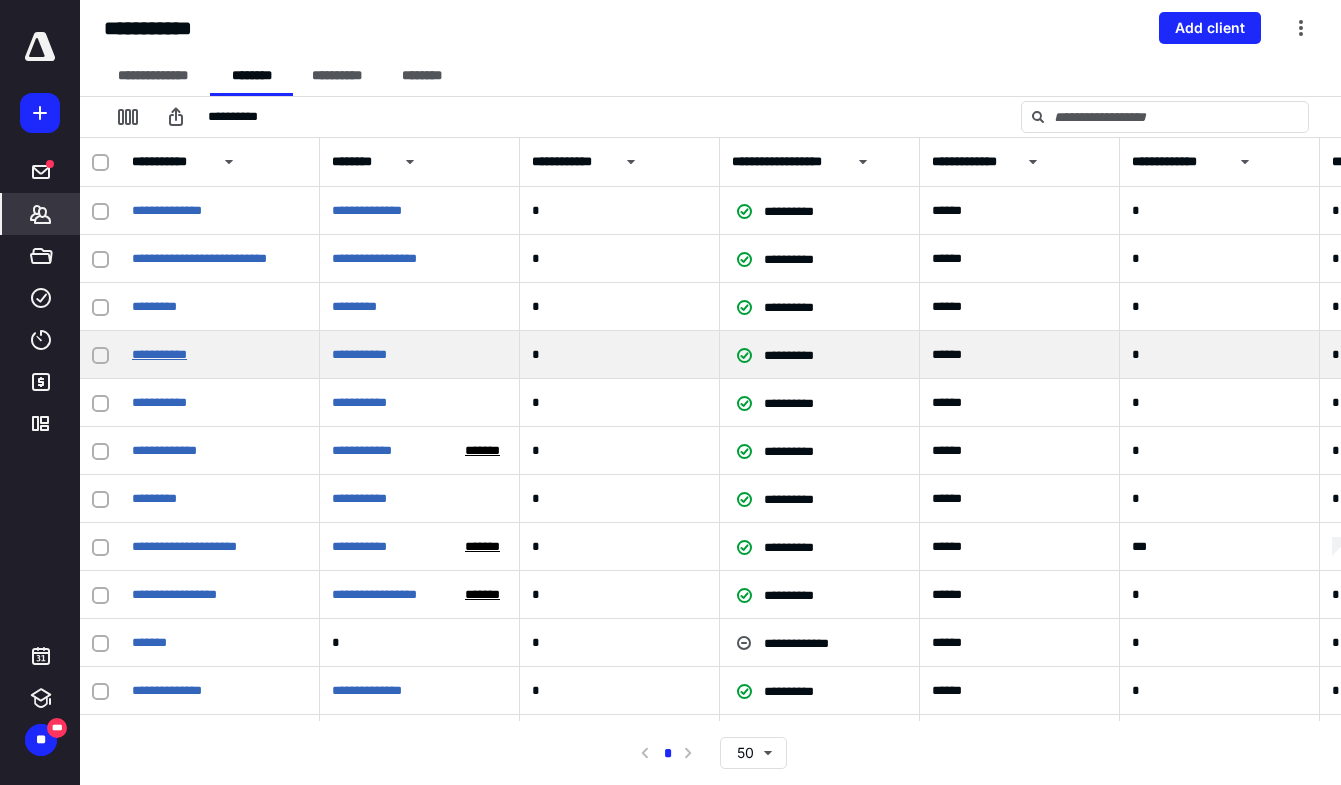 click on "**********" at bounding box center [159, 354] 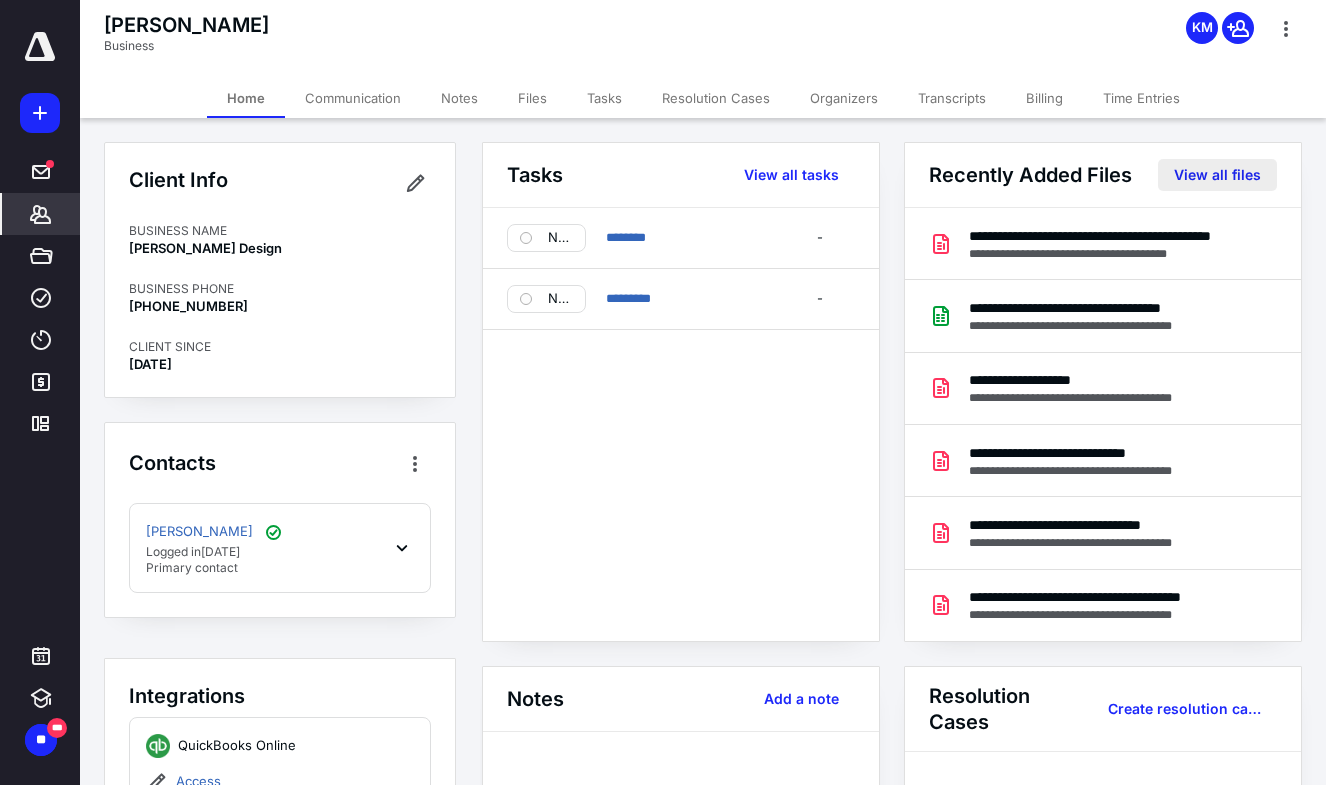click on "View all files" at bounding box center (1217, 175) 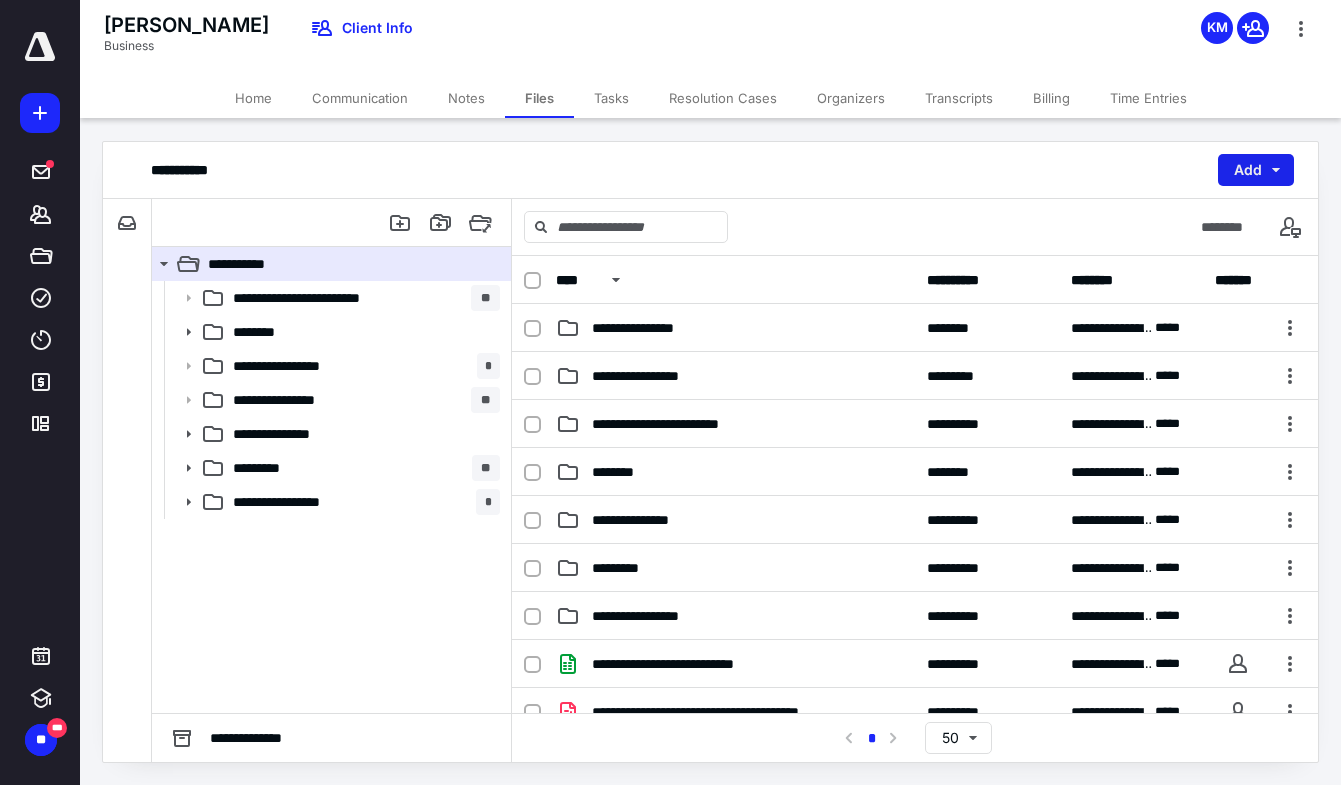 click on "Add" at bounding box center [1256, 170] 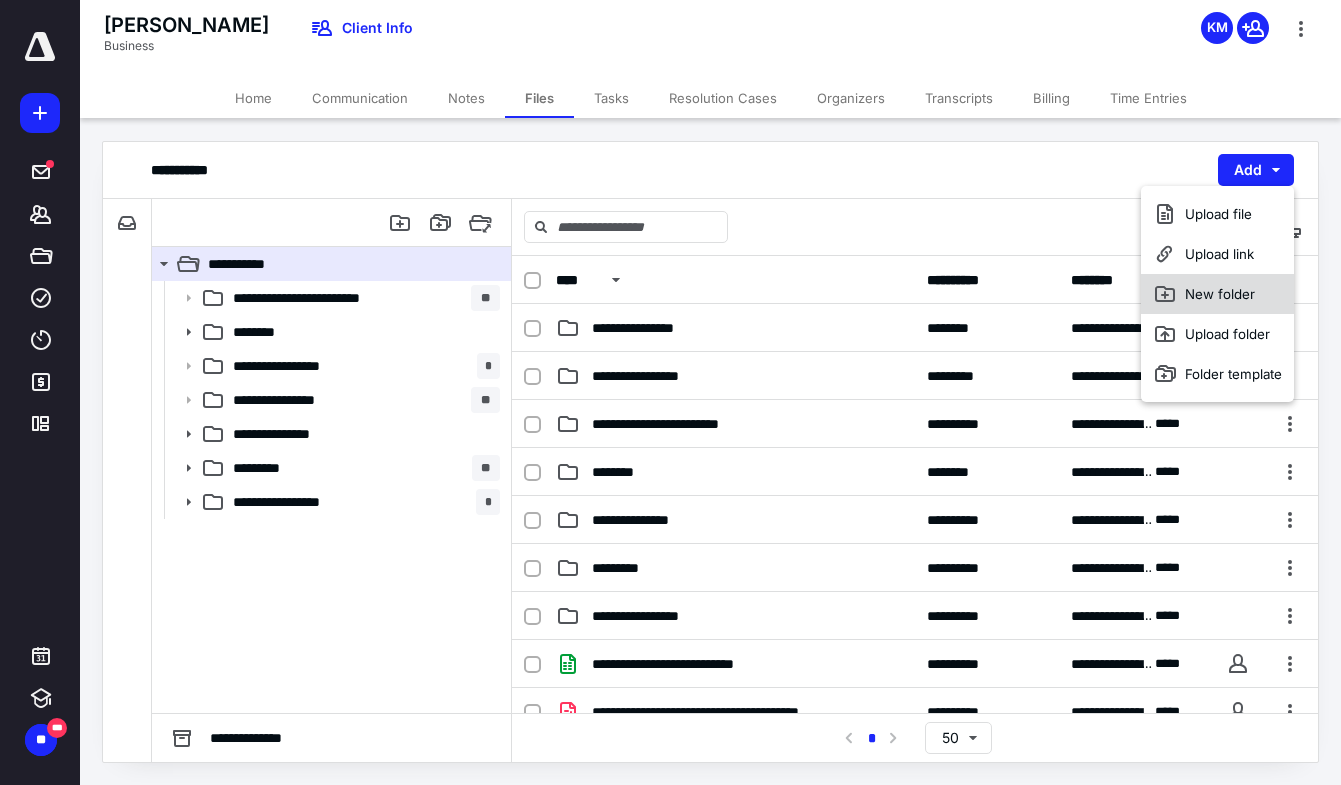 drag, startPoint x: 1250, startPoint y: 320, endPoint x: 1248, endPoint y: 306, distance: 14.142136 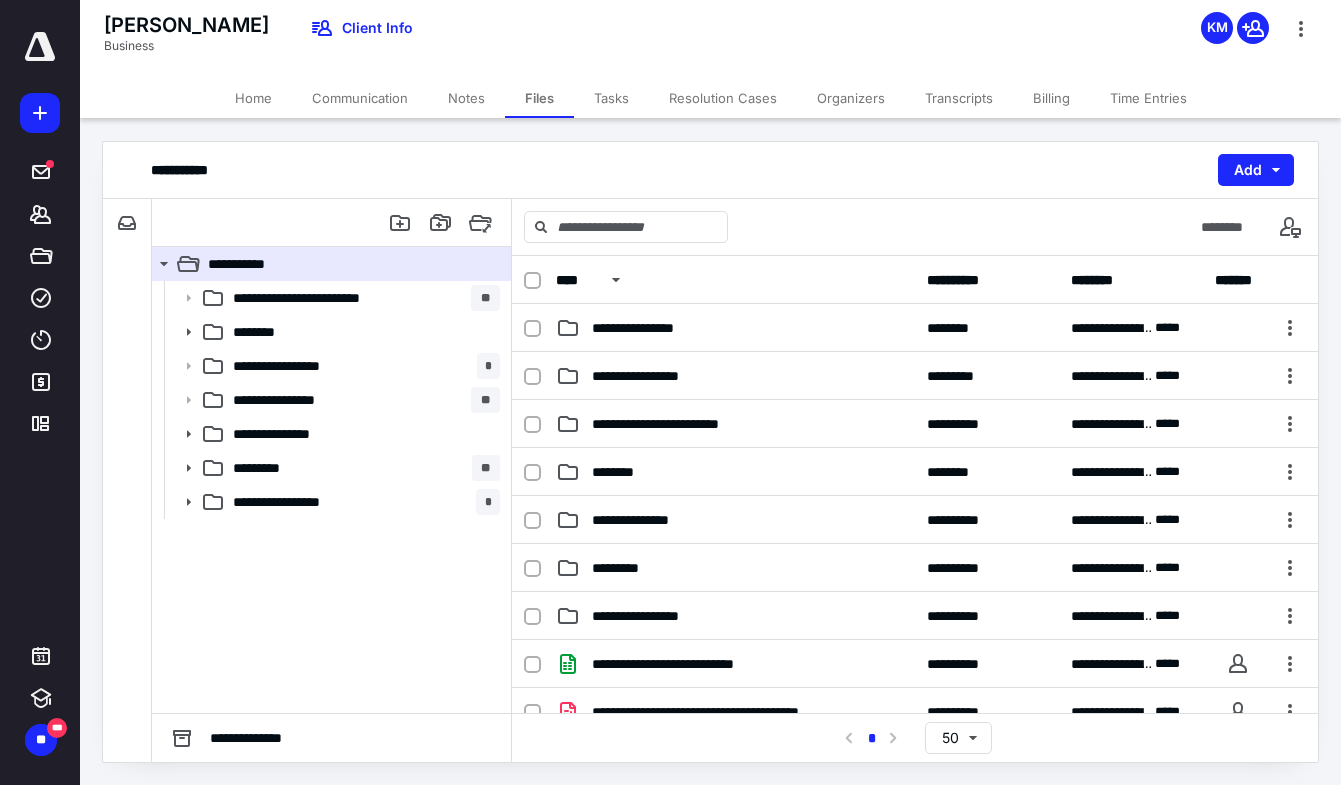 click on "**********" at bounding box center (915, 328) 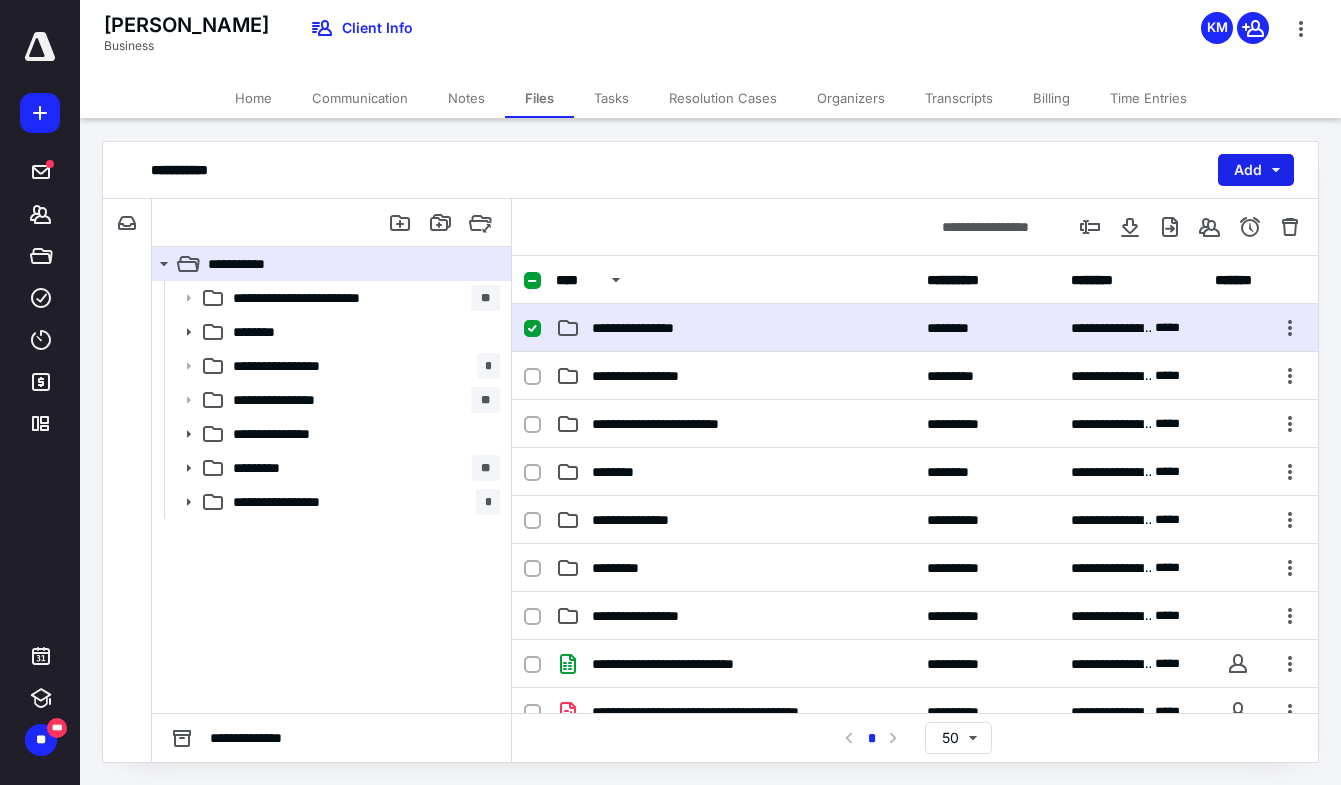 click on "Add" at bounding box center (1256, 170) 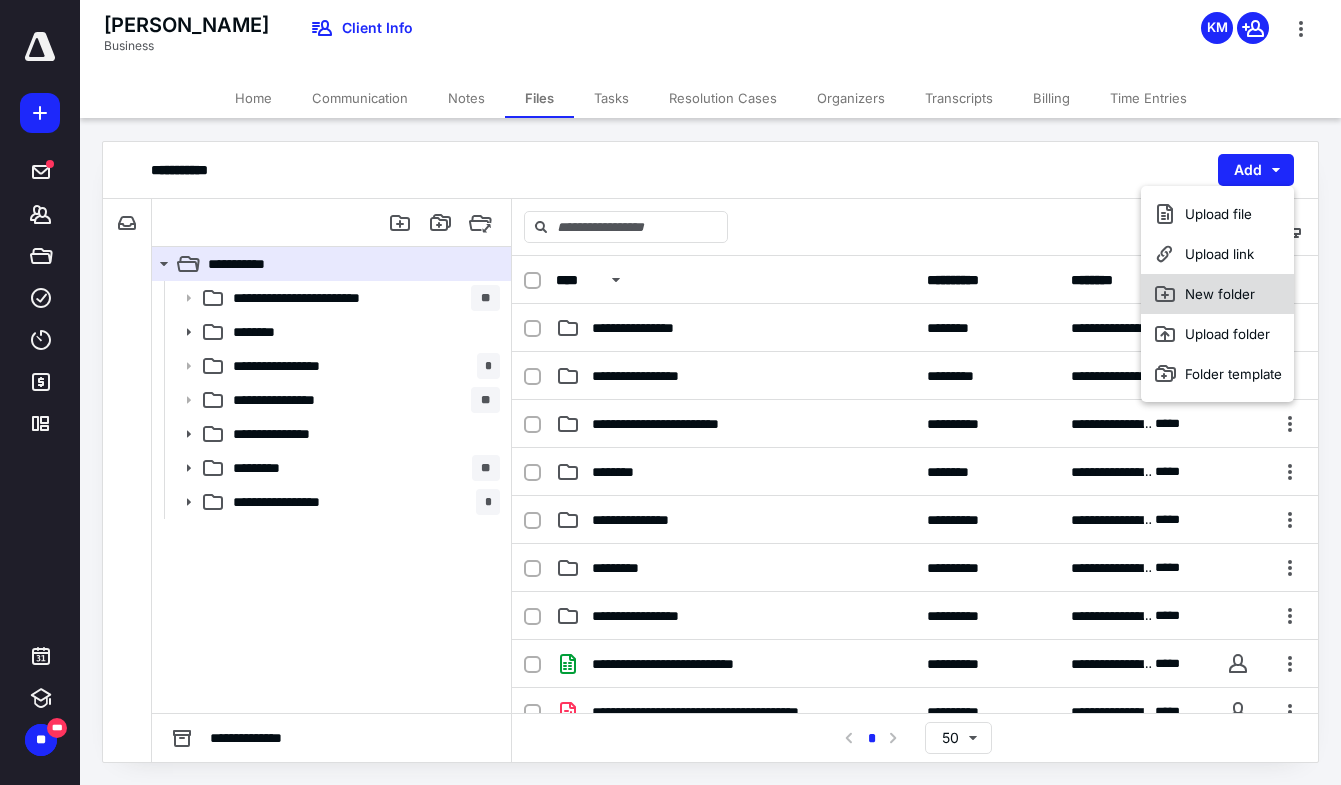 click on "New folder" at bounding box center (1217, 294) 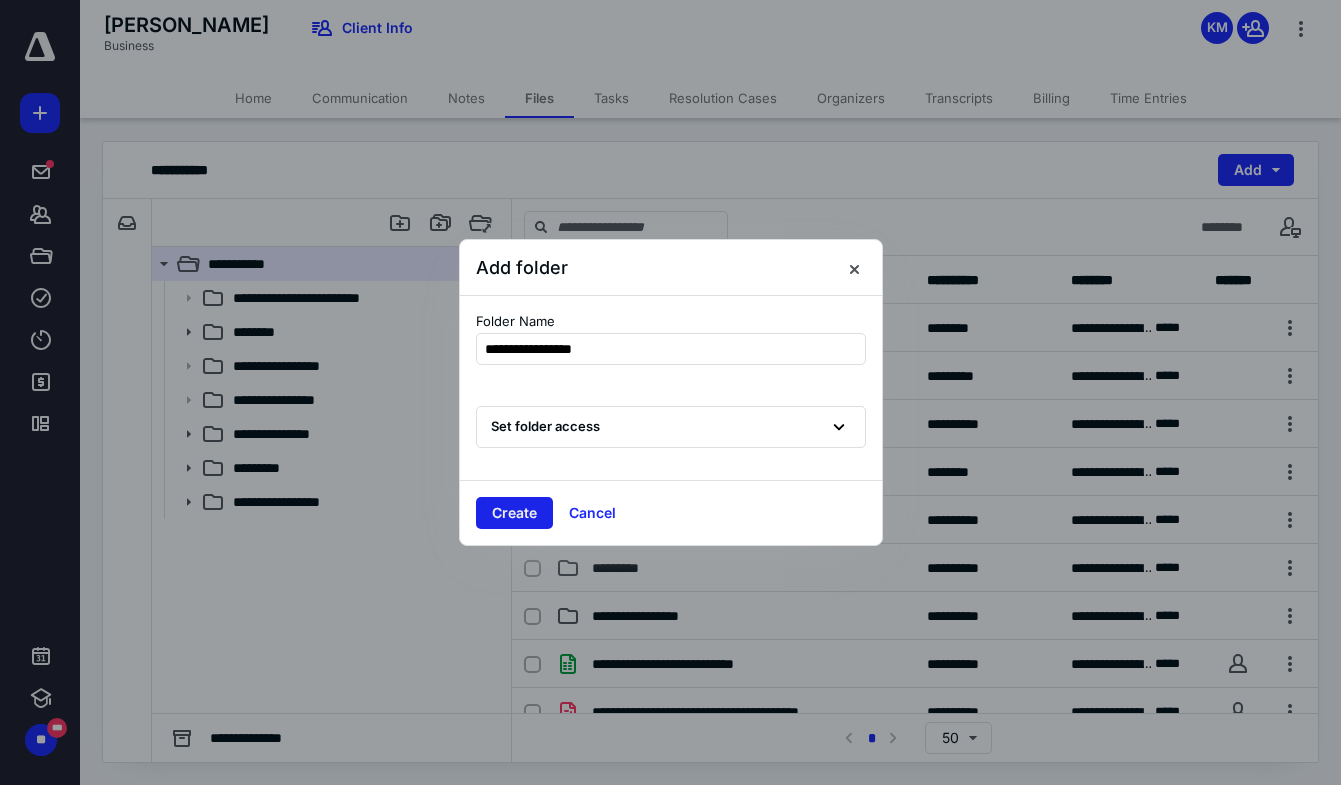 type on "**********" 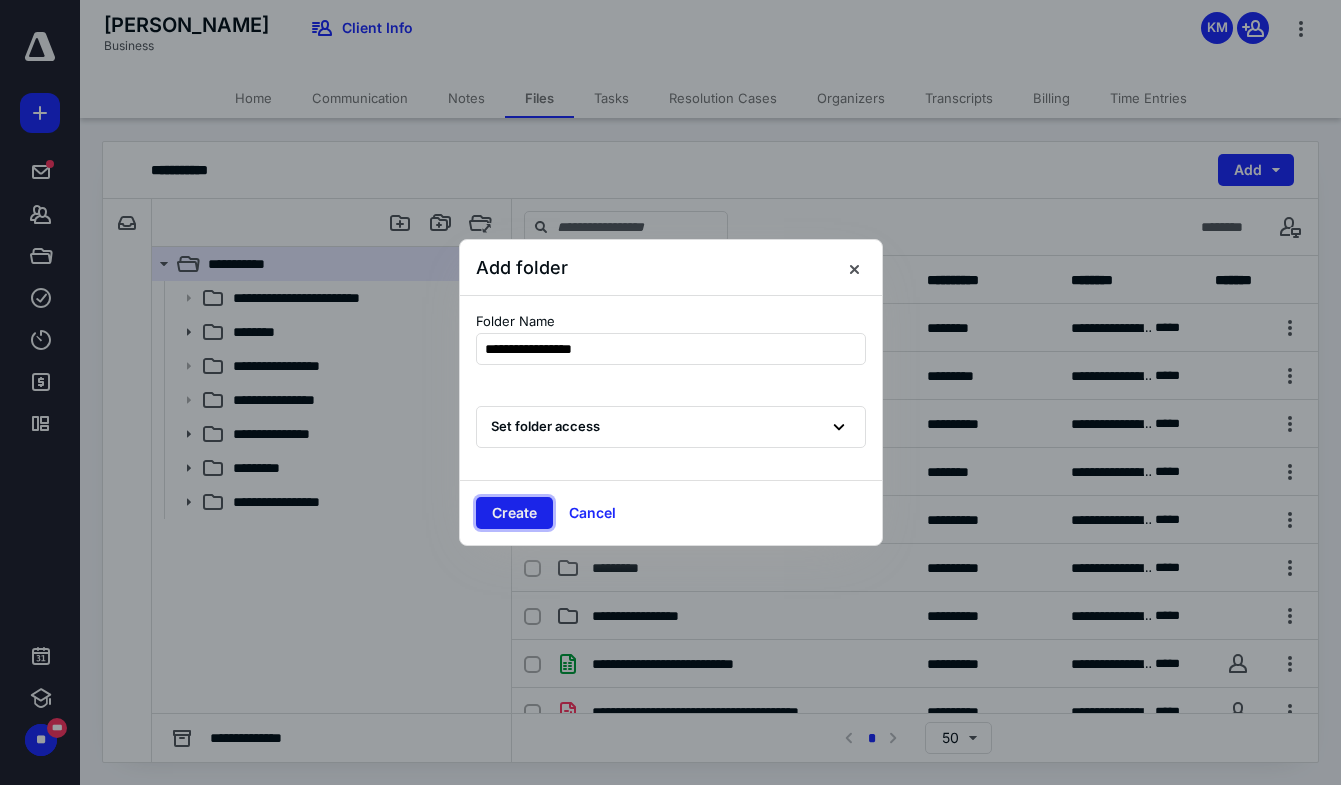 click on "Create" at bounding box center [514, 513] 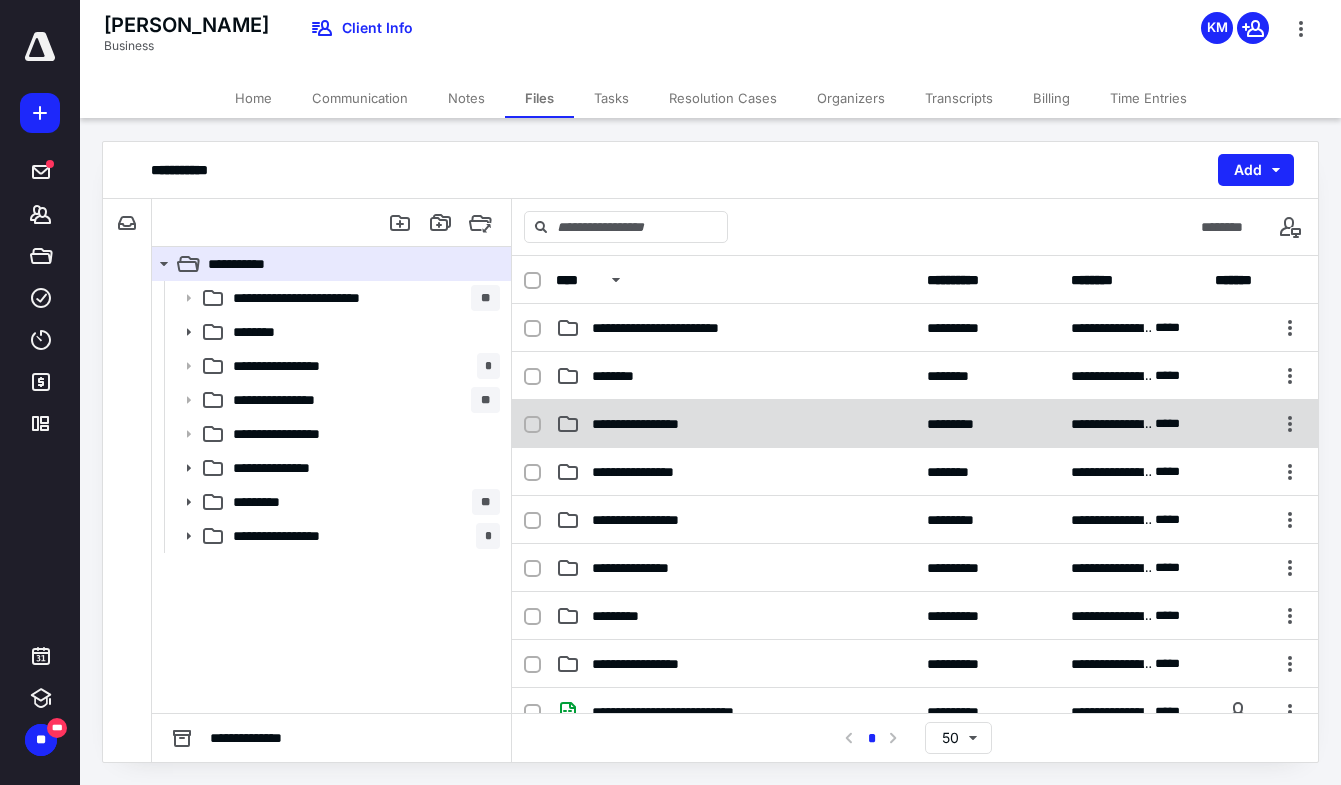 click on "**********" at bounding box center [654, 424] 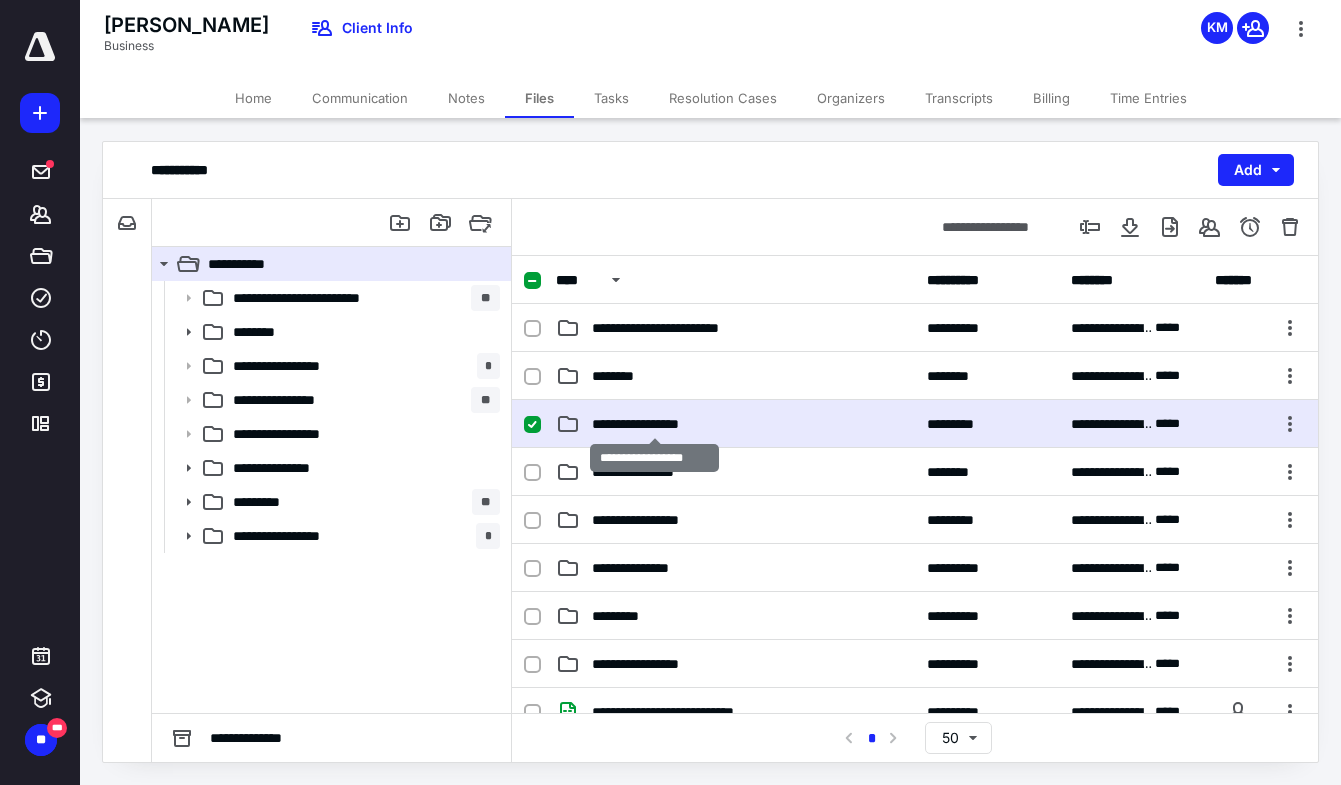 click on "**********" at bounding box center [654, 424] 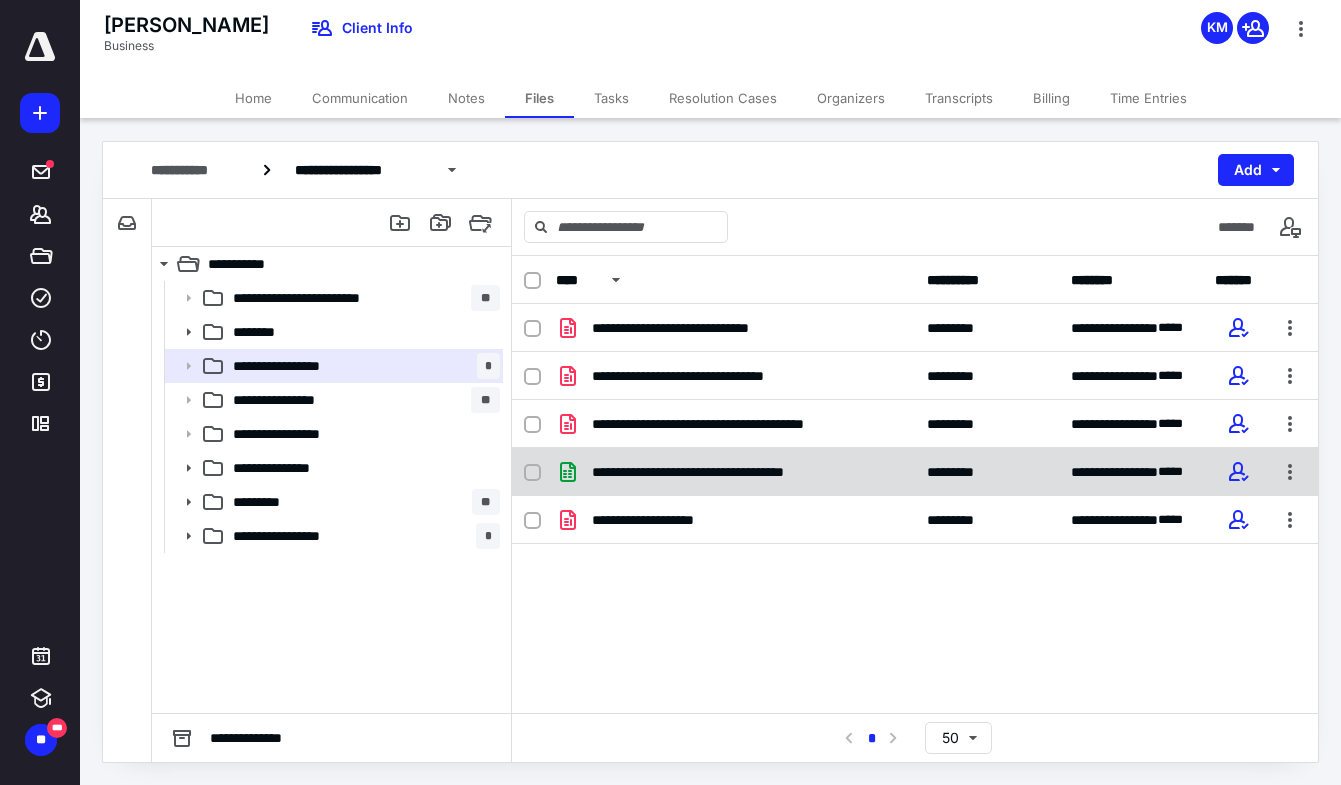 click 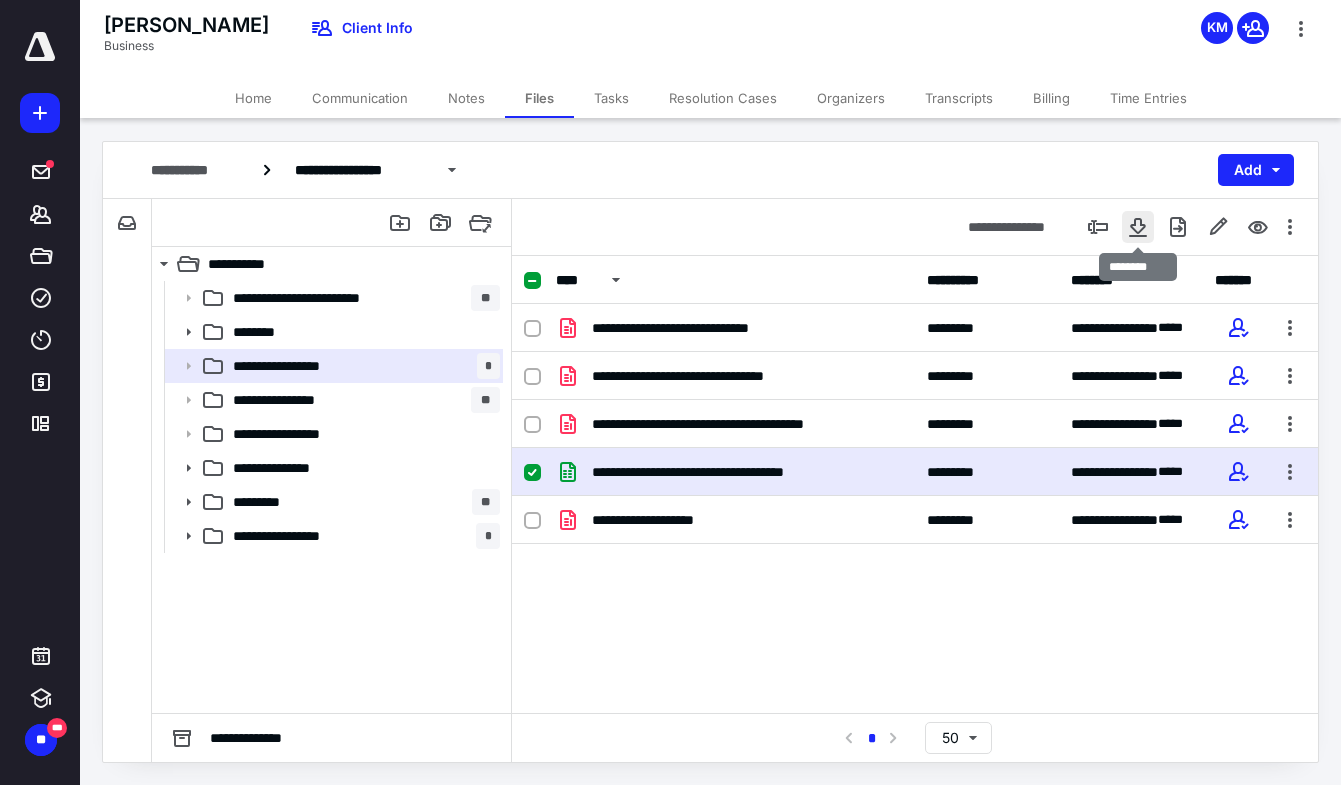 click at bounding box center (1138, 227) 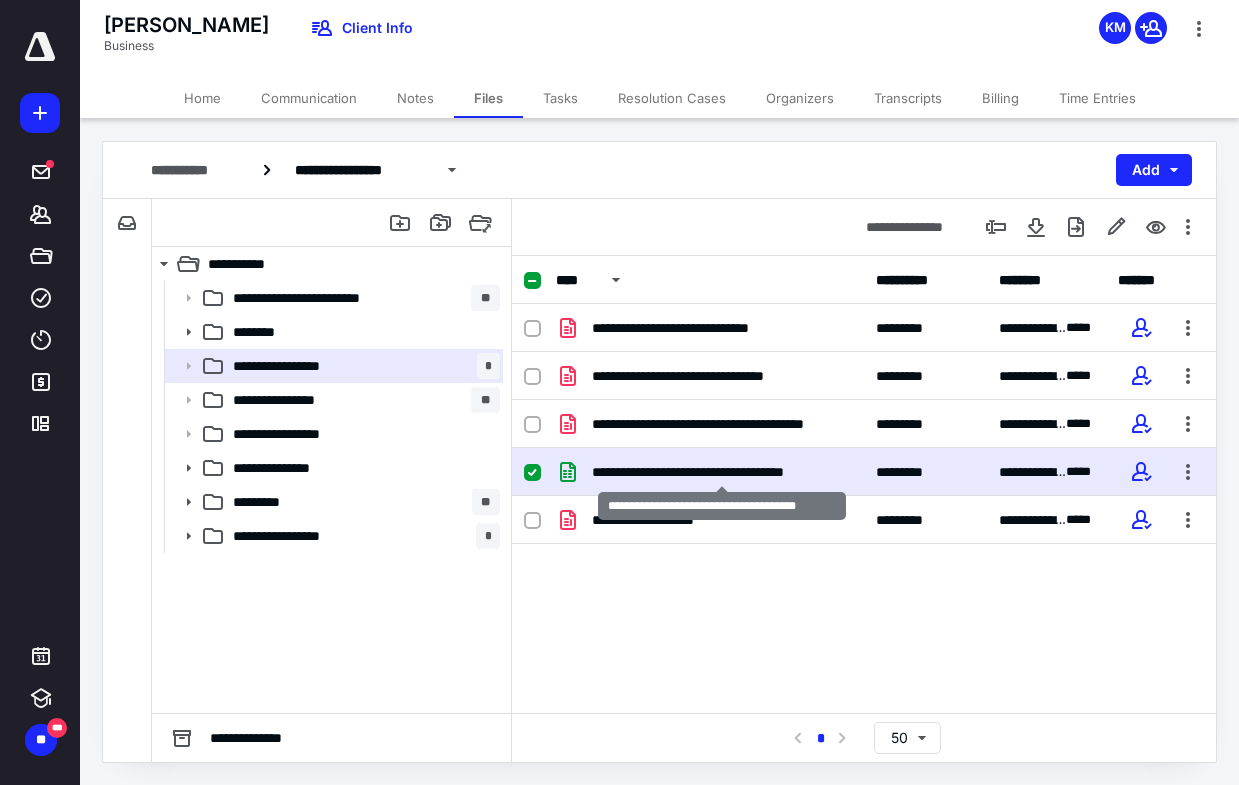 click on "**********" at bounding box center (722, 472) 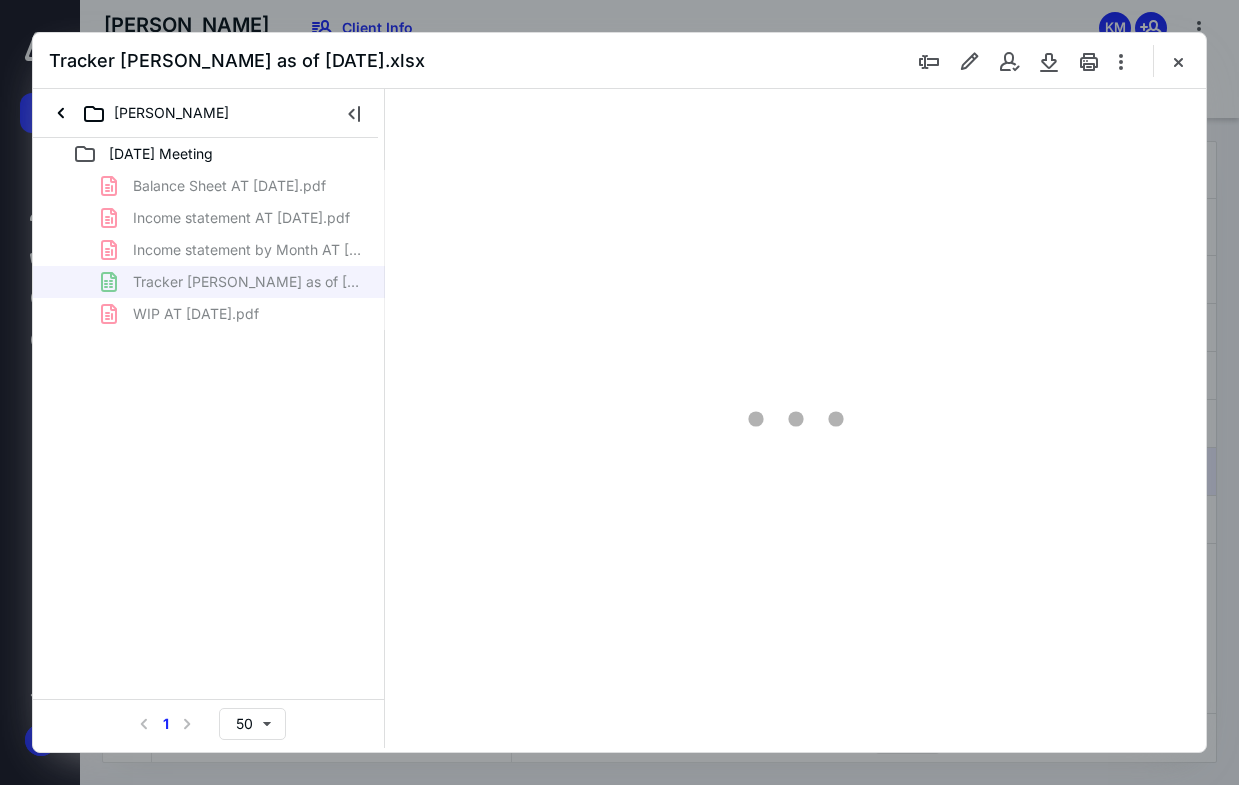 scroll, scrollTop: 0, scrollLeft: 0, axis: both 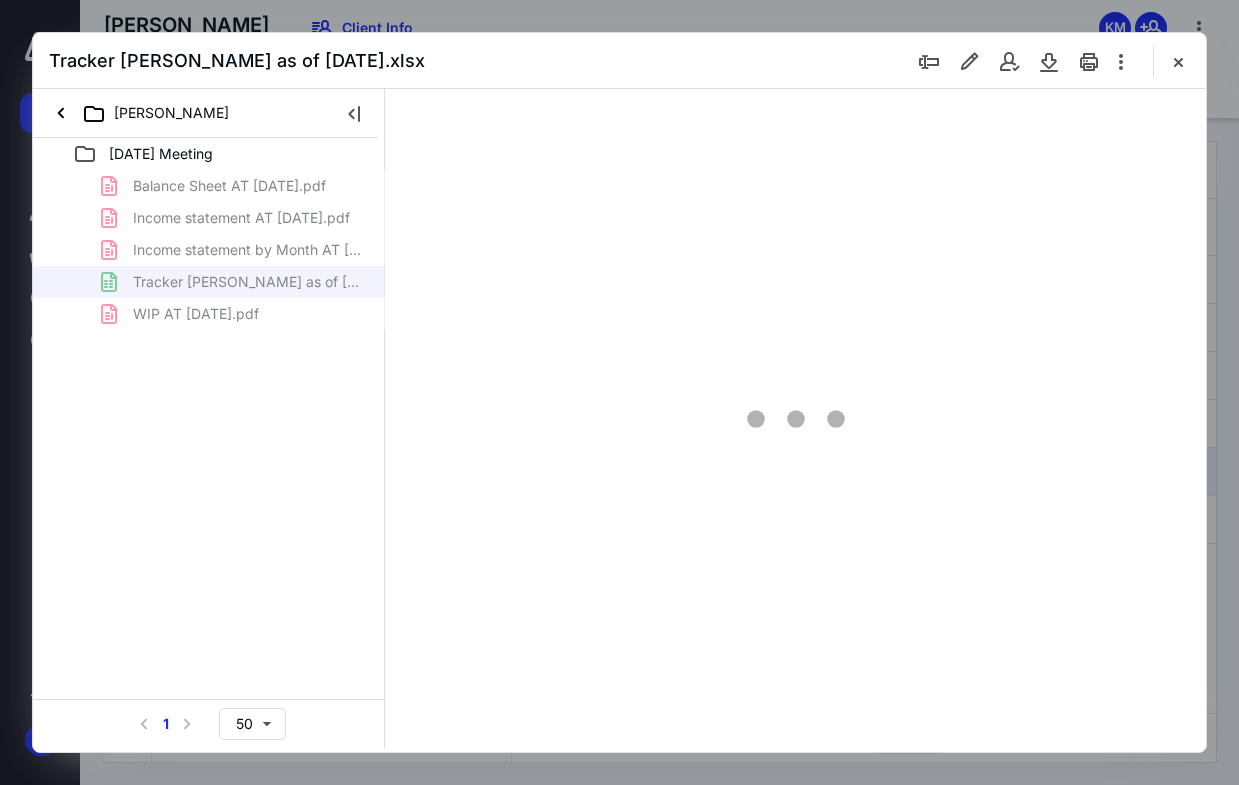 type on "80" 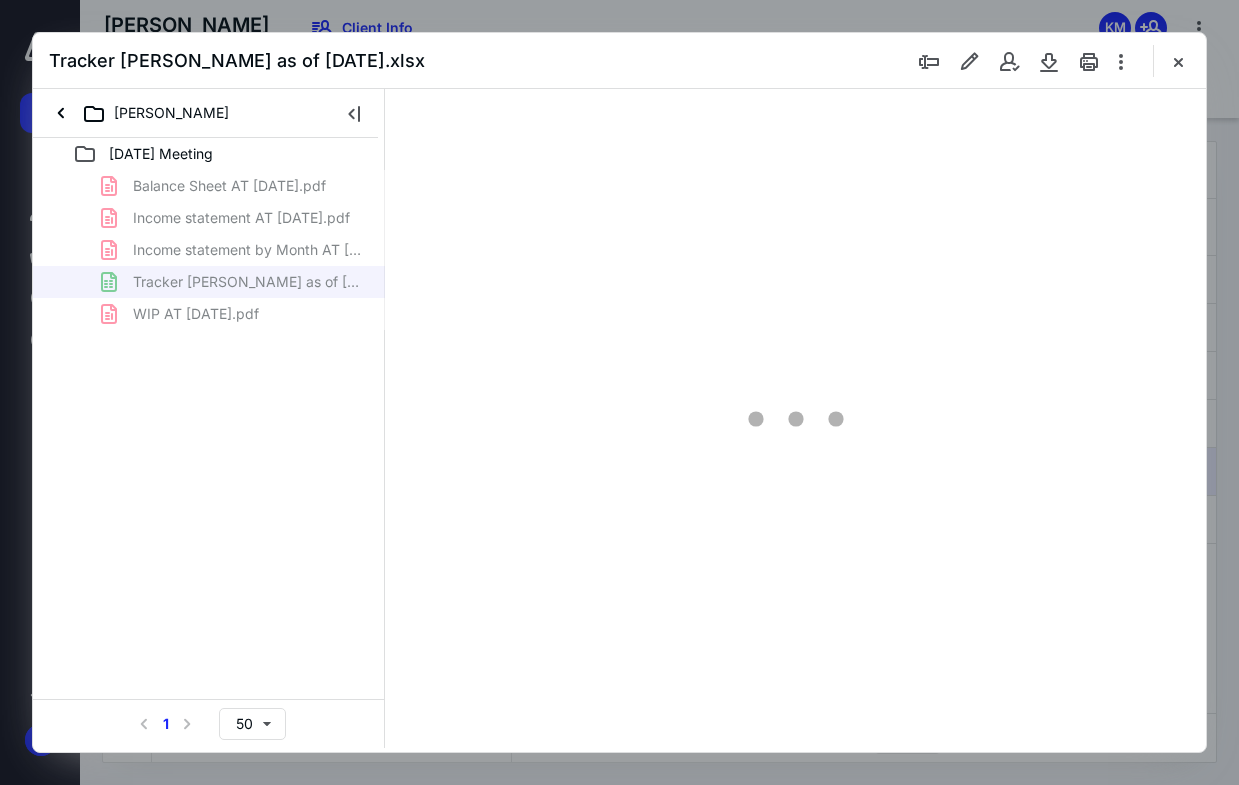 scroll, scrollTop: 107, scrollLeft: 1098, axis: both 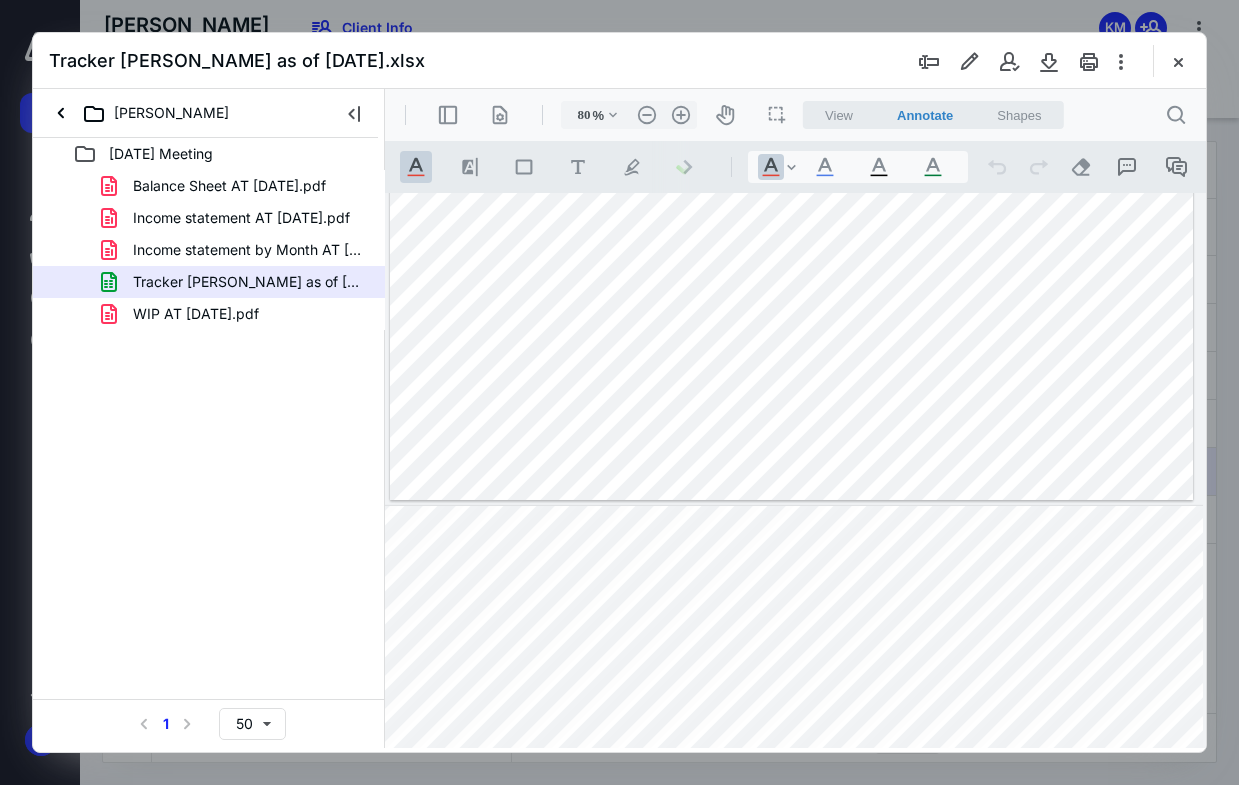 drag, startPoint x: 1171, startPoint y: 68, endPoint x: 1222, endPoint y: 93, distance: 56.797886 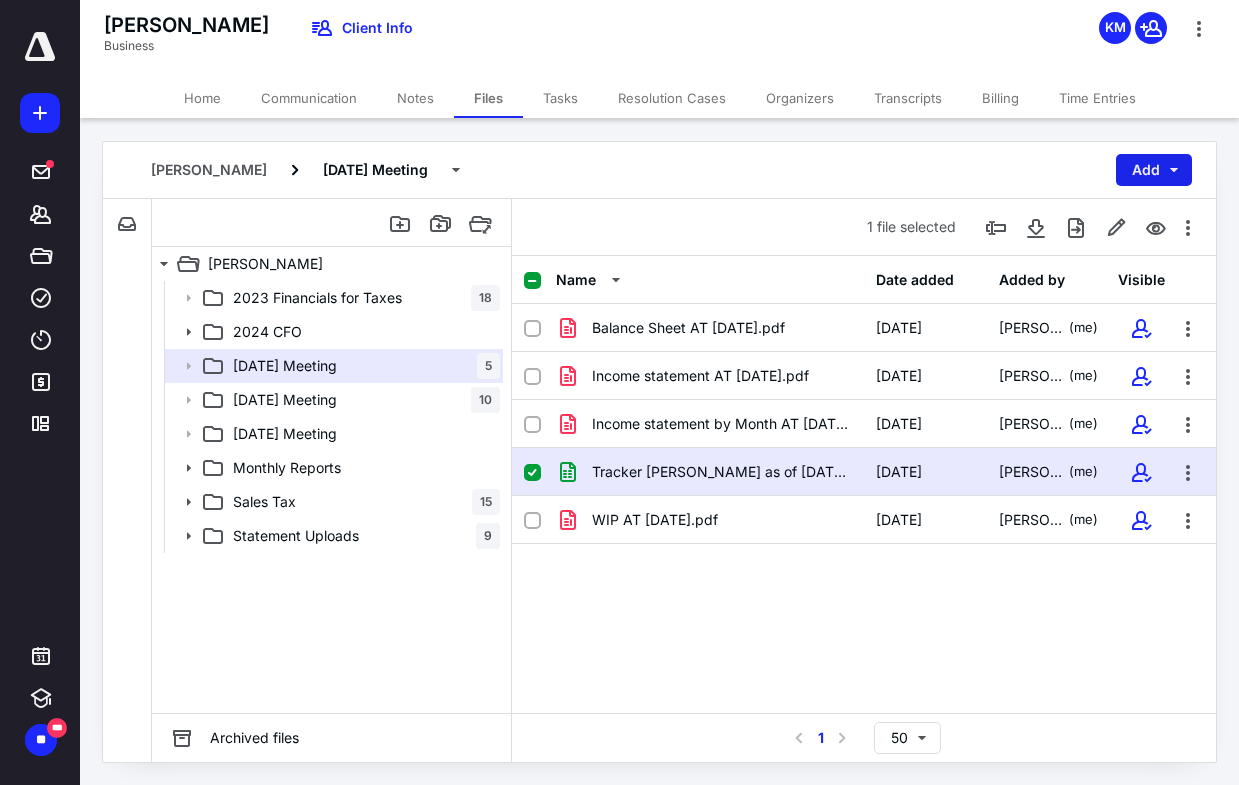 click on "Add" at bounding box center (1154, 170) 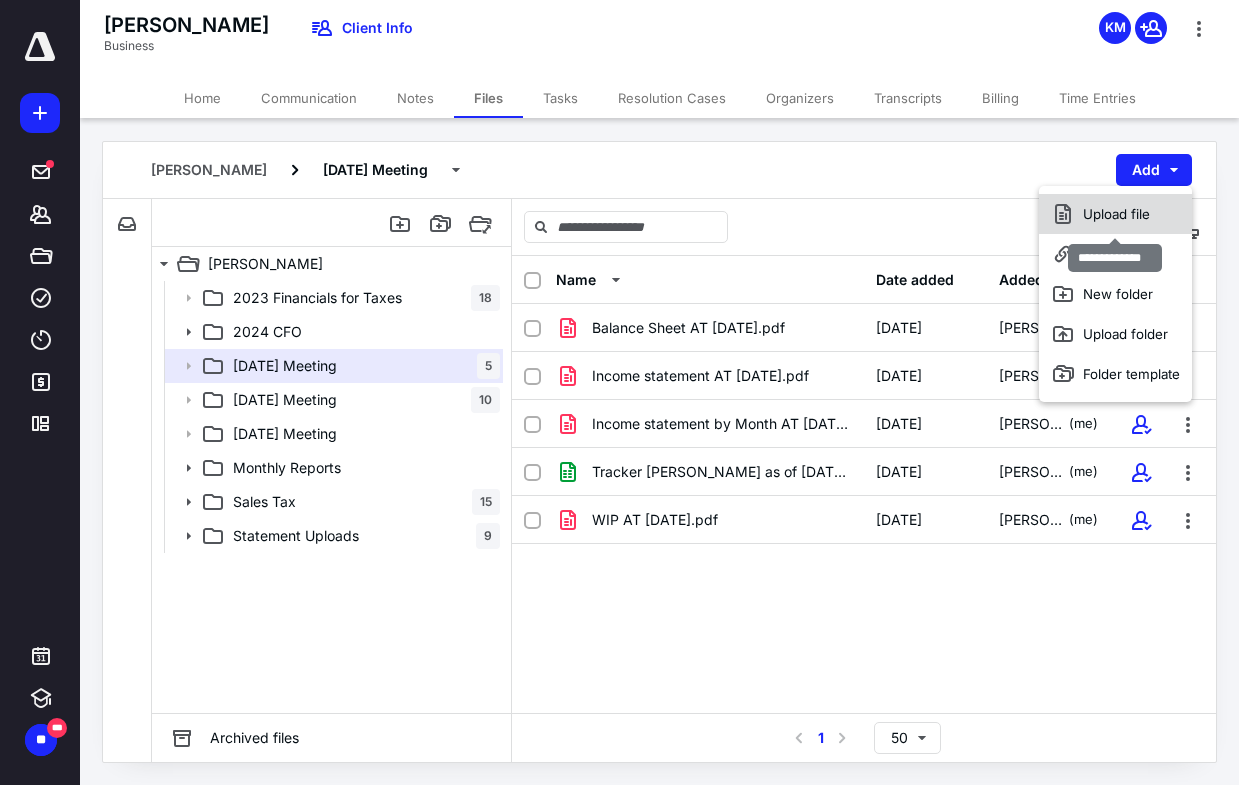 click on "Upload file" at bounding box center (1115, 214) 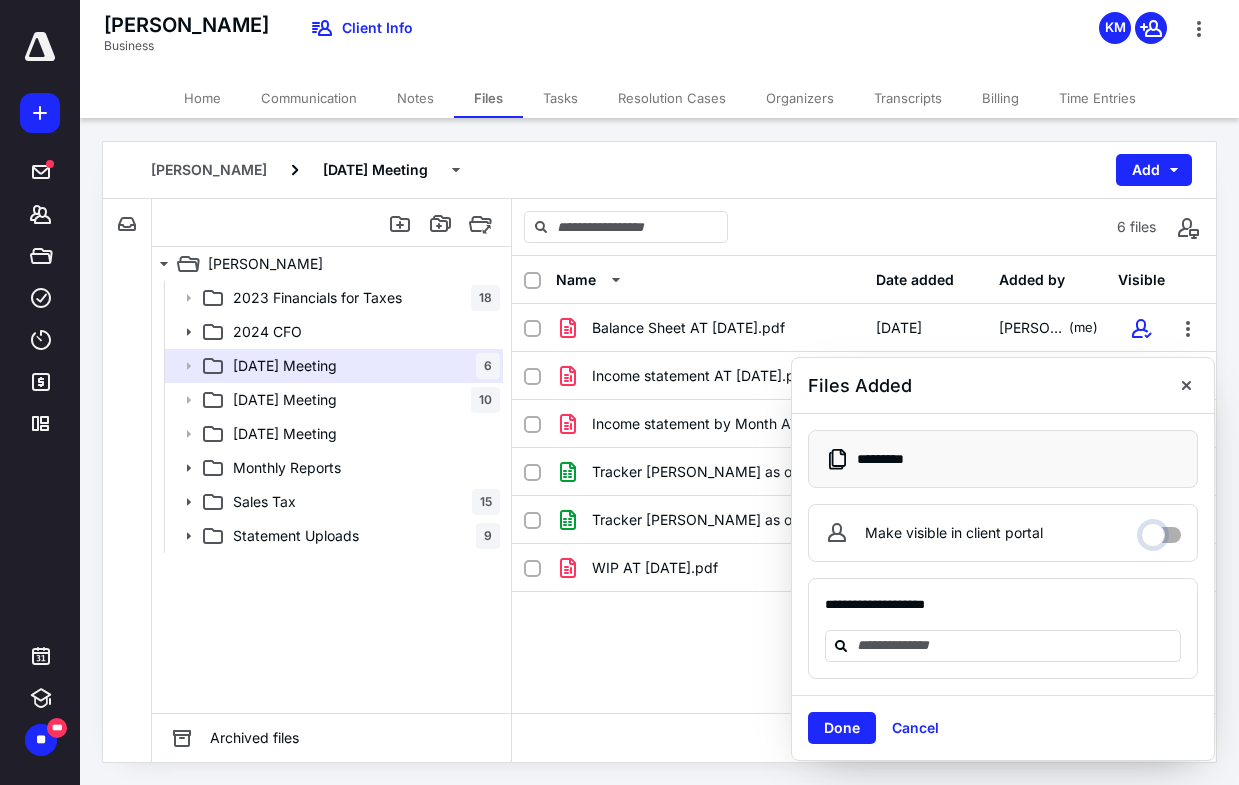 click on "Make visible in client portal" at bounding box center (1161, 530) 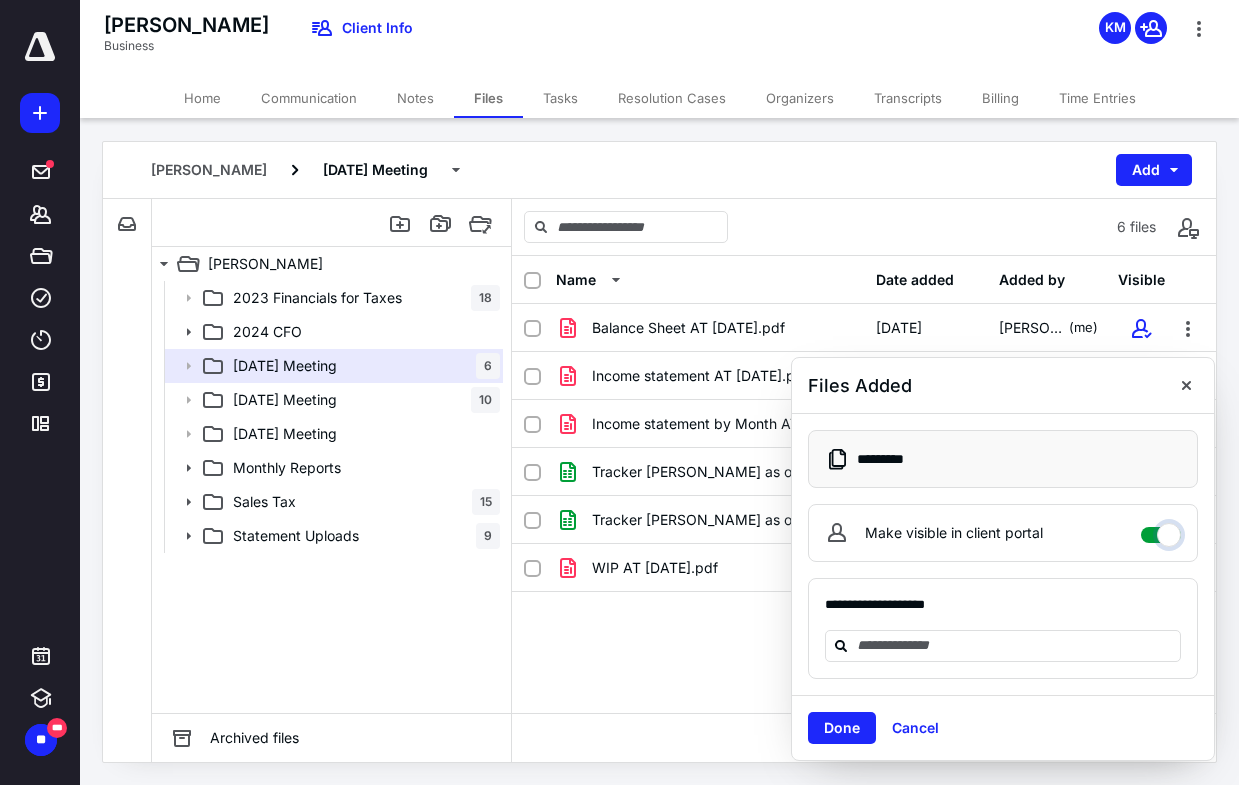 checkbox on "****" 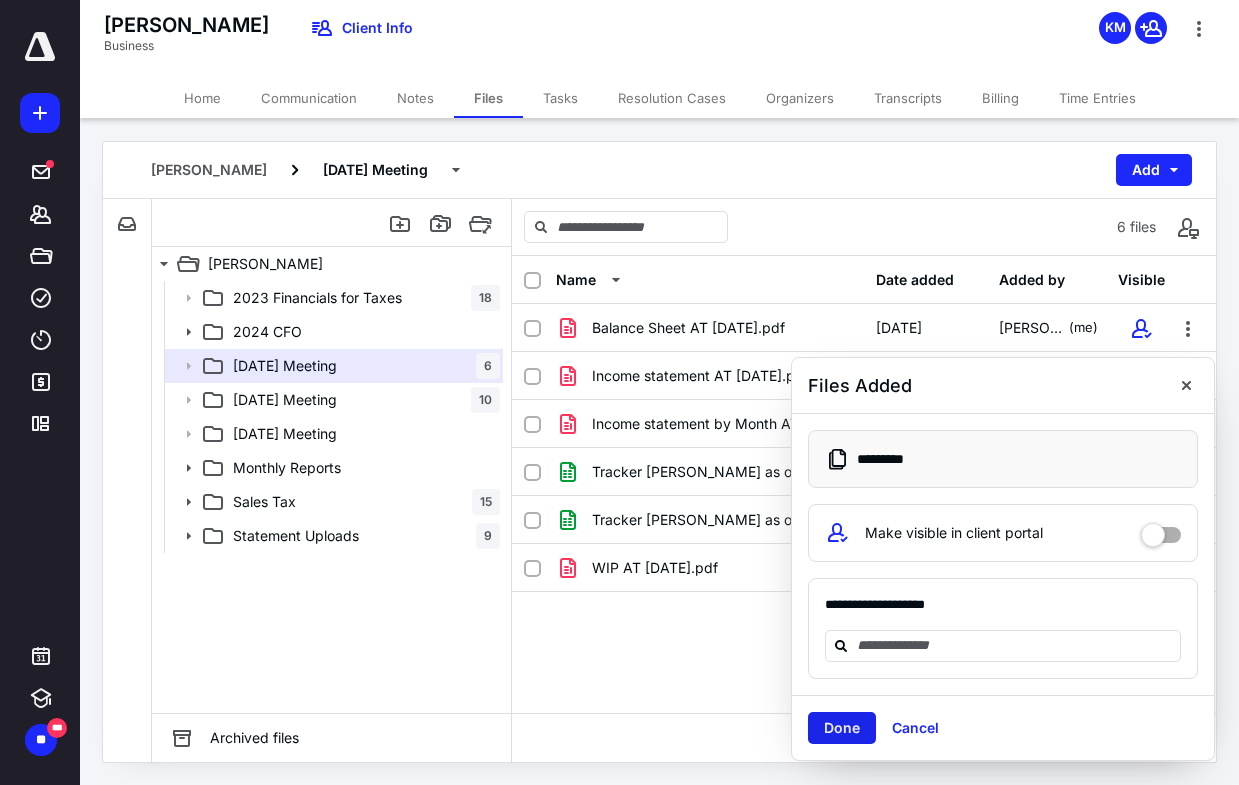 click on "Done" at bounding box center [842, 728] 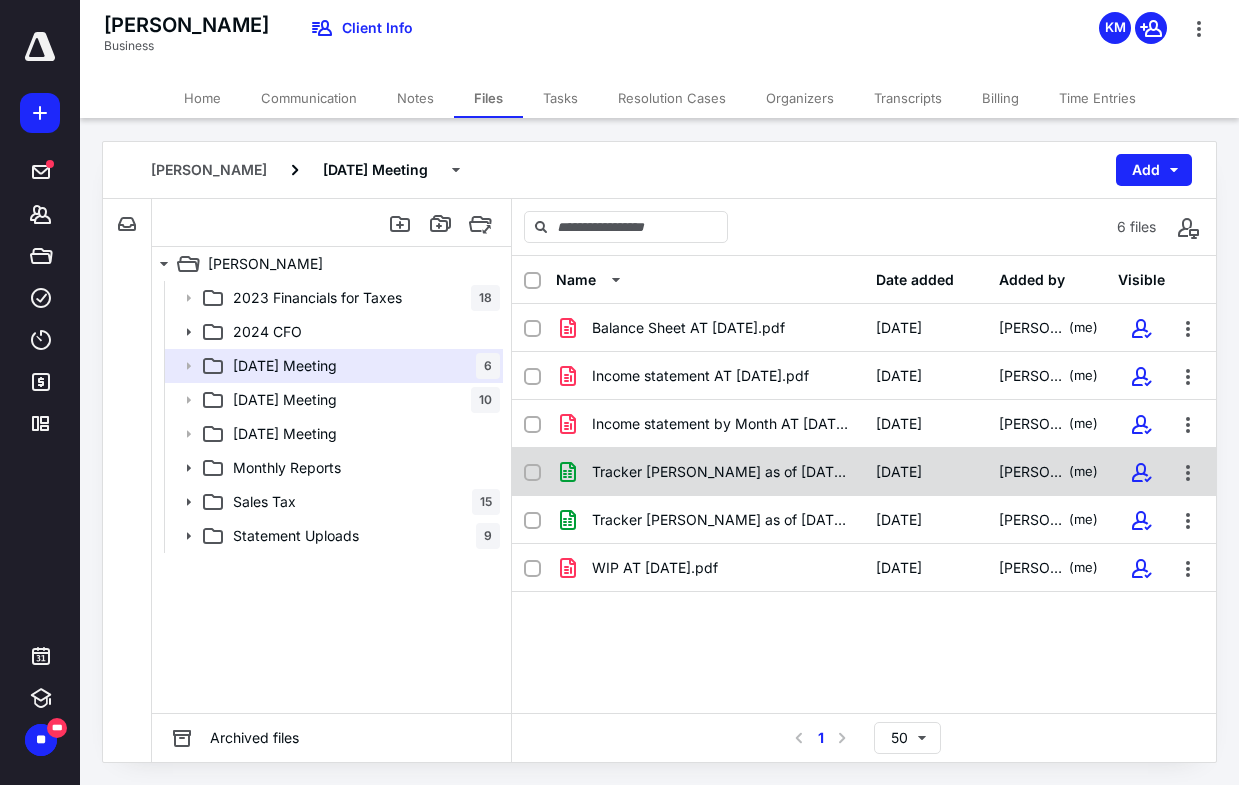 click at bounding box center [540, 472] 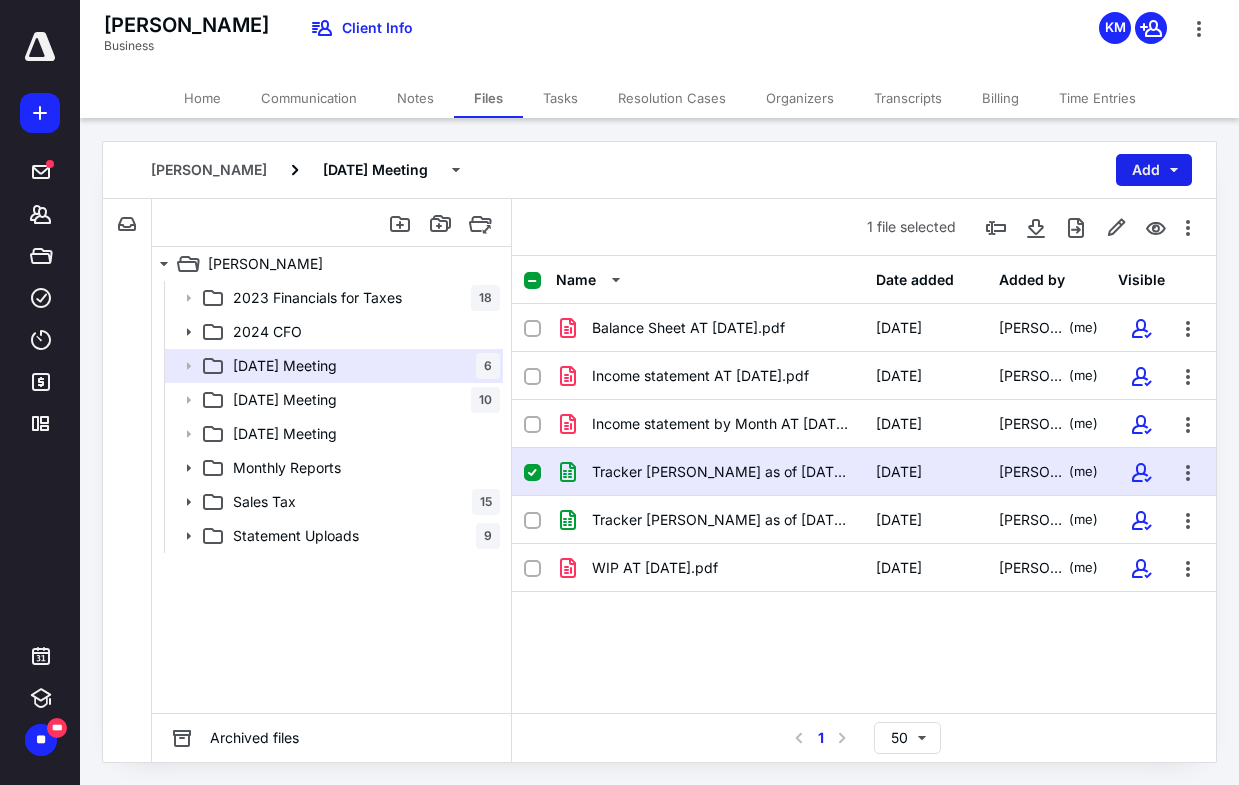 click on "Add" at bounding box center (1154, 170) 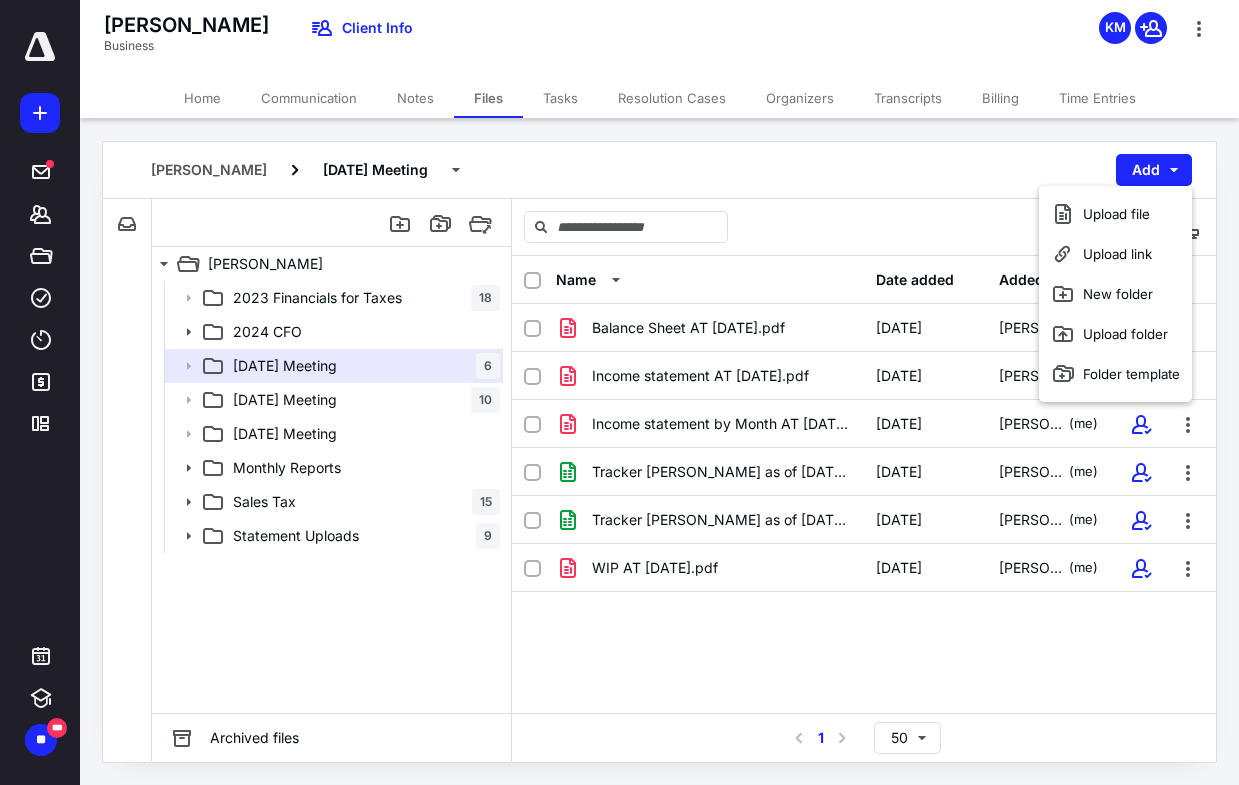 click on "[PERSON_NAME] [DATE] Meeting   Add" at bounding box center [659, 170] 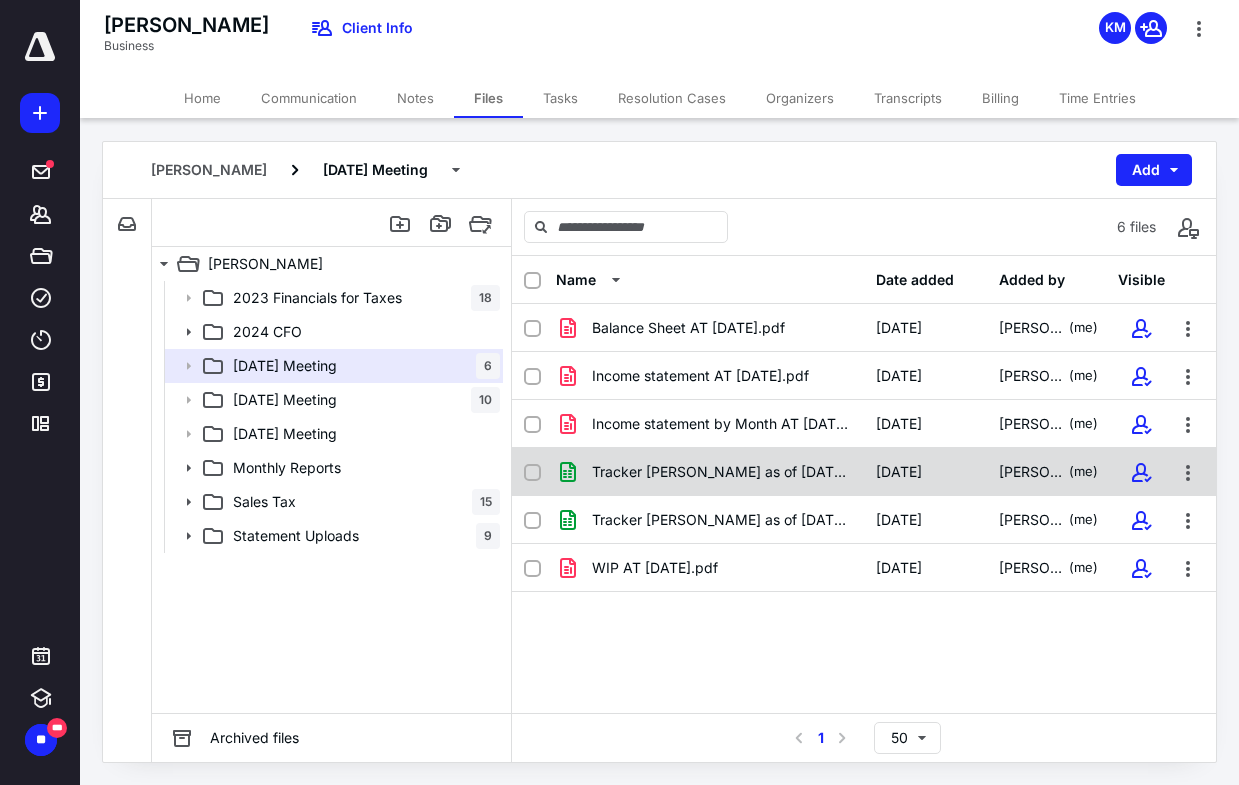 click at bounding box center [532, 473] 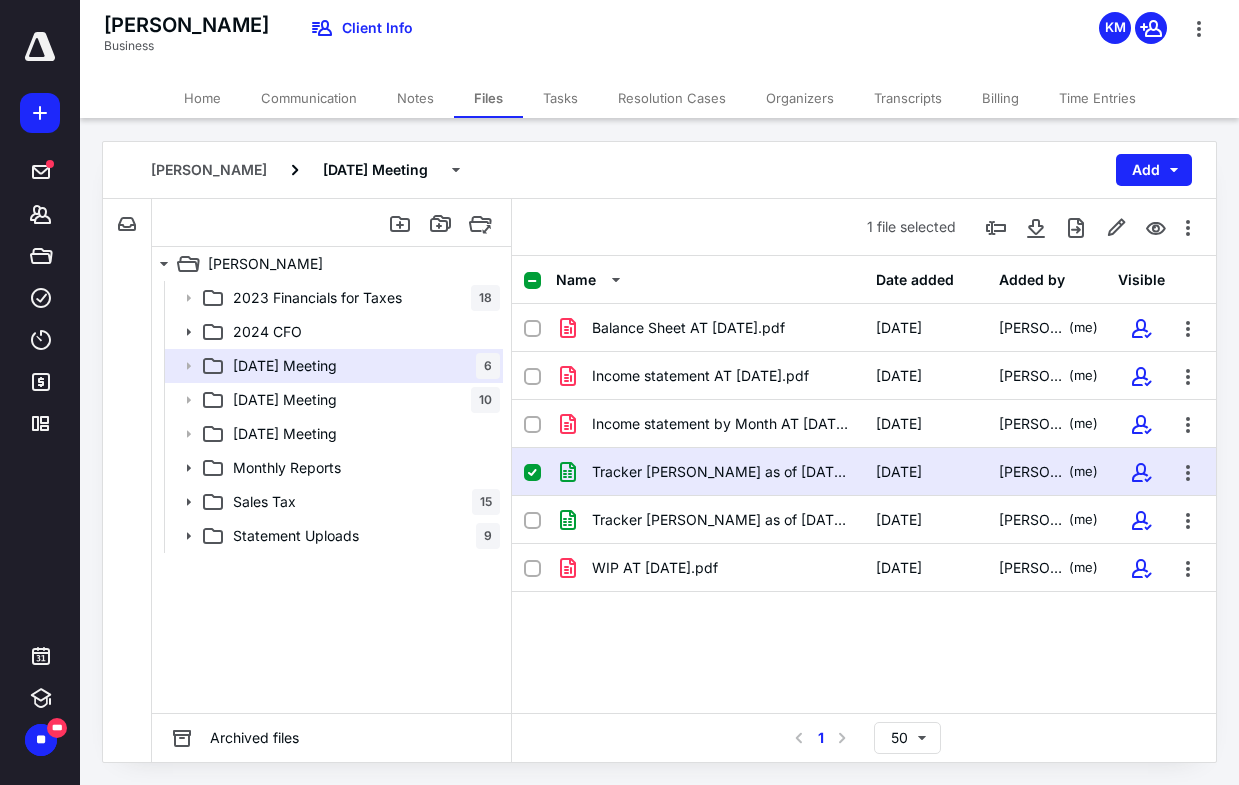 checkbox on "true" 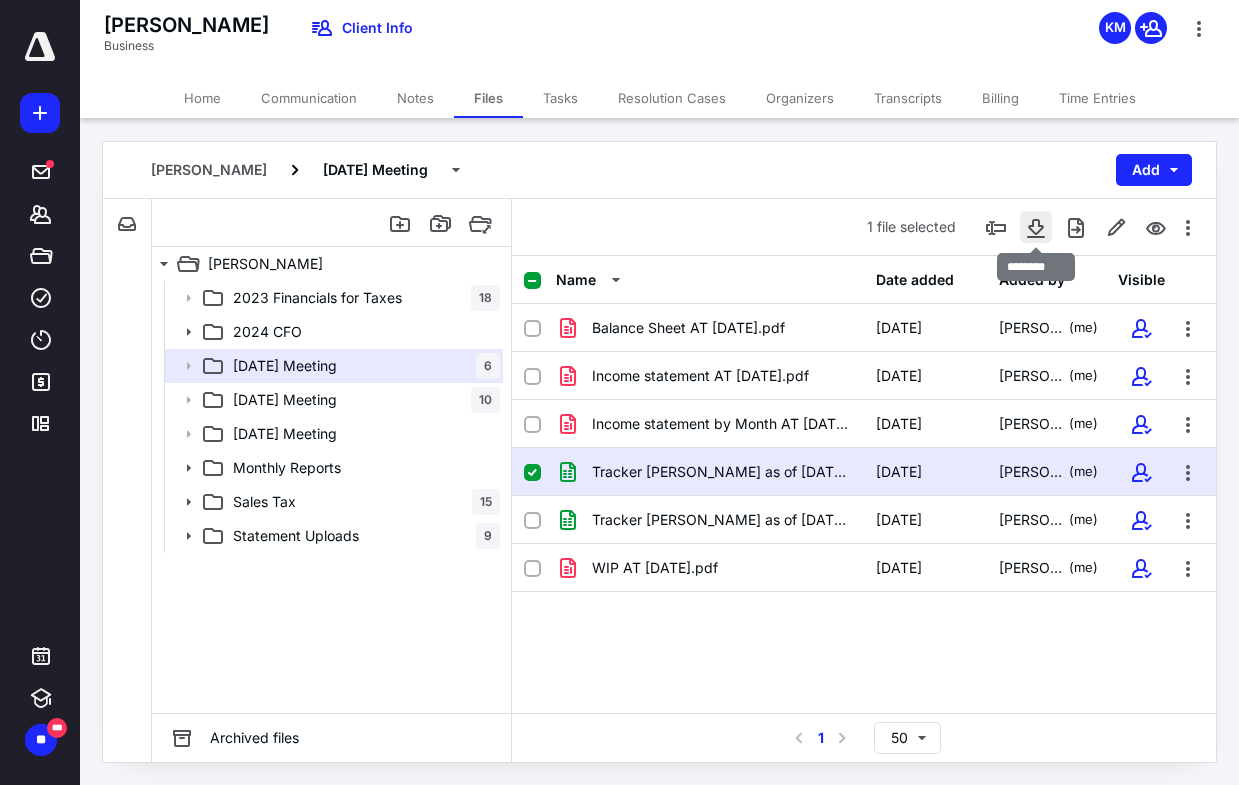 click at bounding box center [1036, 227] 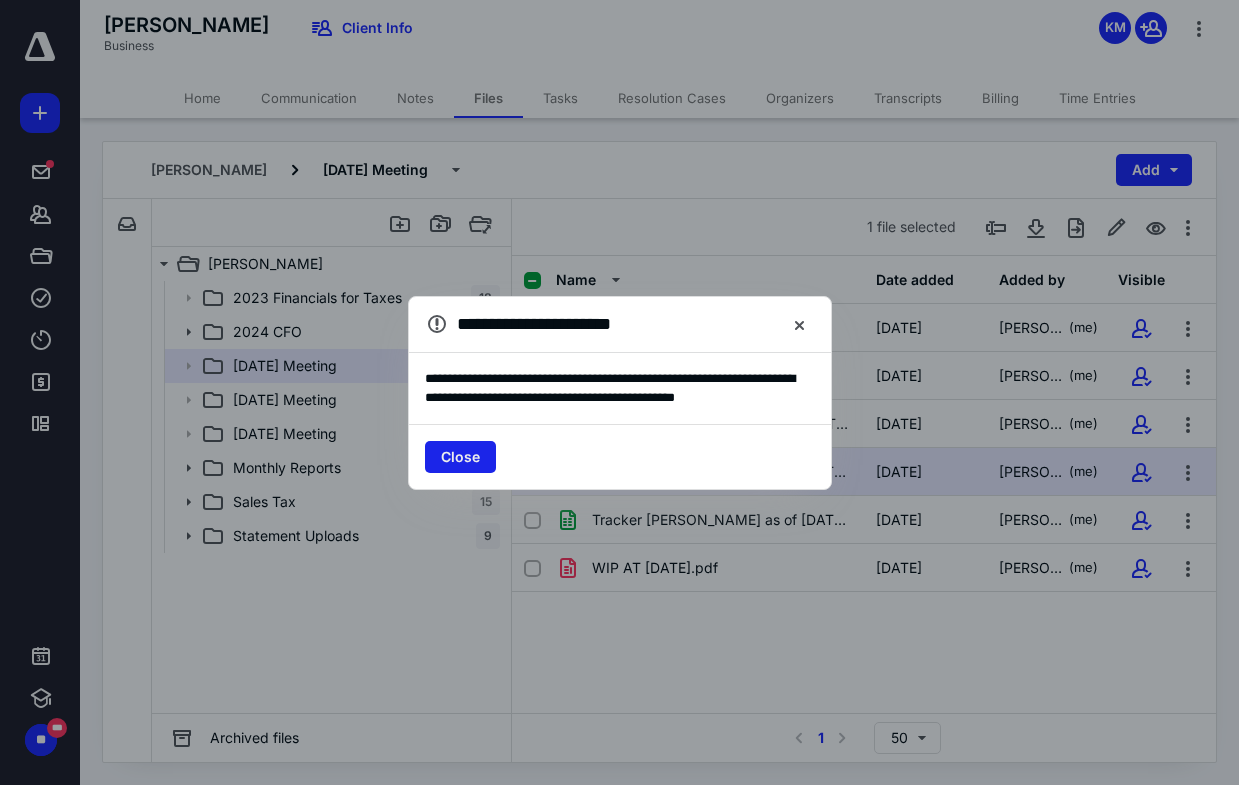 click on "Close" at bounding box center (460, 457) 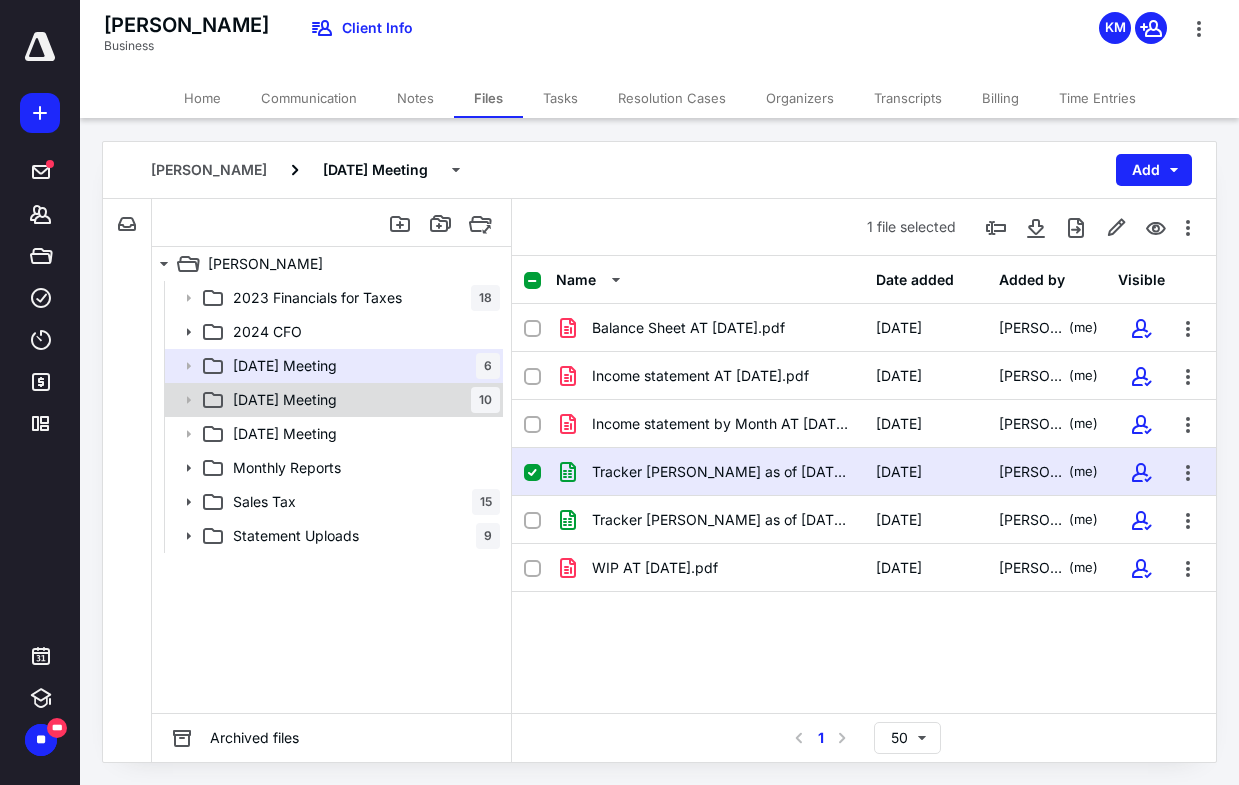 click on "[DATE] Meeting 10" at bounding box center [362, 400] 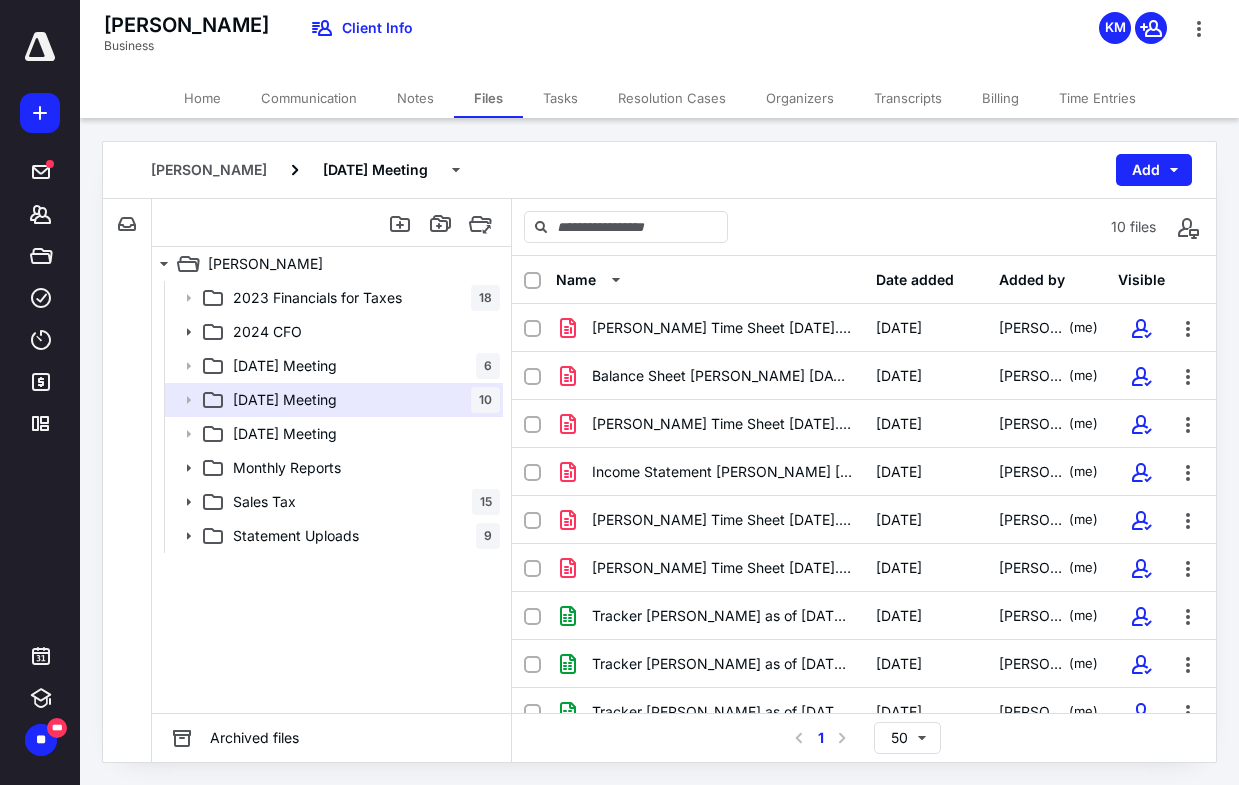 scroll, scrollTop: 71, scrollLeft: 0, axis: vertical 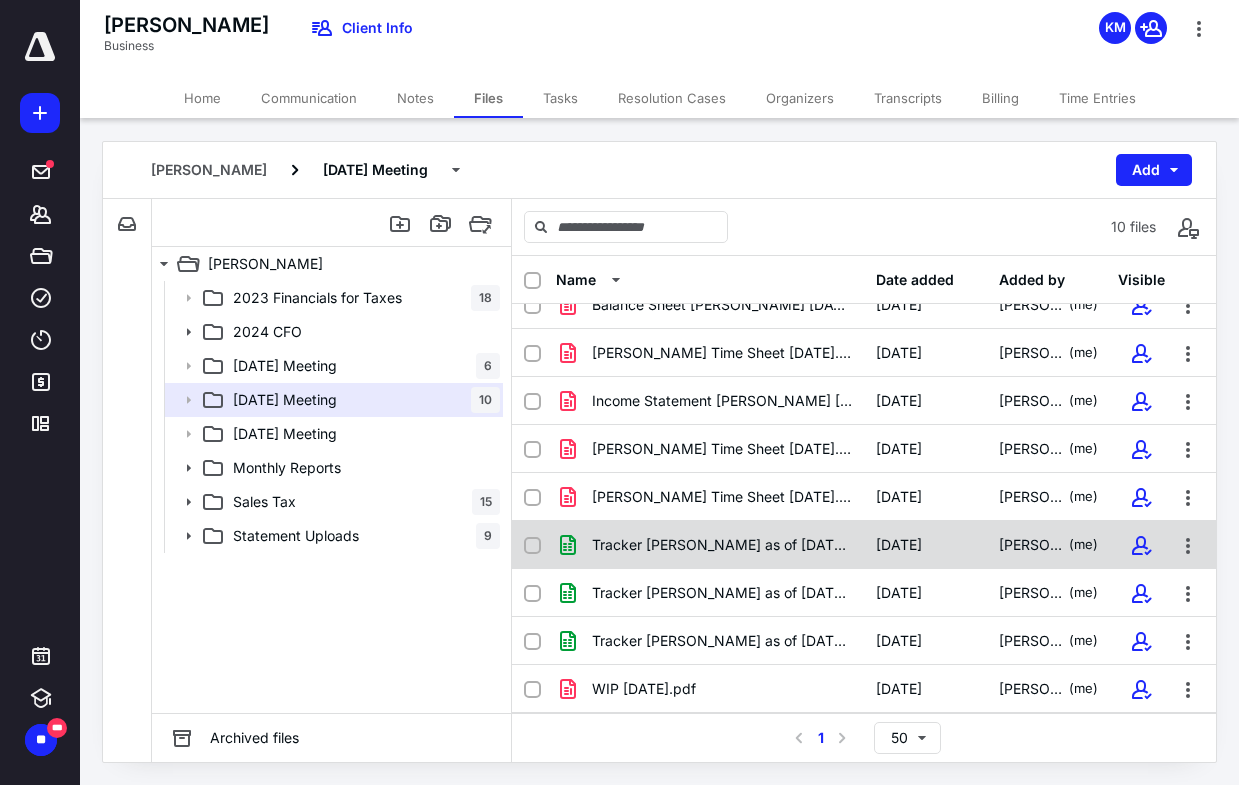 click 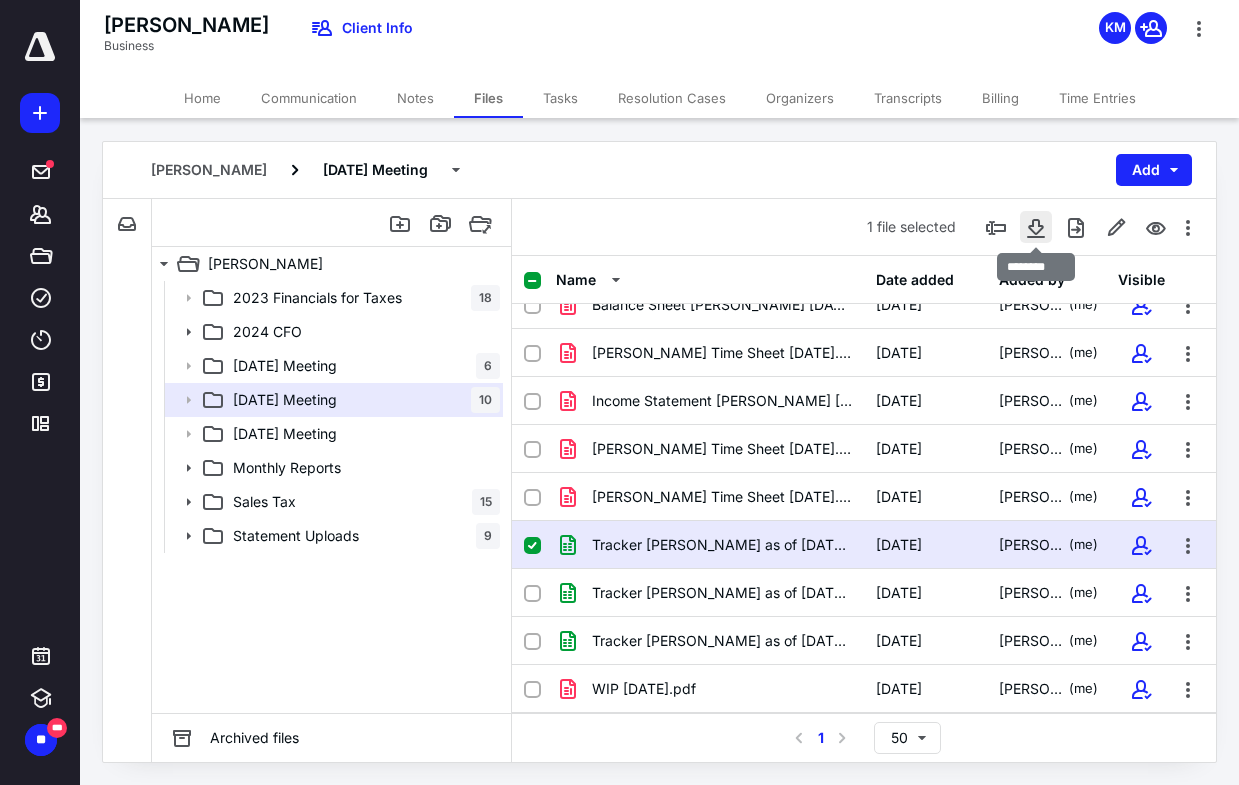 click at bounding box center (1036, 227) 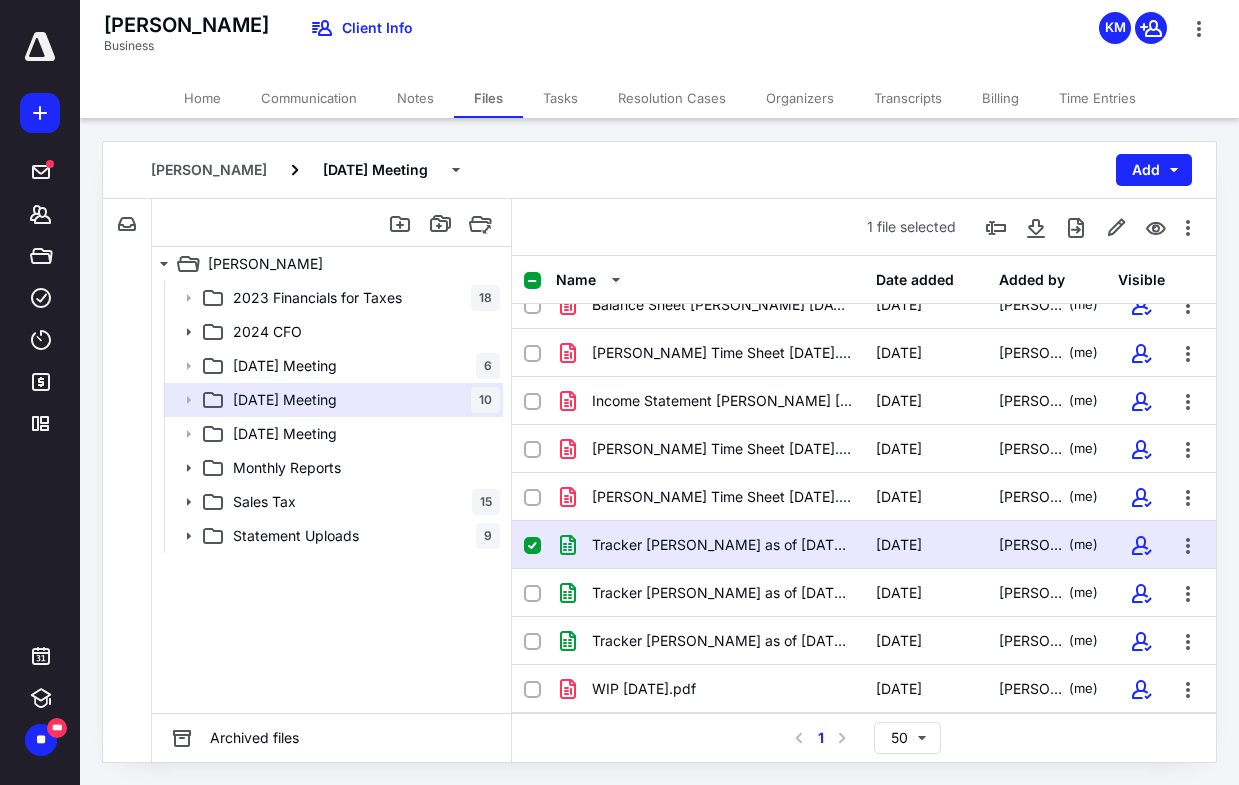 click at bounding box center (532, 546) 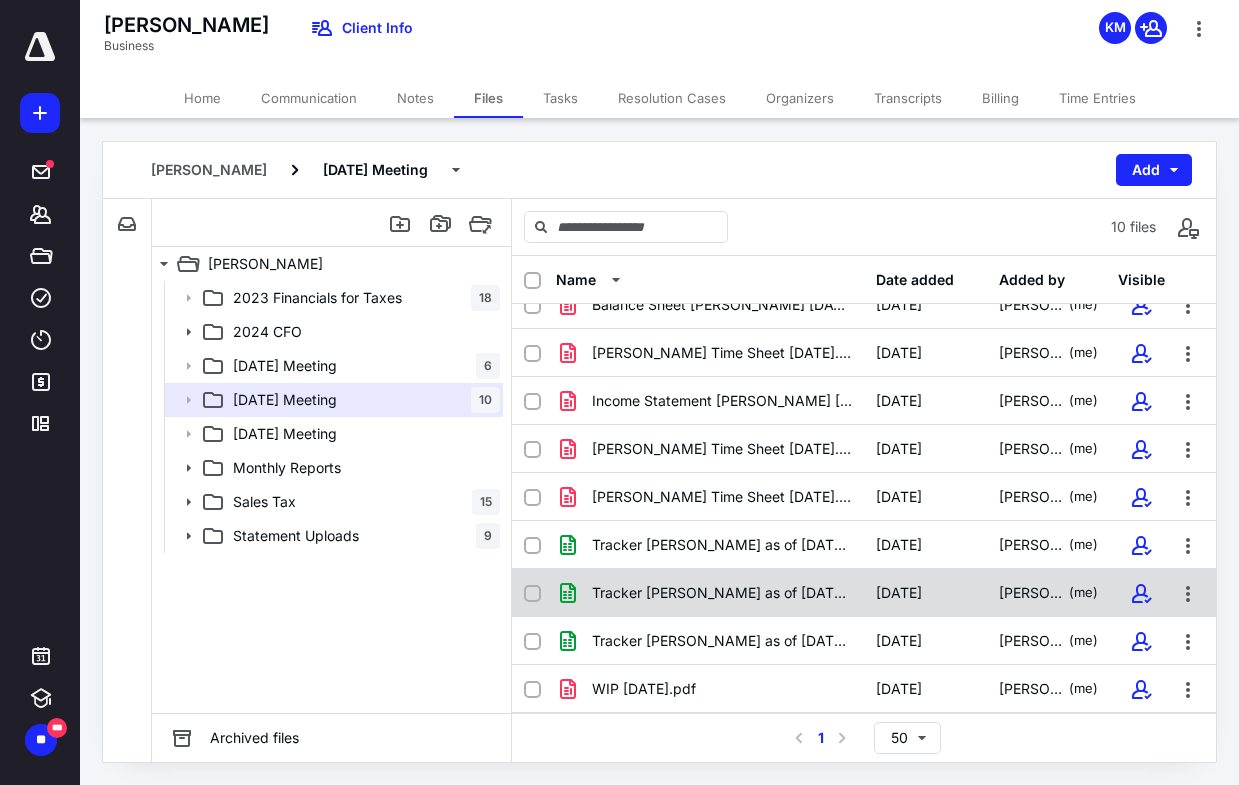 click on "Tracker [PERSON_NAME] as of [DATE]-Updated.xlsx [DATE] [PERSON_NAME]  (me)" at bounding box center (864, 593) 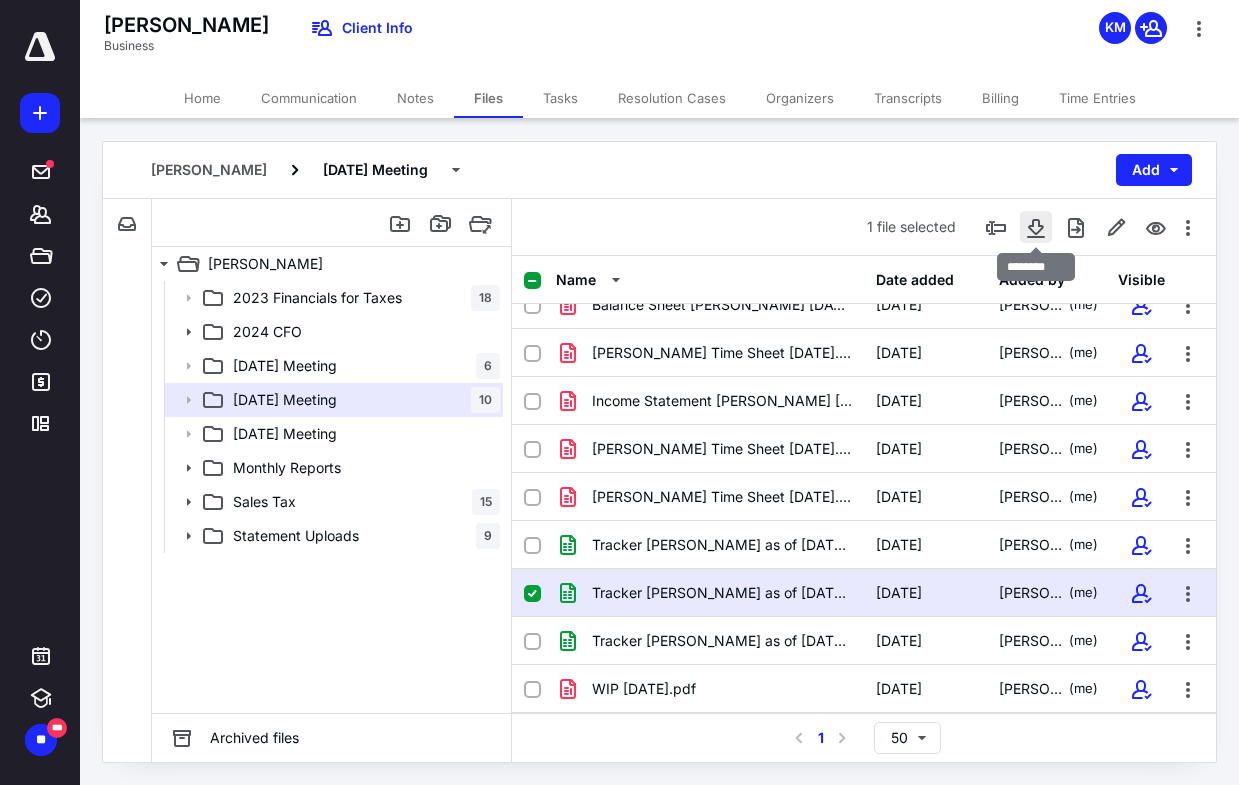 click at bounding box center (1036, 227) 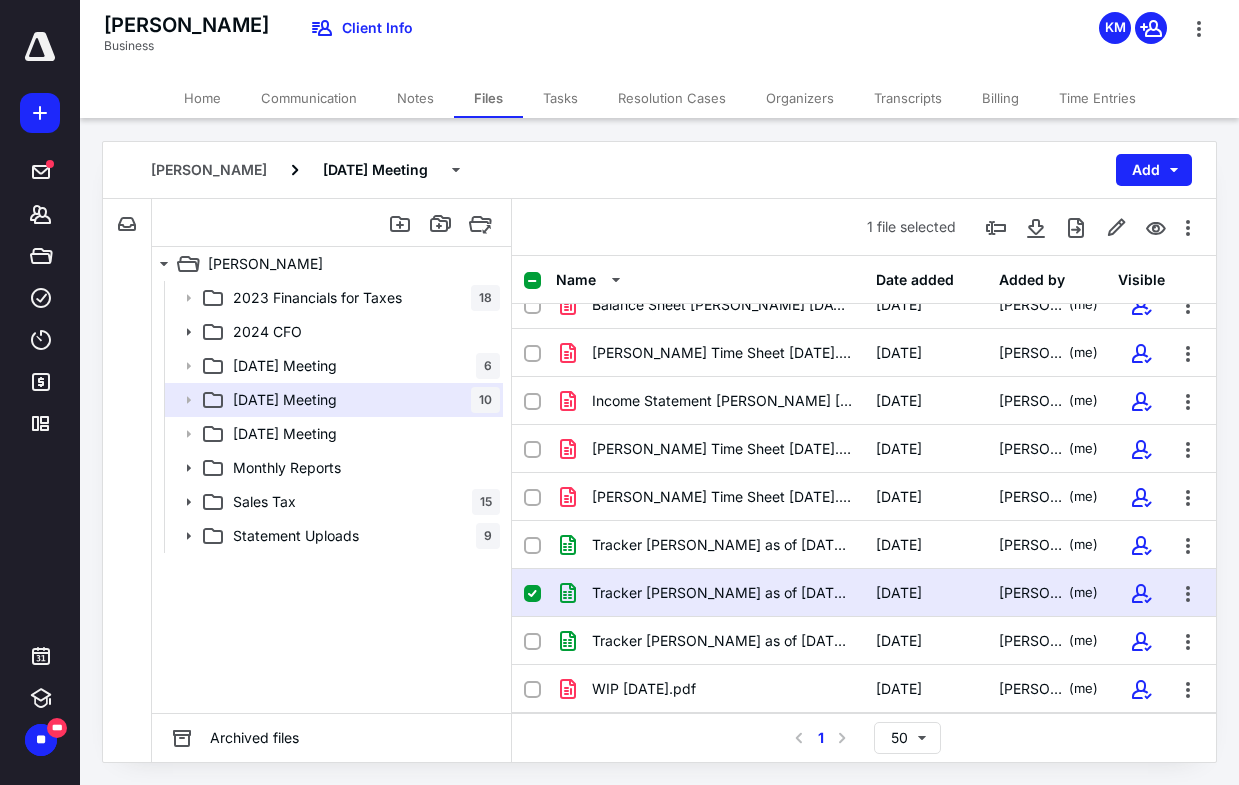 click at bounding box center [532, 594] 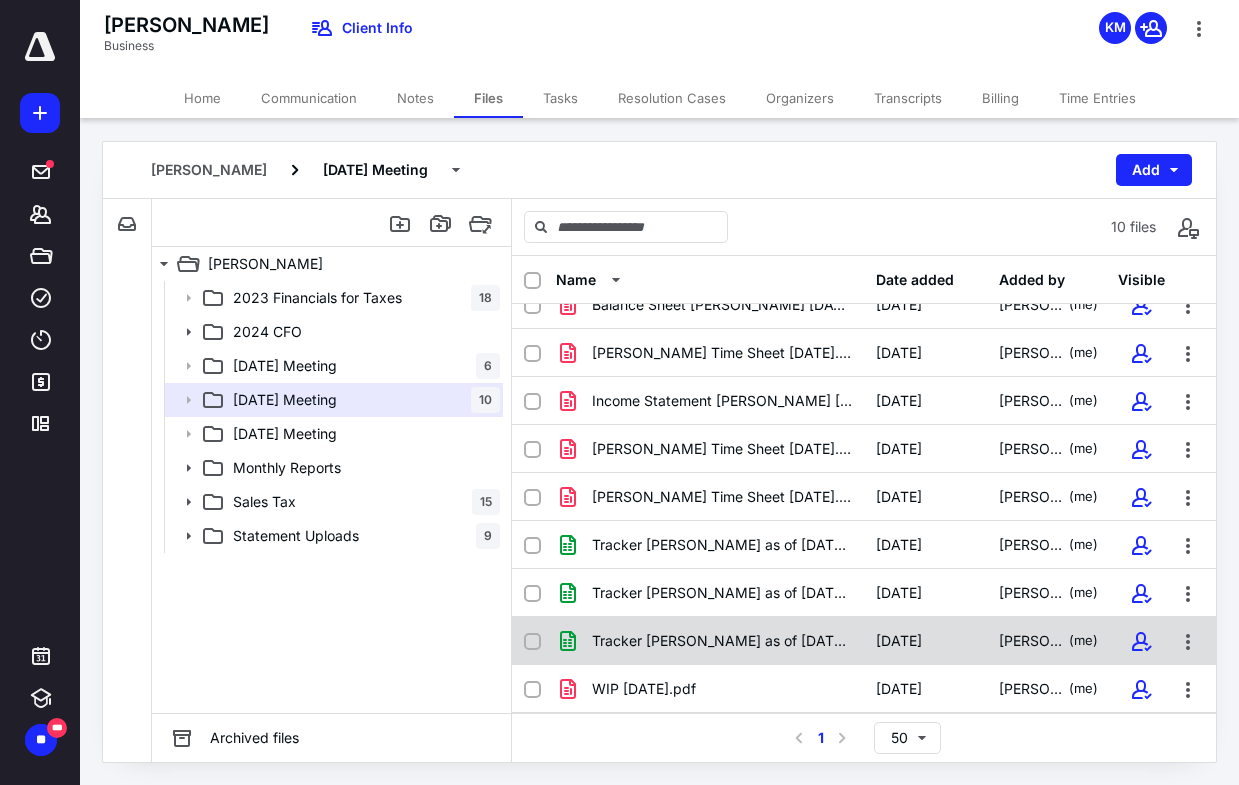 click at bounding box center [532, 642] 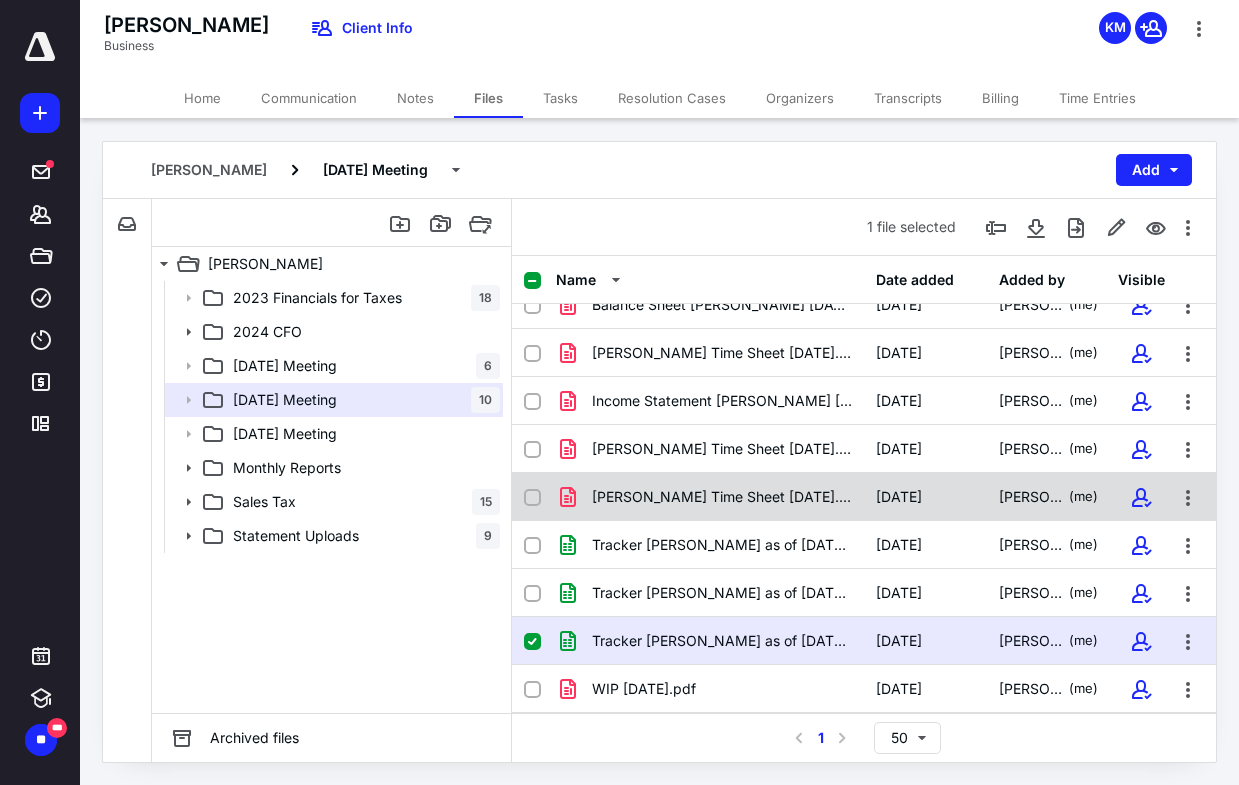 checkbox on "true" 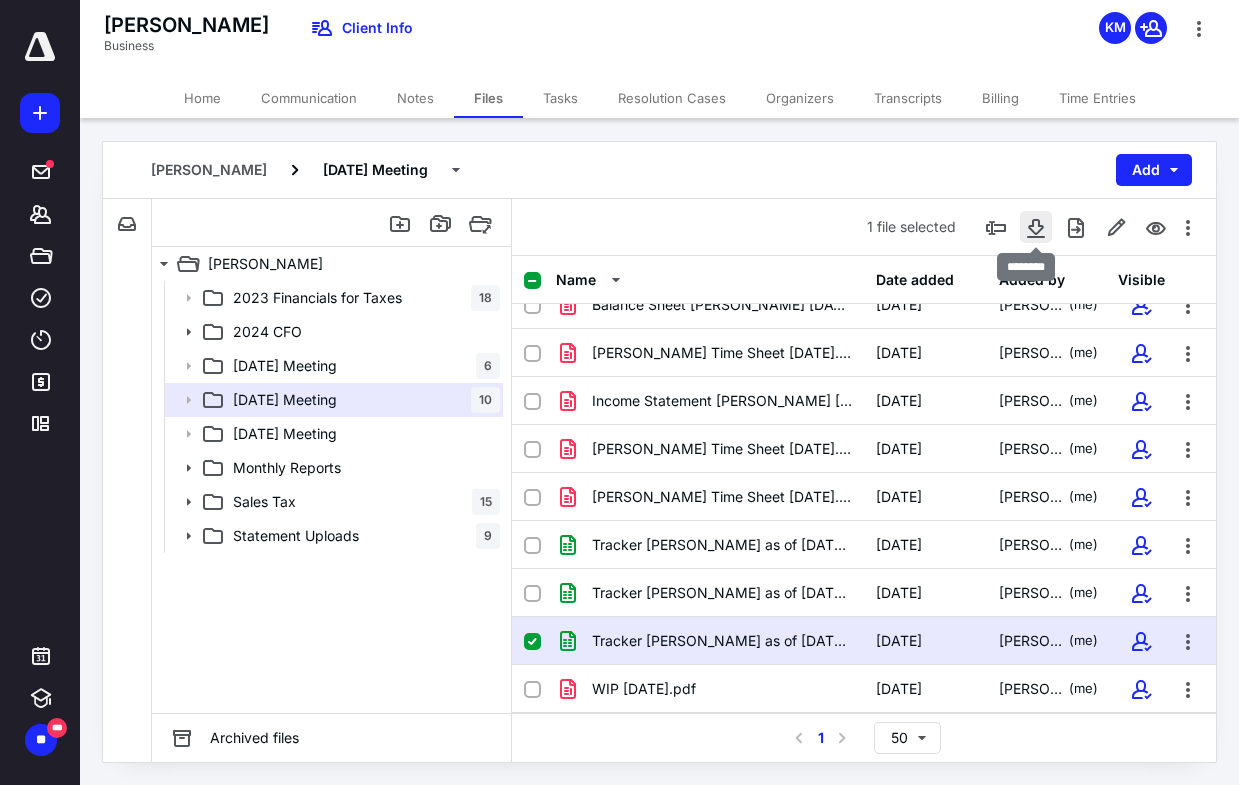 click at bounding box center (1036, 227) 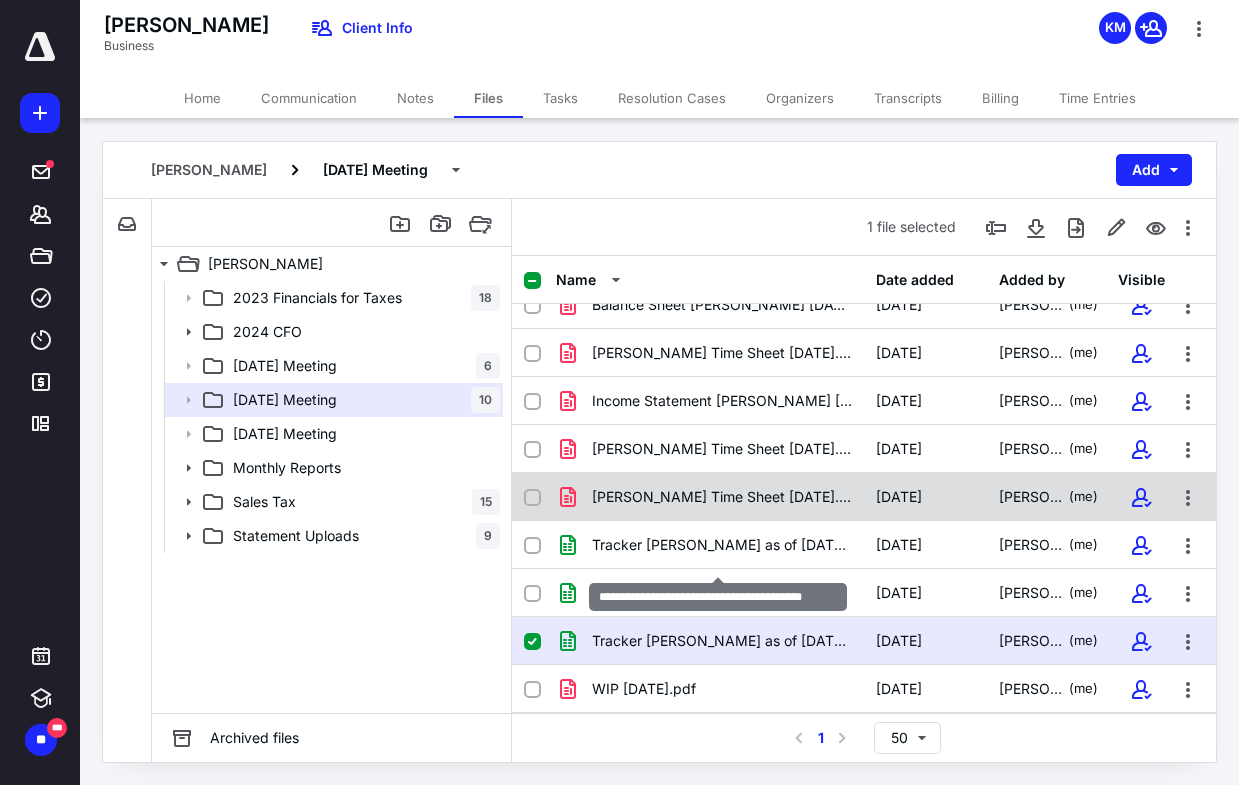 scroll, scrollTop: 0, scrollLeft: 0, axis: both 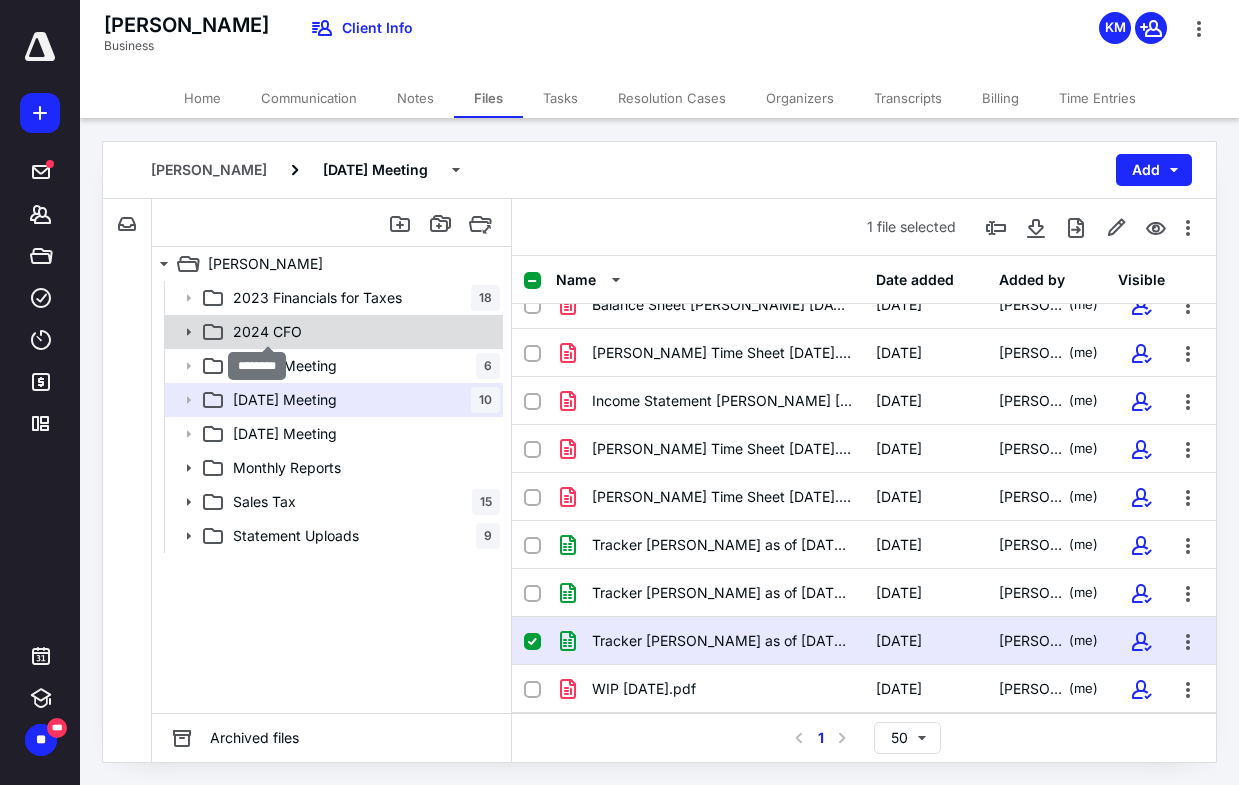 click on "2024 CFO" at bounding box center (267, 332) 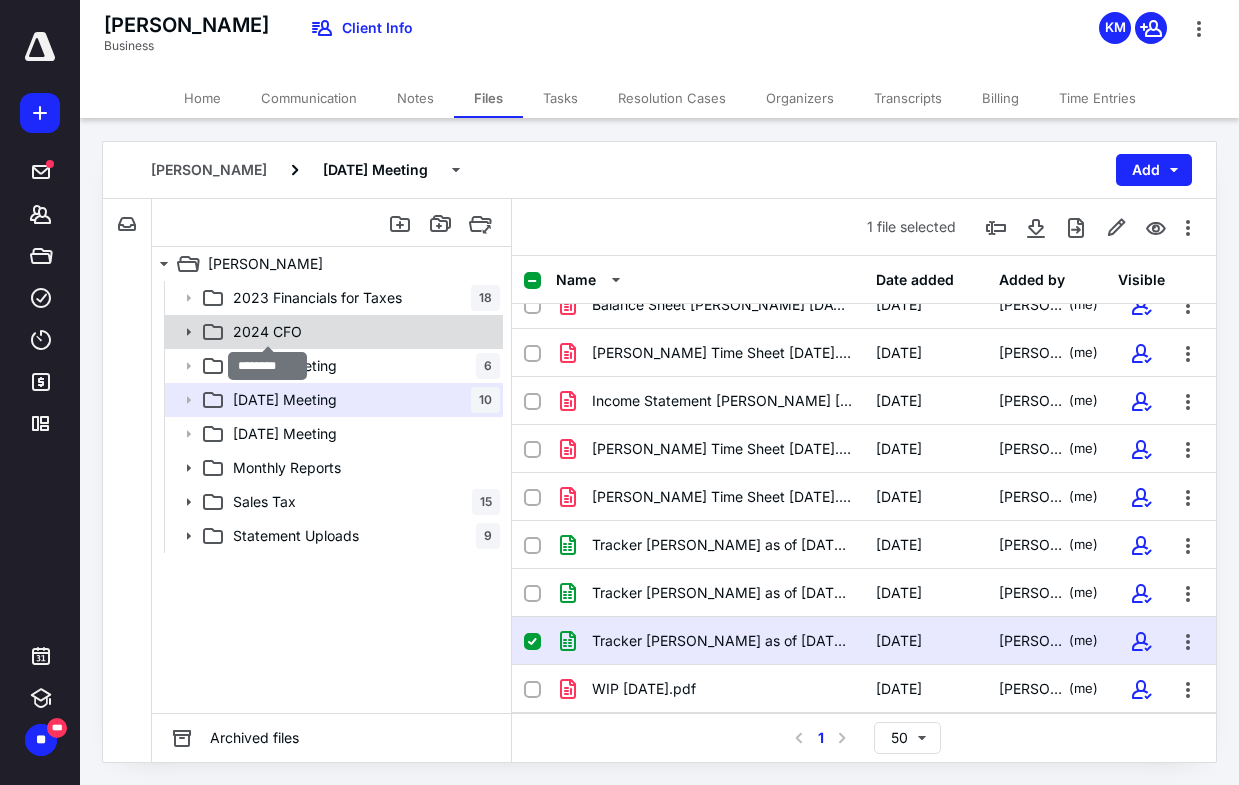scroll, scrollTop: 0, scrollLeft: 0, axis: both 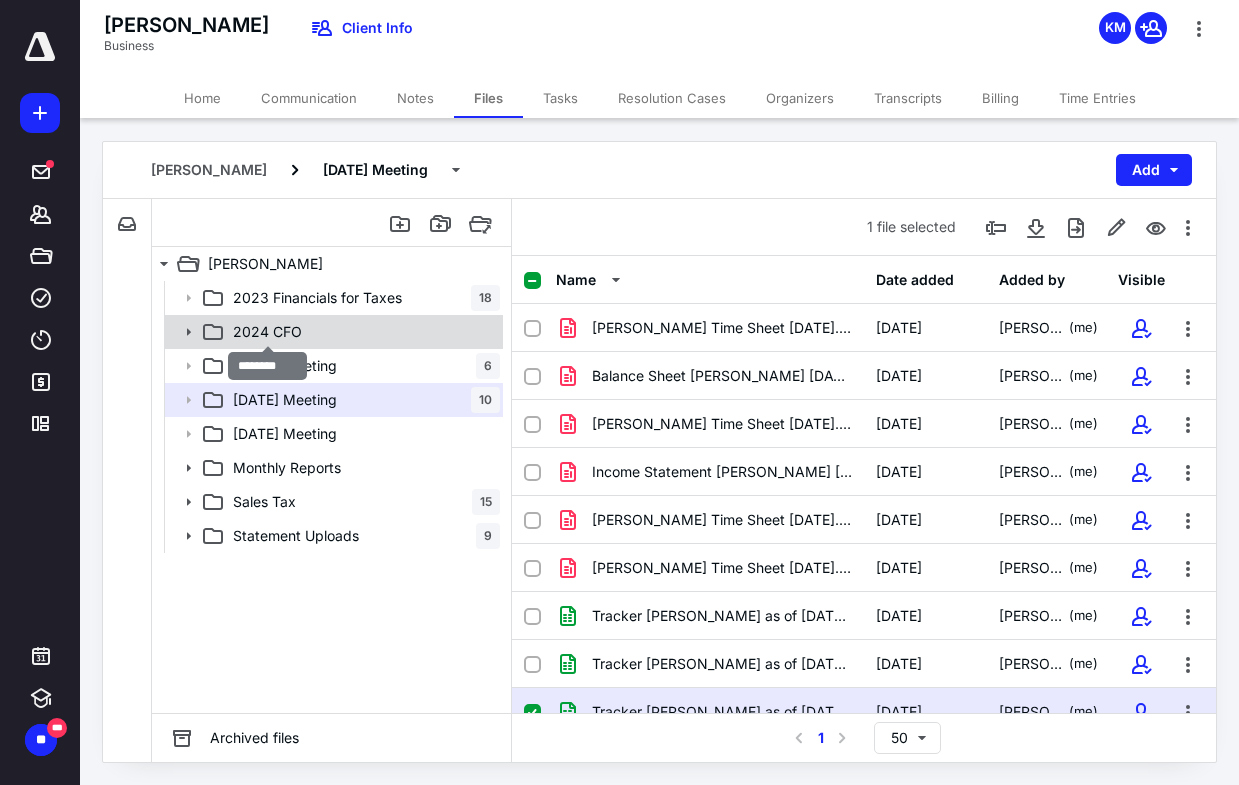 click on "2024 CFO" at bounding box center (267, 332) 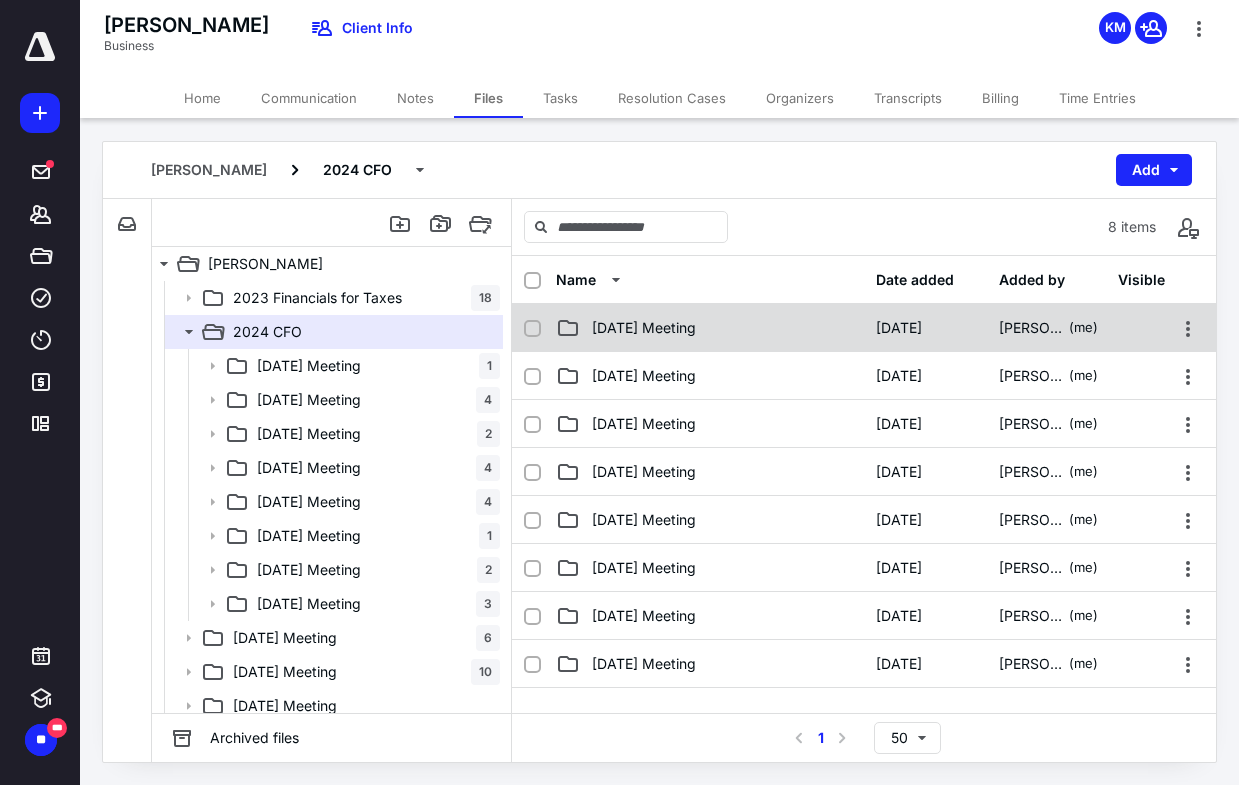 click at bounding box center (532, 329) 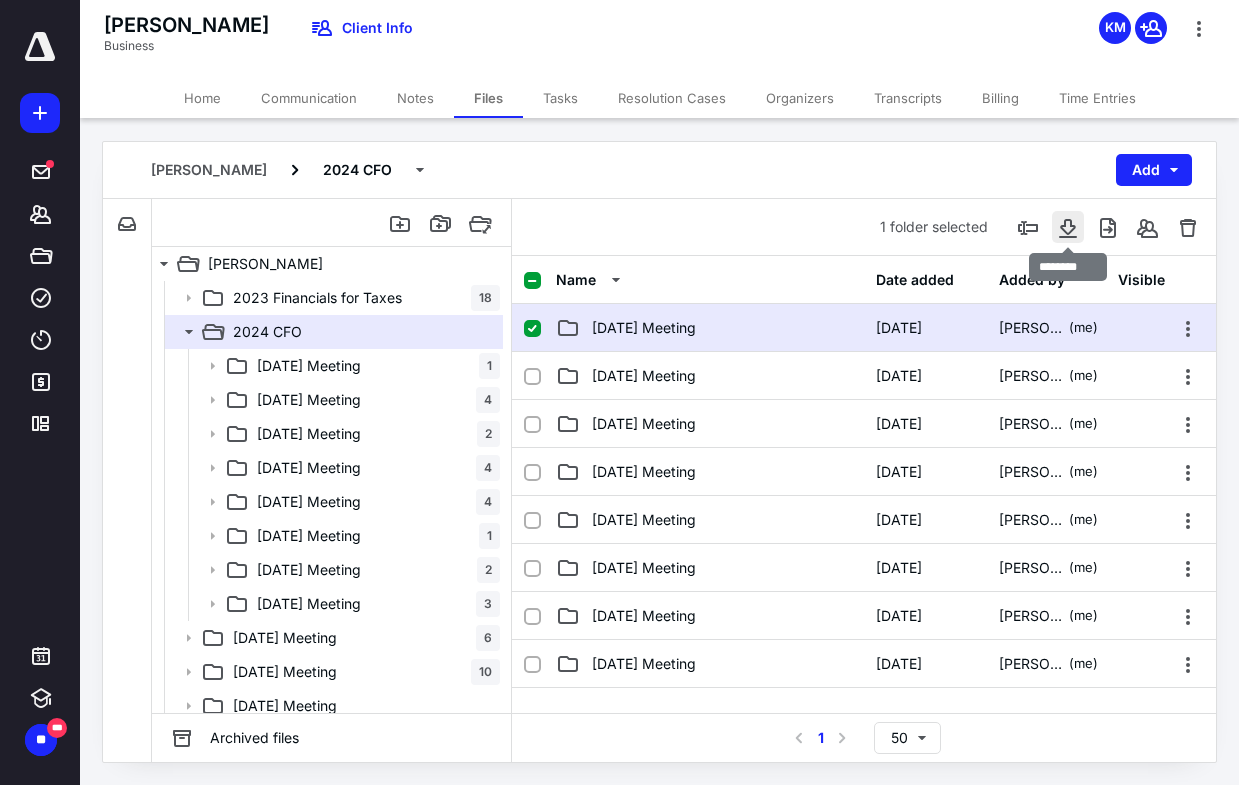 click at bounding box center (1068, 227) 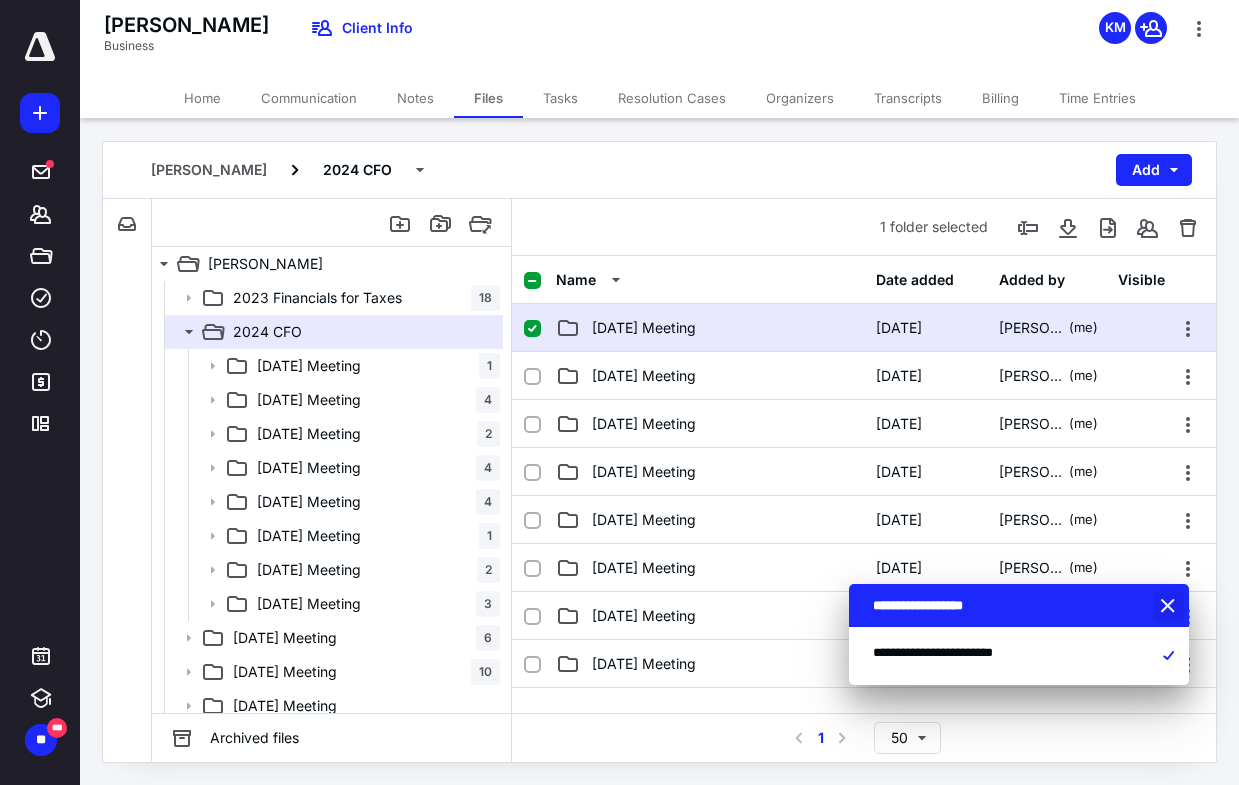 click at bounding box center (1170, 607) 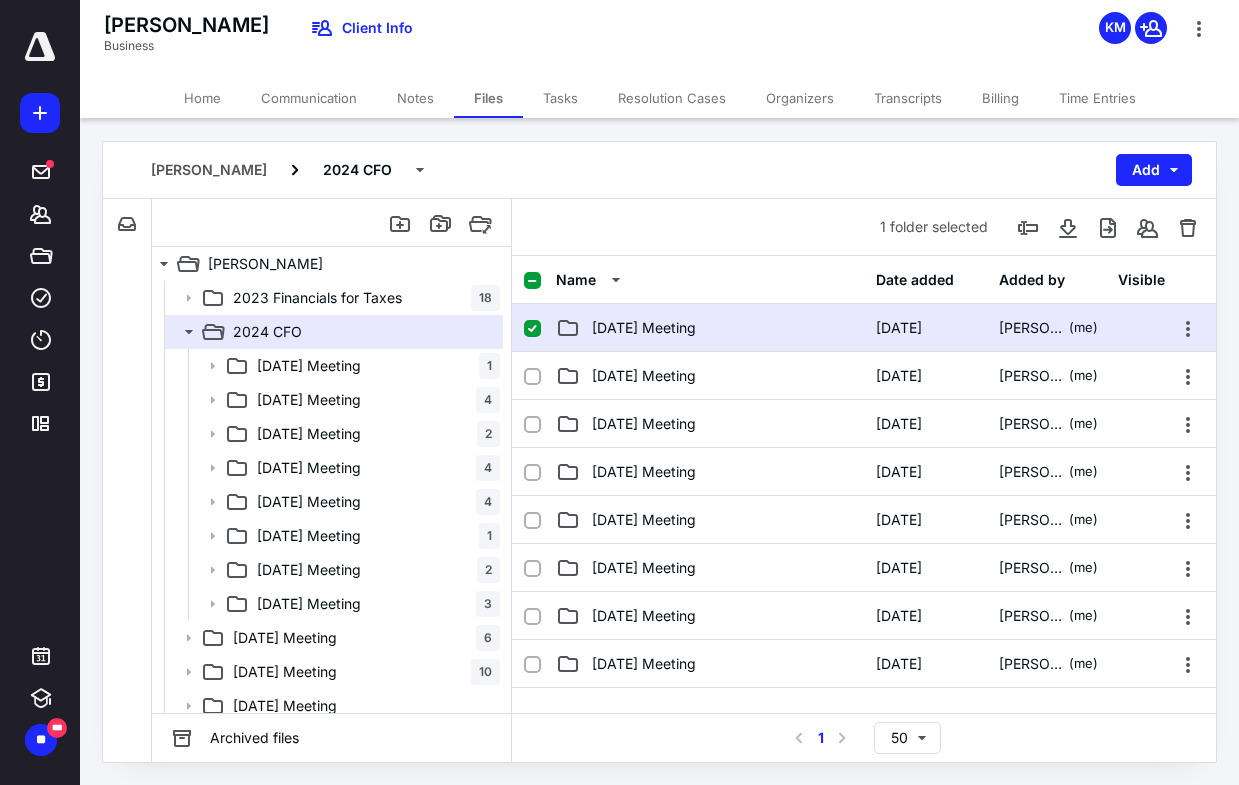 click at bounding box center [532, 329] 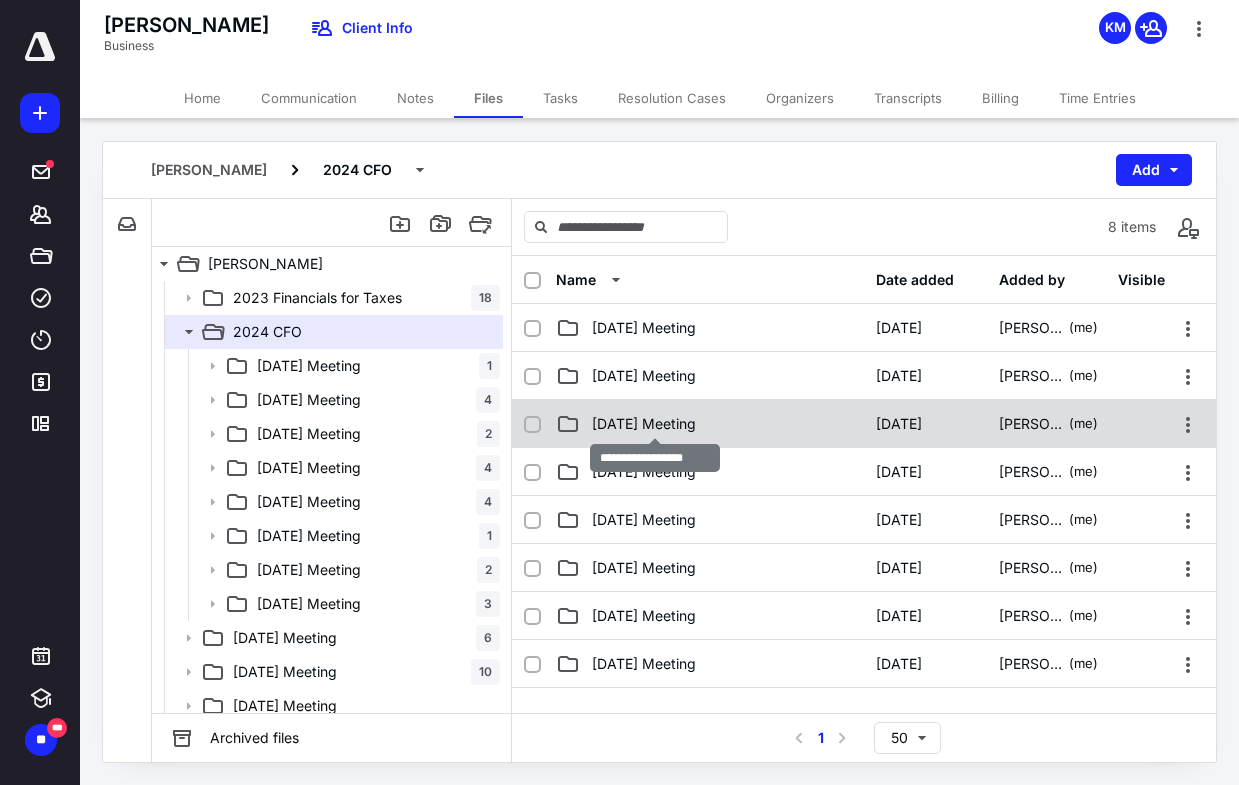 click on "[DATE] Meeting" at bounding box center (644, 424) 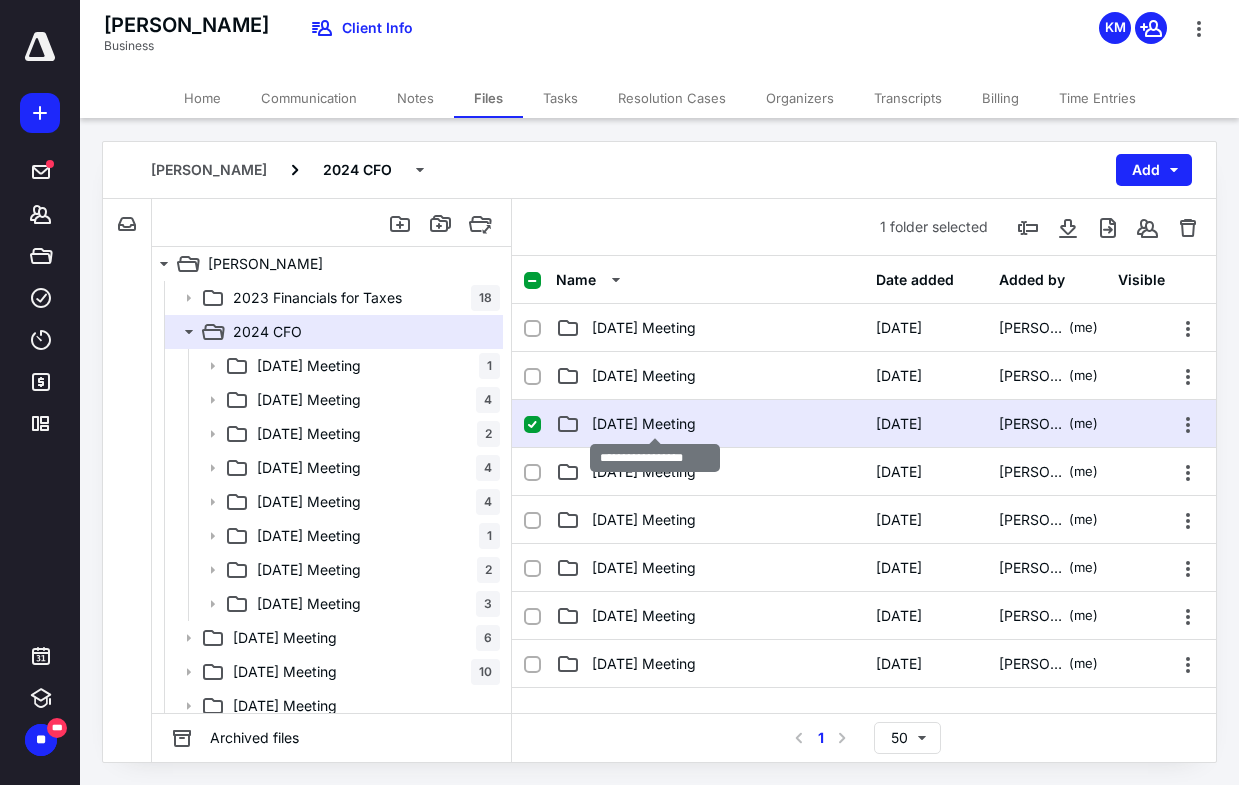 click on "[DATE] Meeting" at bounding box center [644, 424] 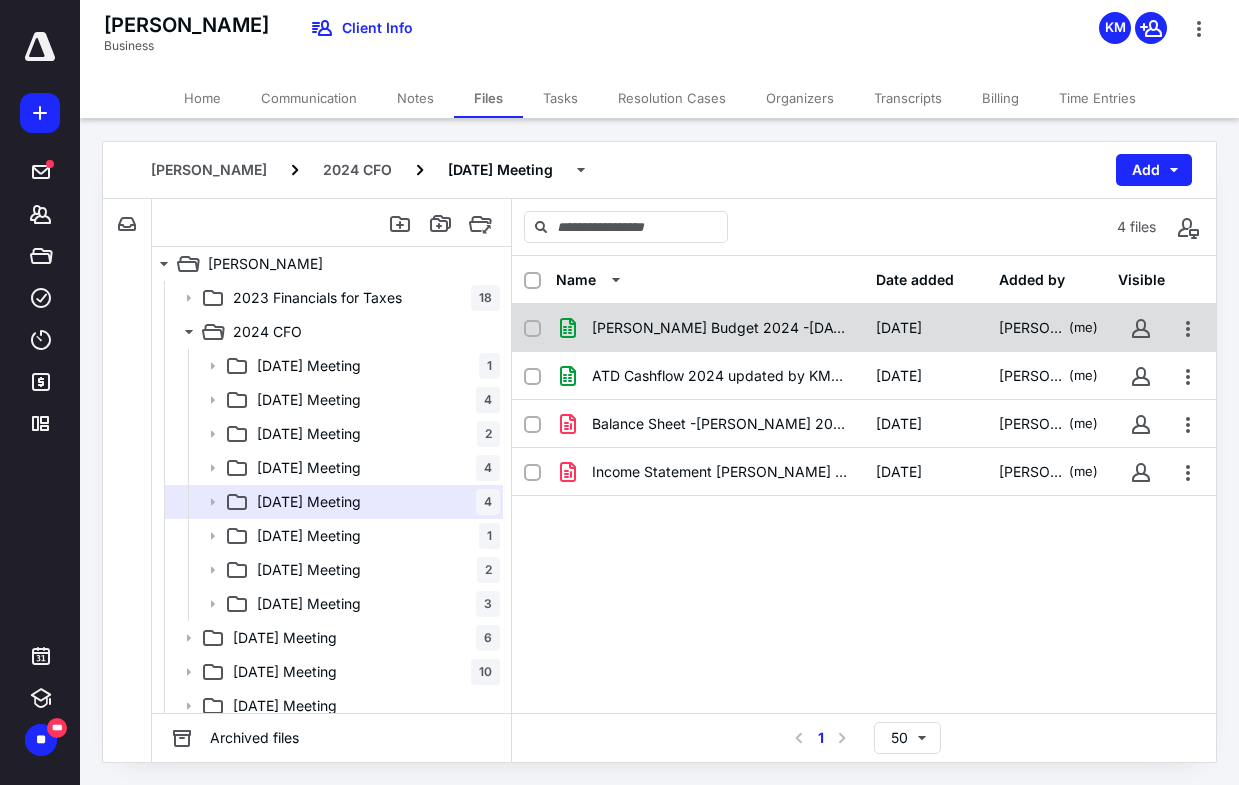 click 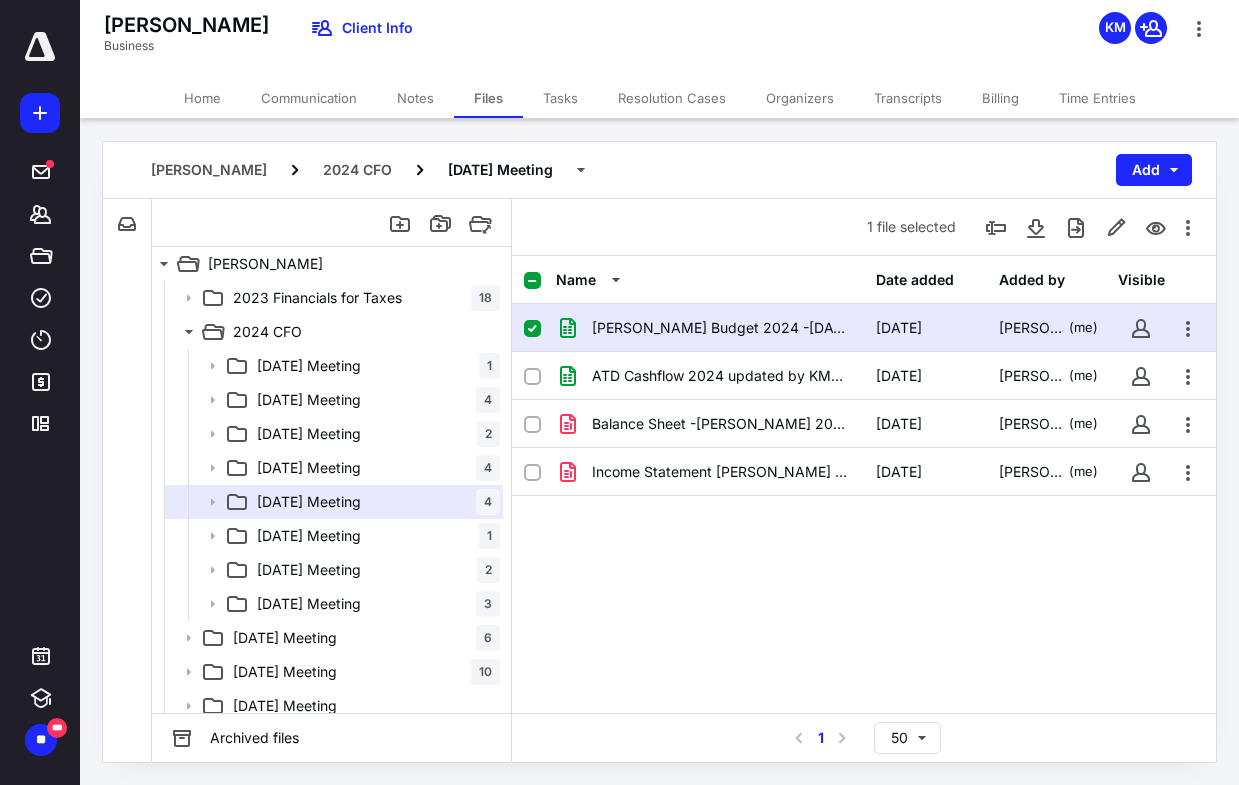 click 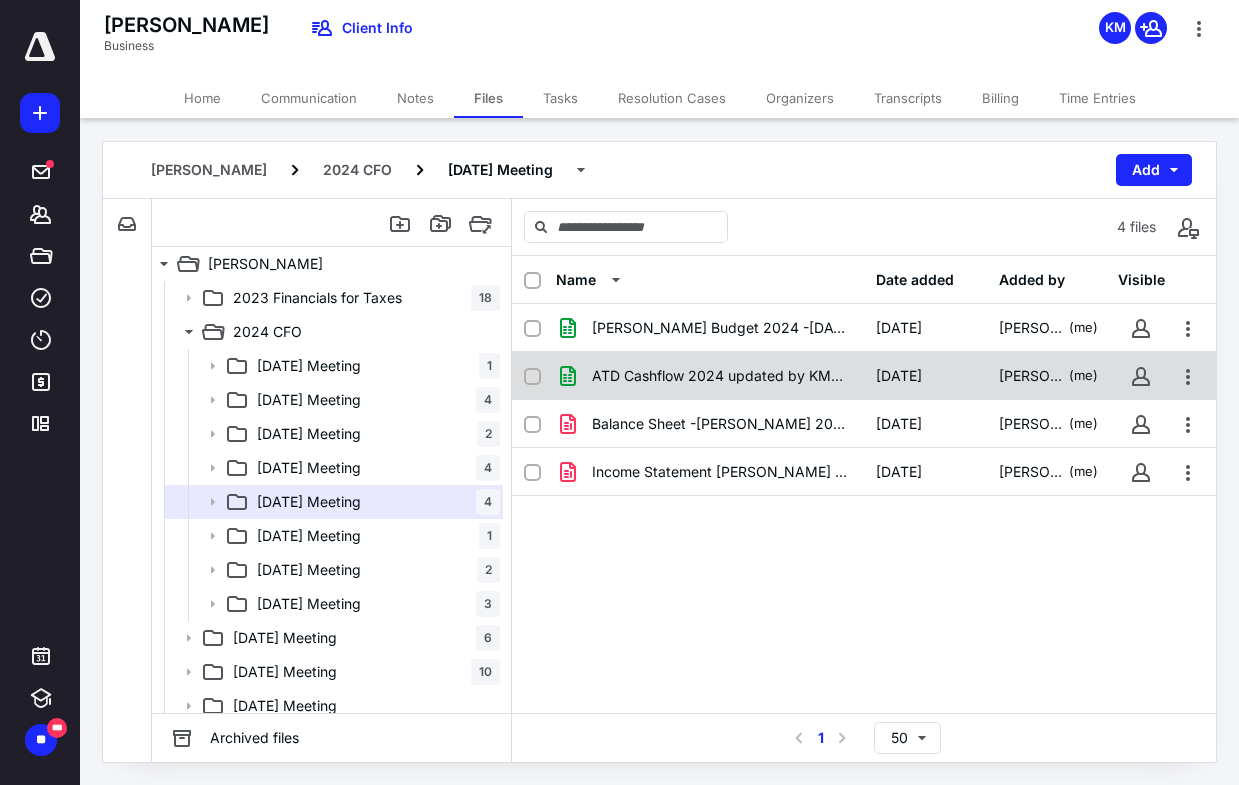 click at bounding box center [532, 377] 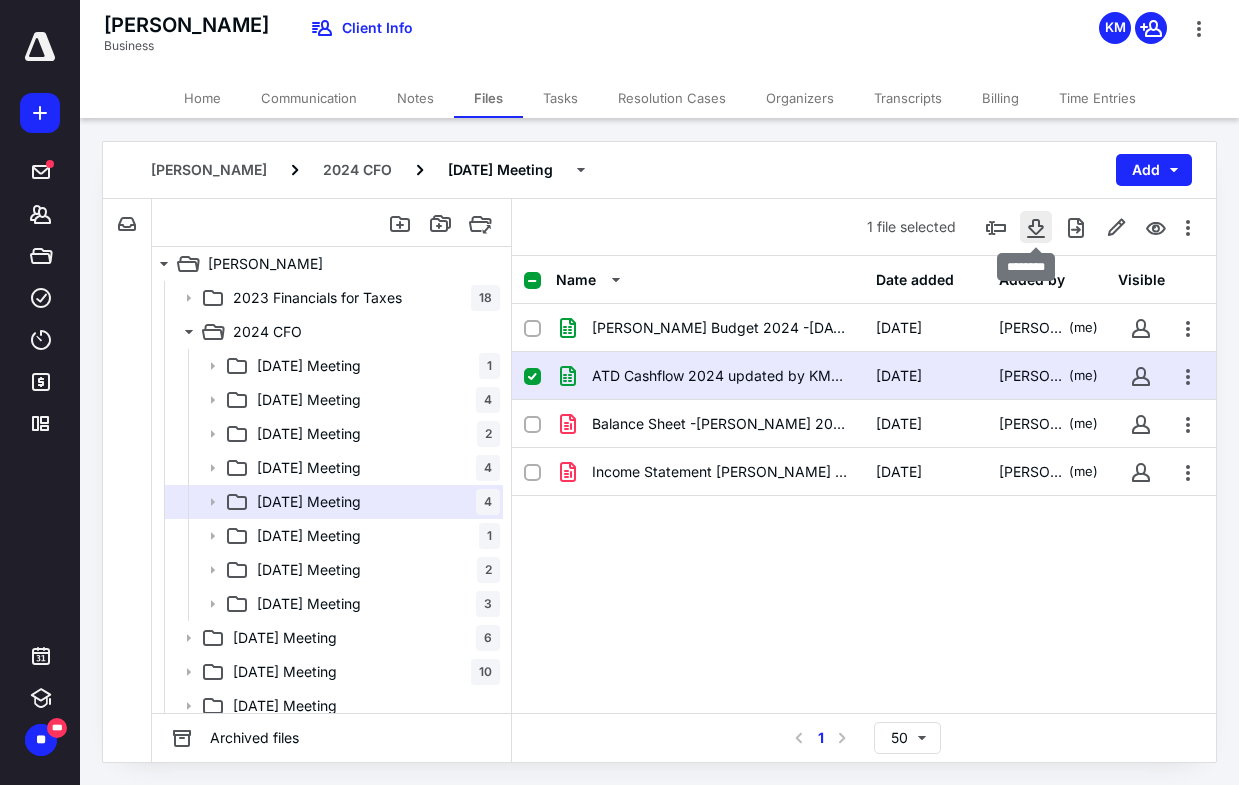 click at bounding box center (1036, 227) 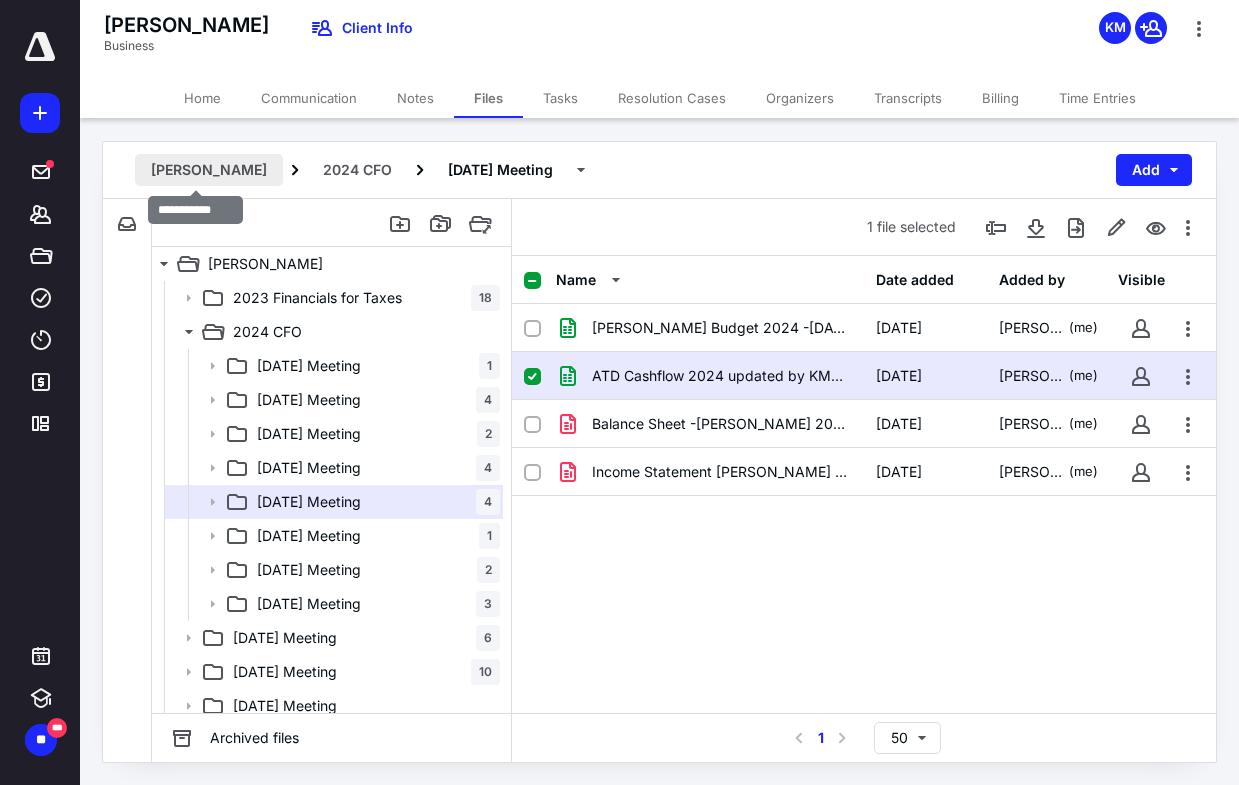 click on "[PERSON_NAME]" at bounding box center (209, 170) 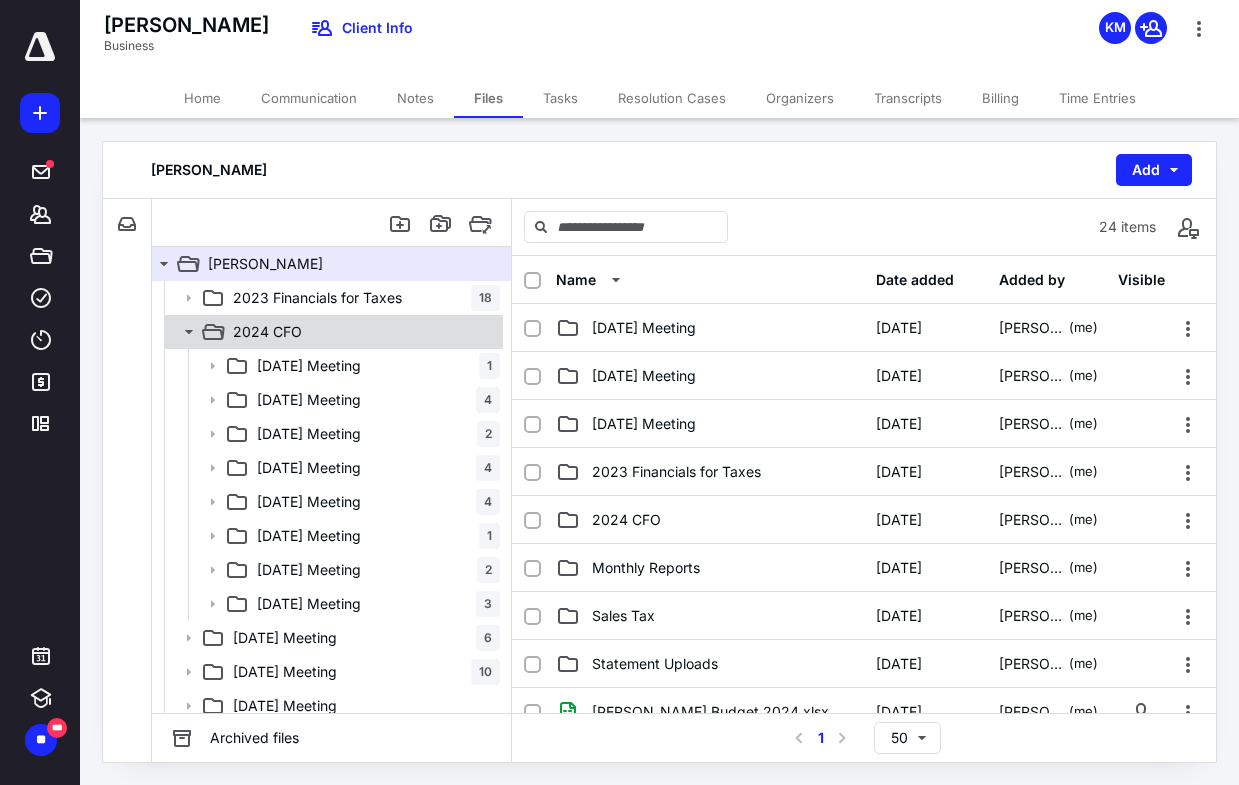 click 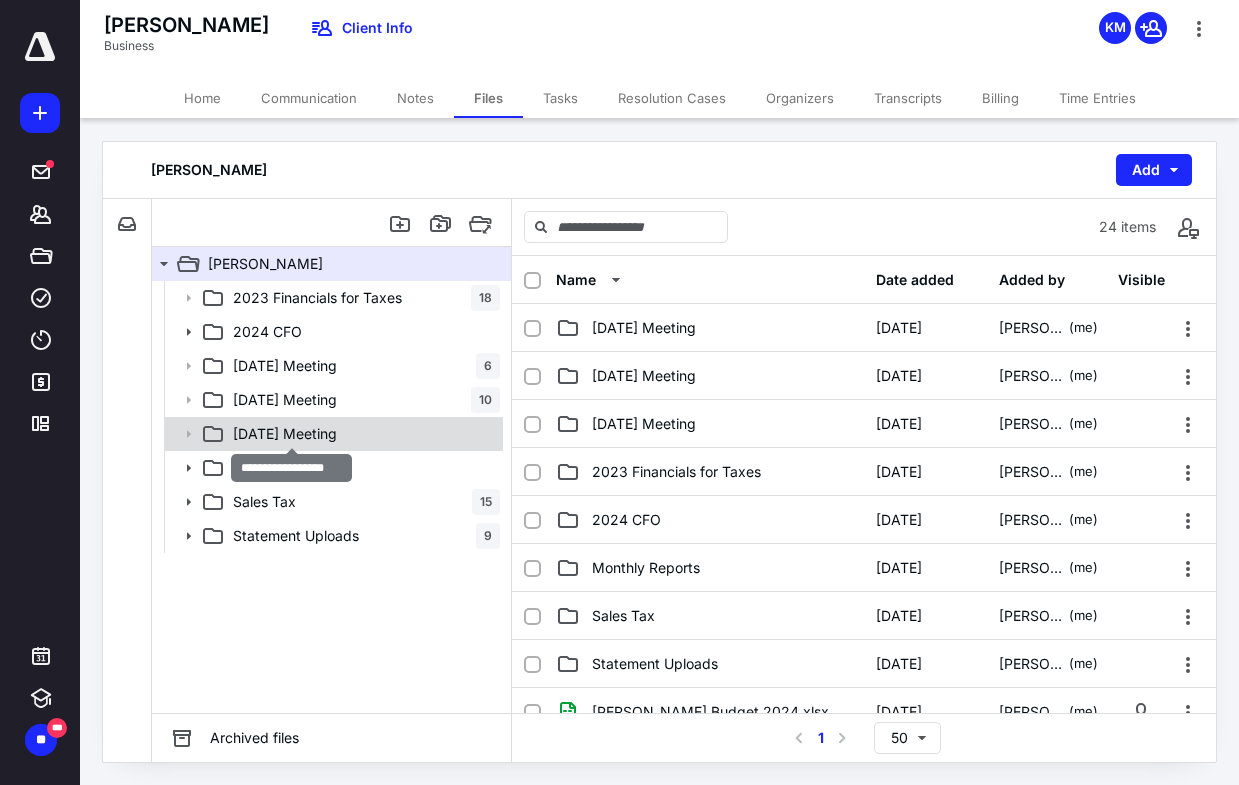 click on "[DATE] Meeting" at bounding box center (285, 434) 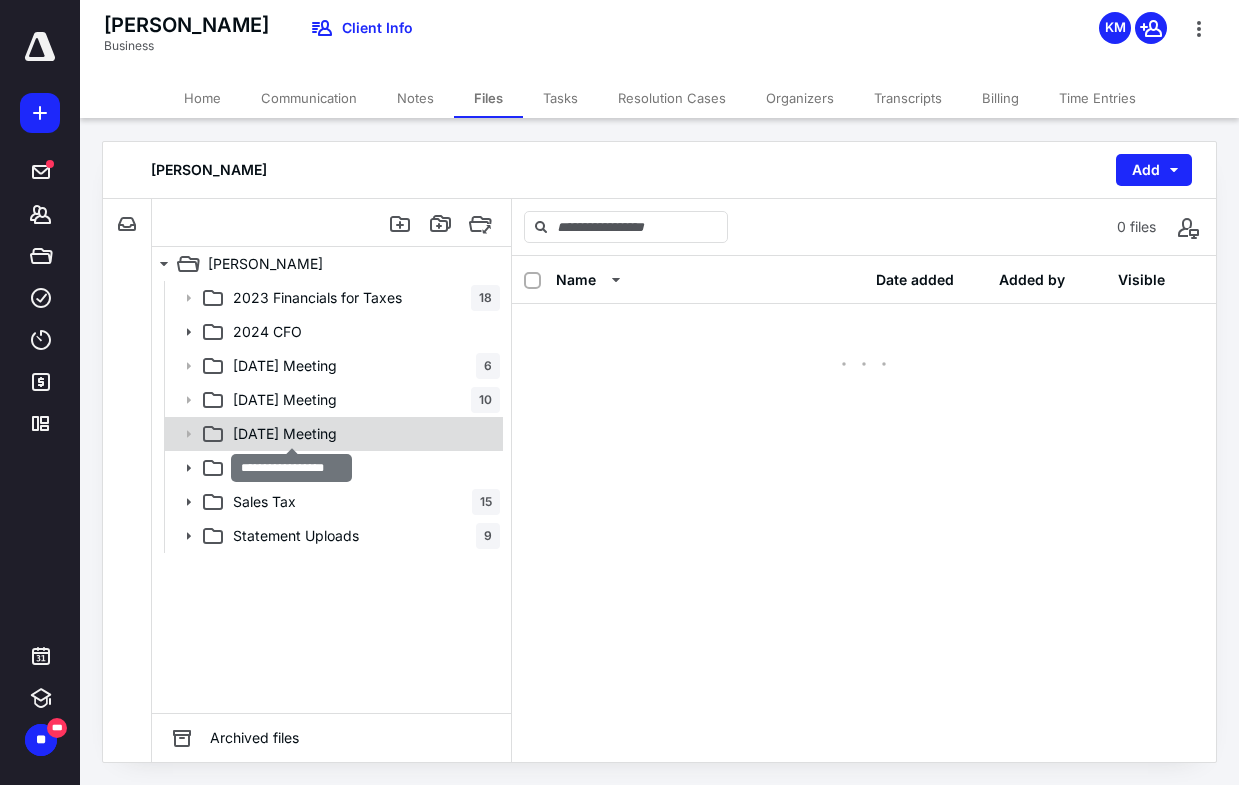 click on "[DATE] Meeting" at bounding box center [285, 434] 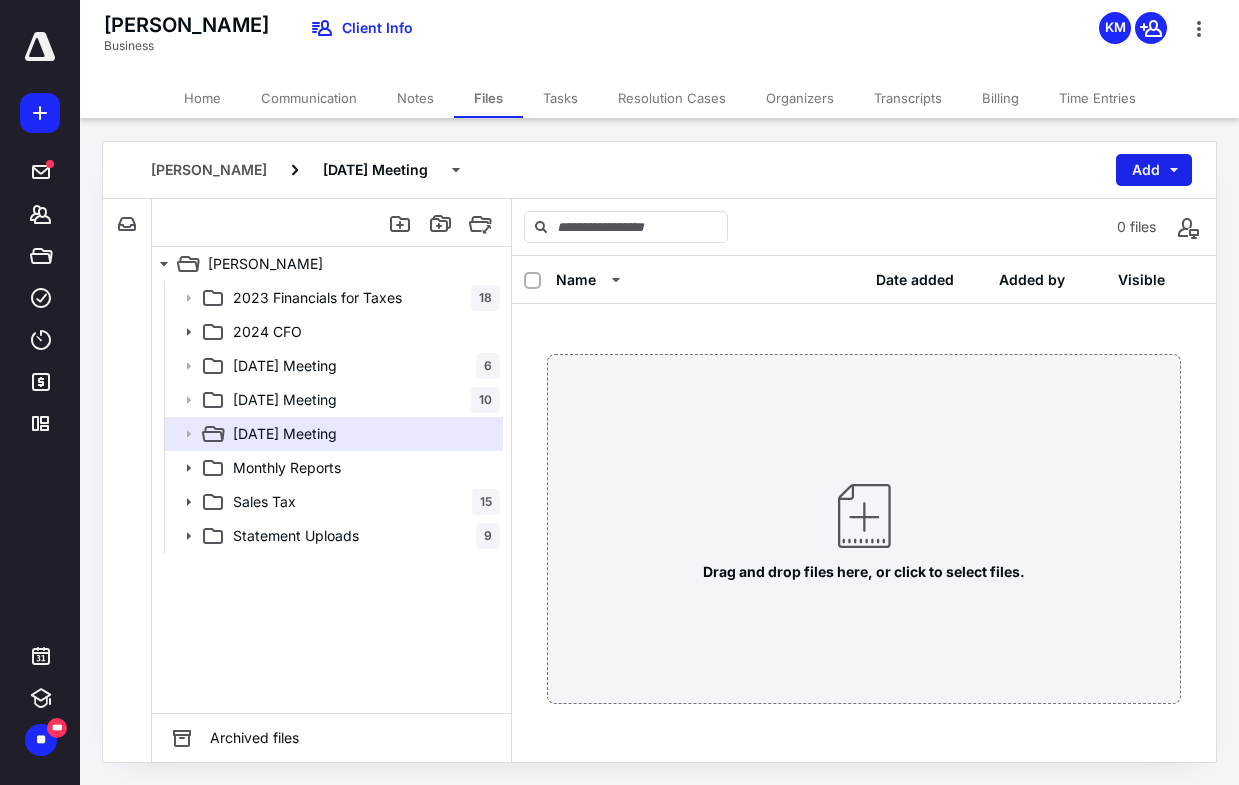 click on "Add" at bounding box center (1154, 170) 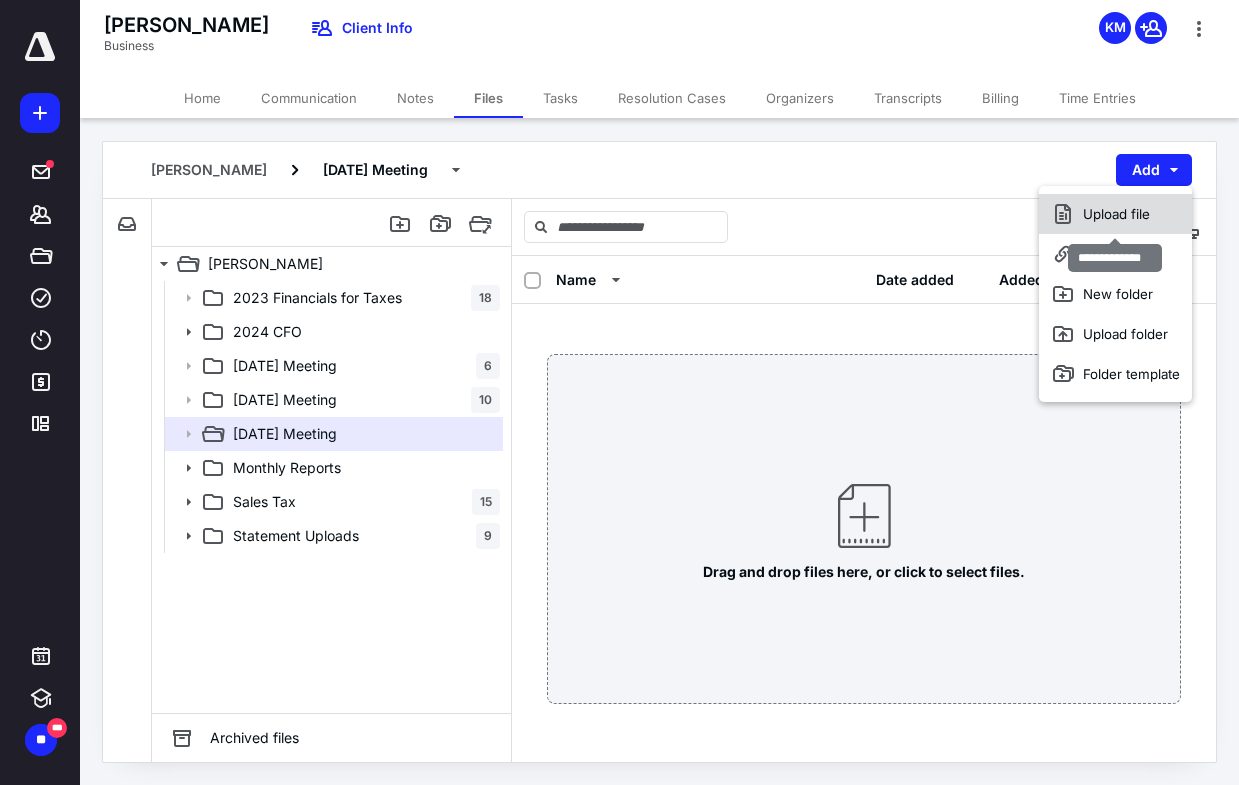 click on "Upload file" at bounding box center [1115, 214] 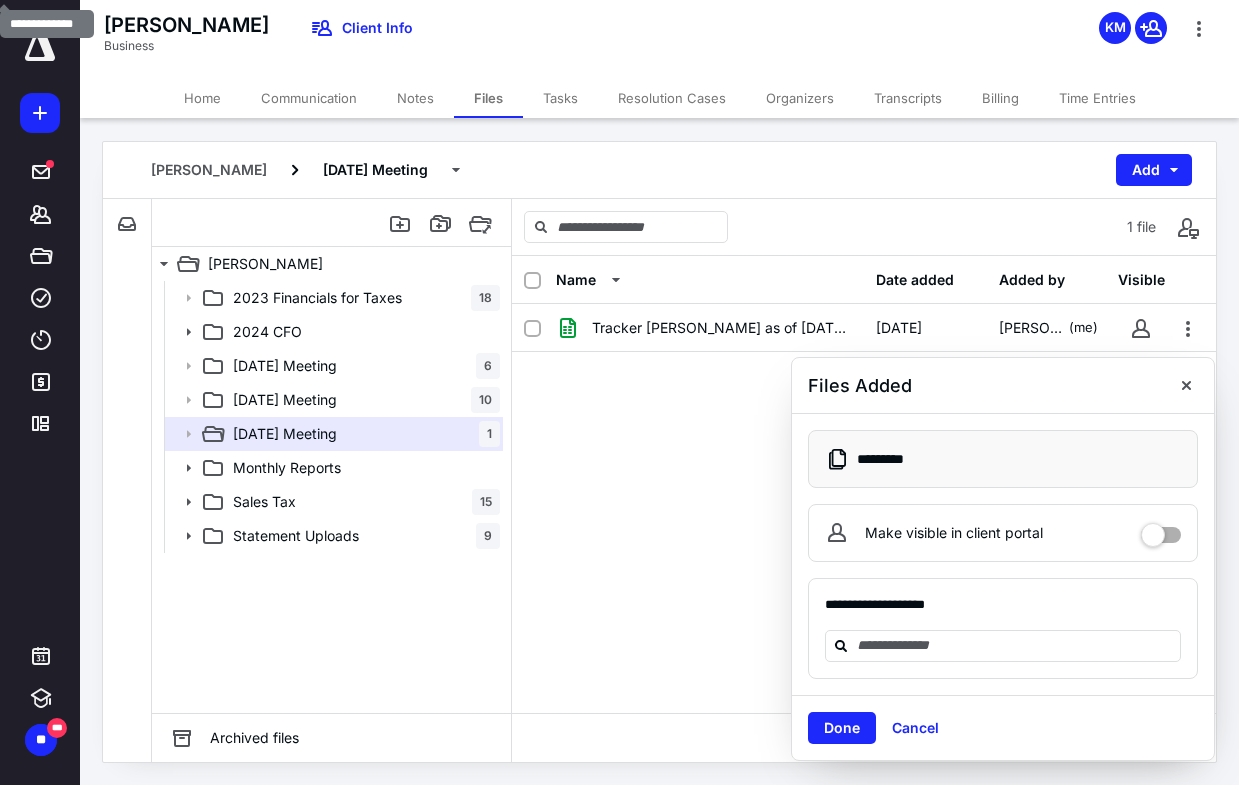 click at bounding box center (1161, 533) 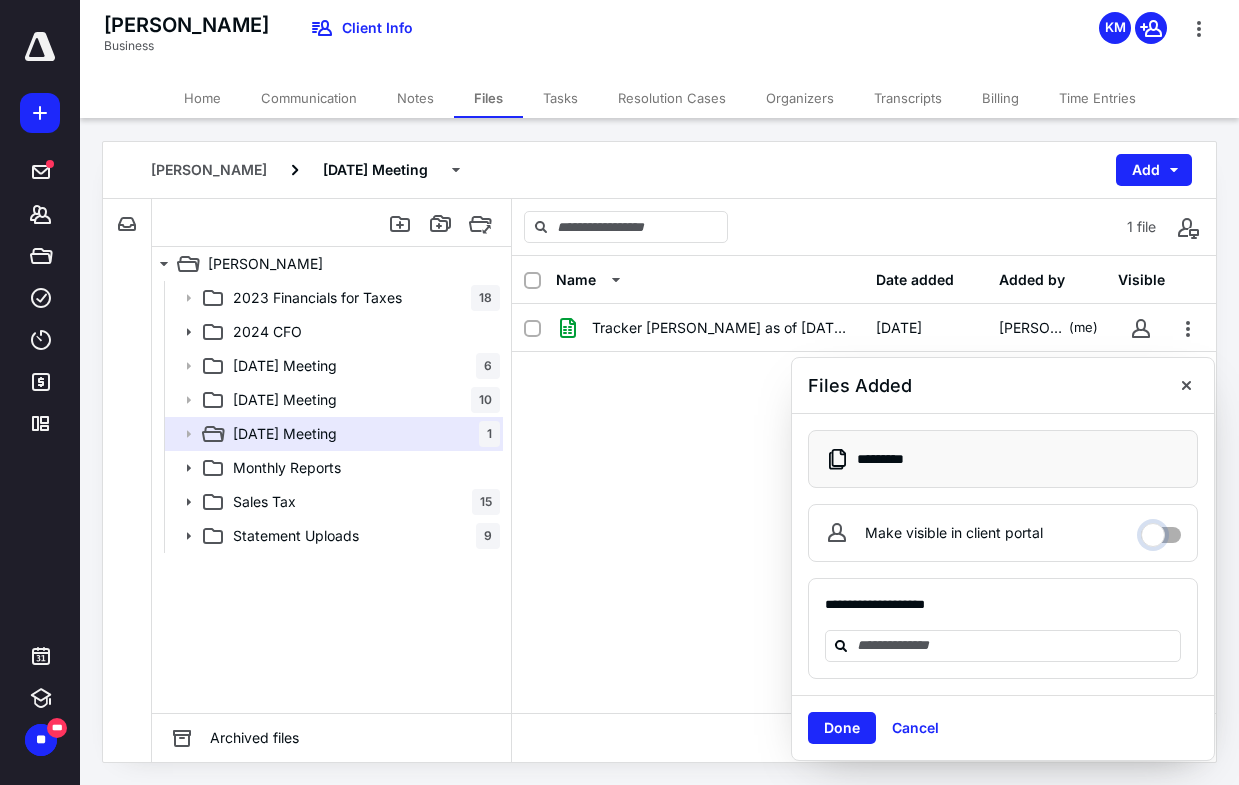 click on "Make visible in client portal" at bounding box center (1161, 530) 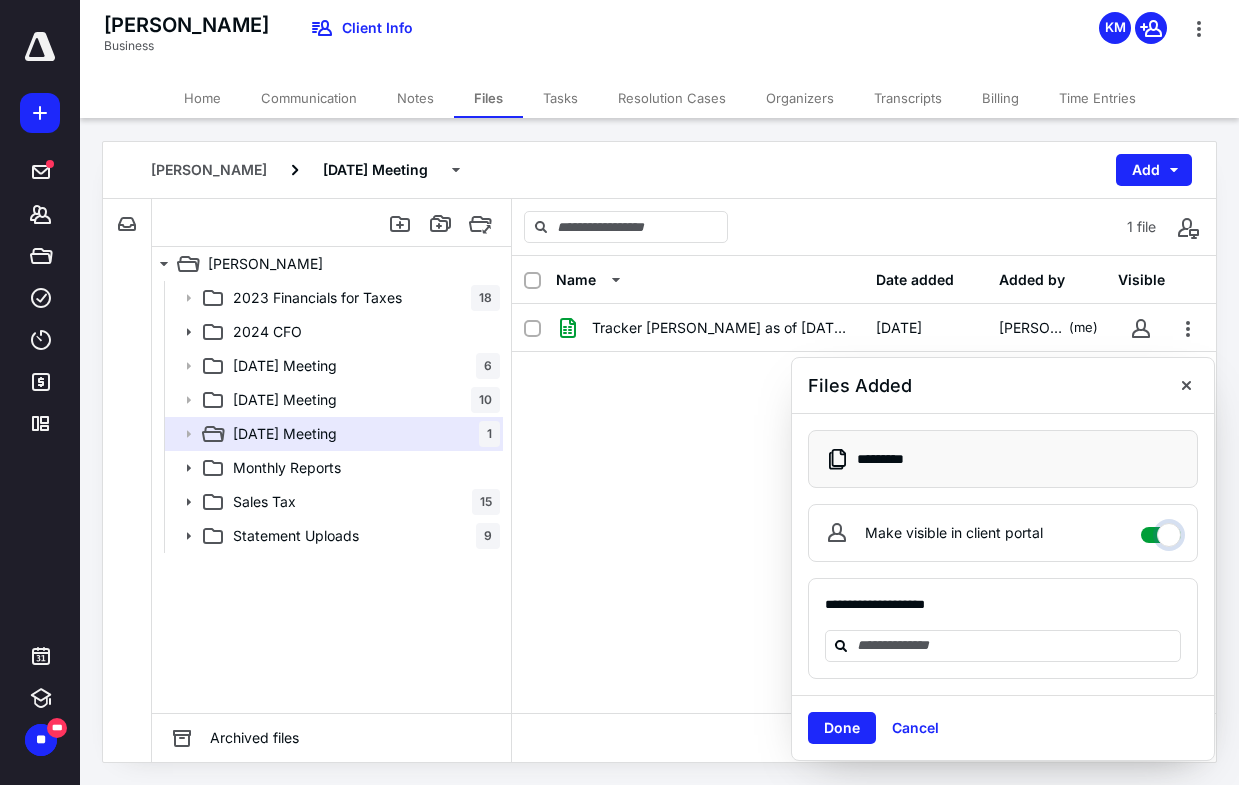 checkbox on "****" 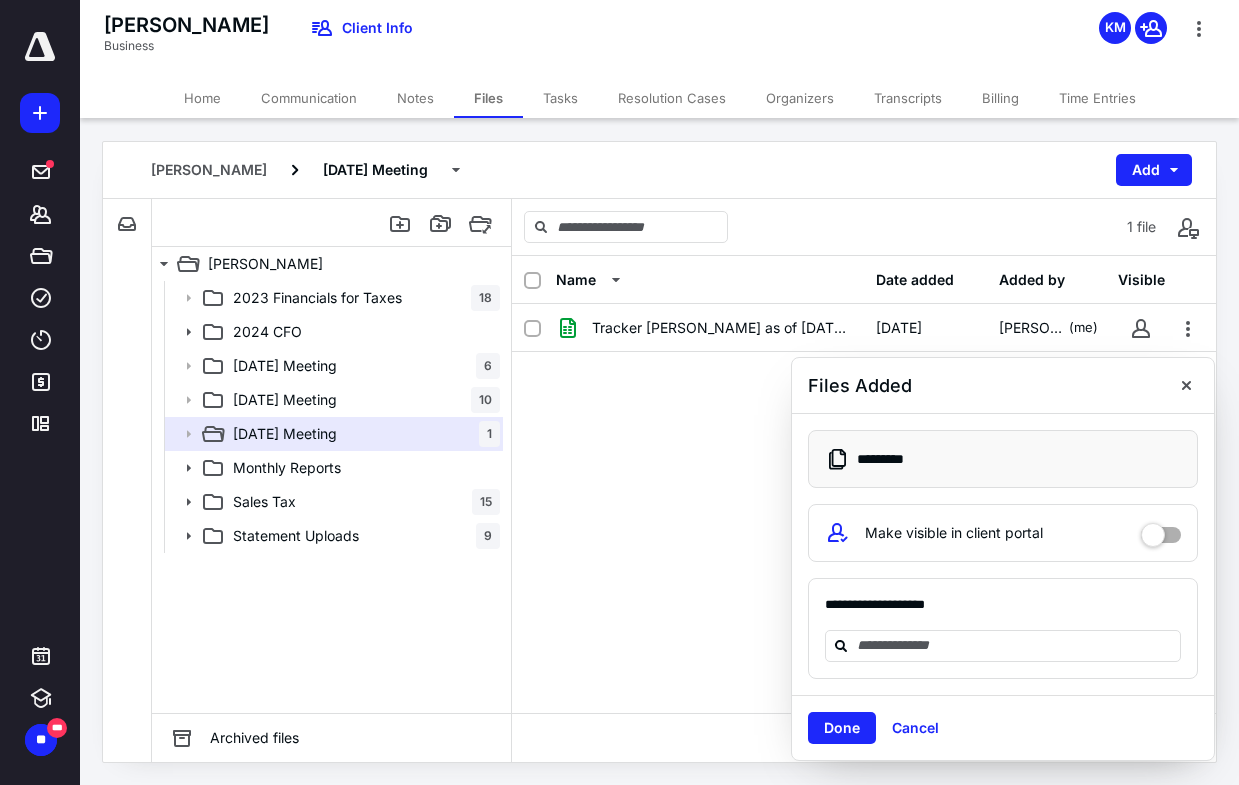 drag, startPoint x: 844, startPoint y: 727, endPoint x: 831, endPoint y: 716, distance: 17.029387 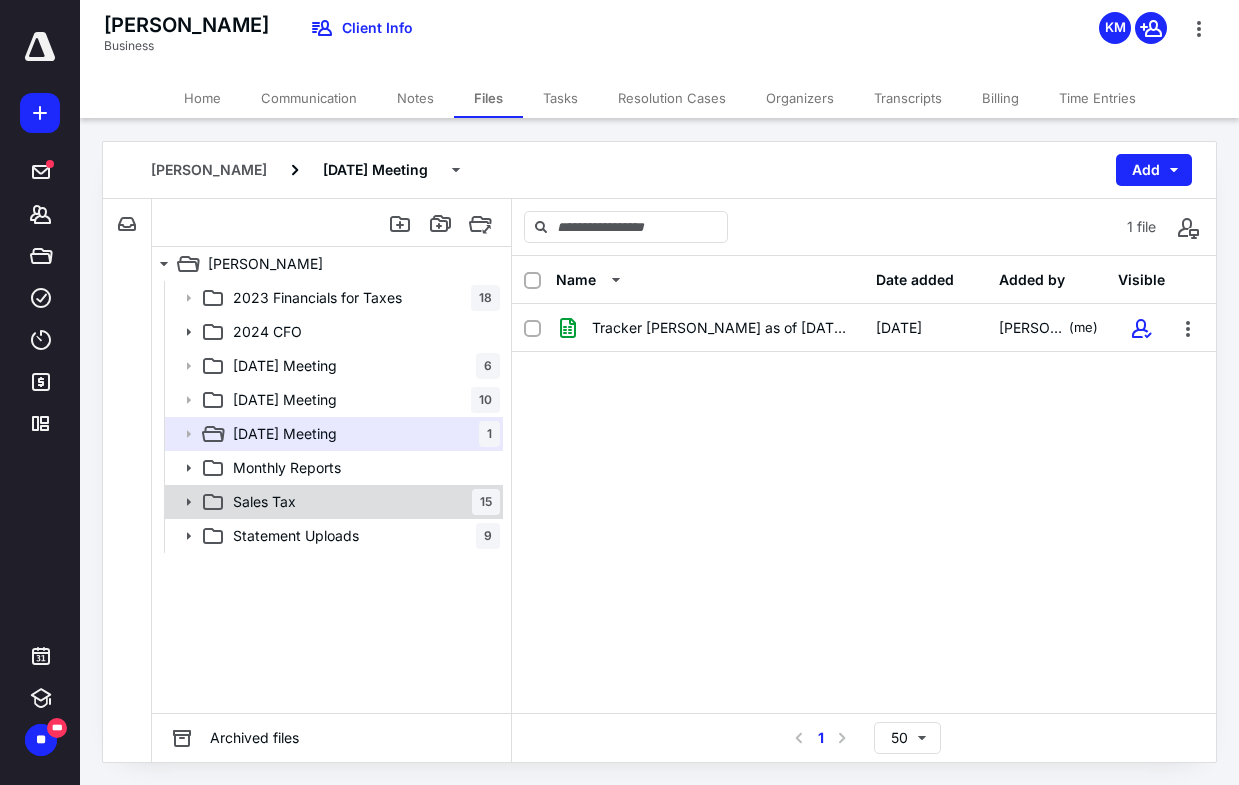 click on "Sales Tax 15" at bounding box center [362, 502] 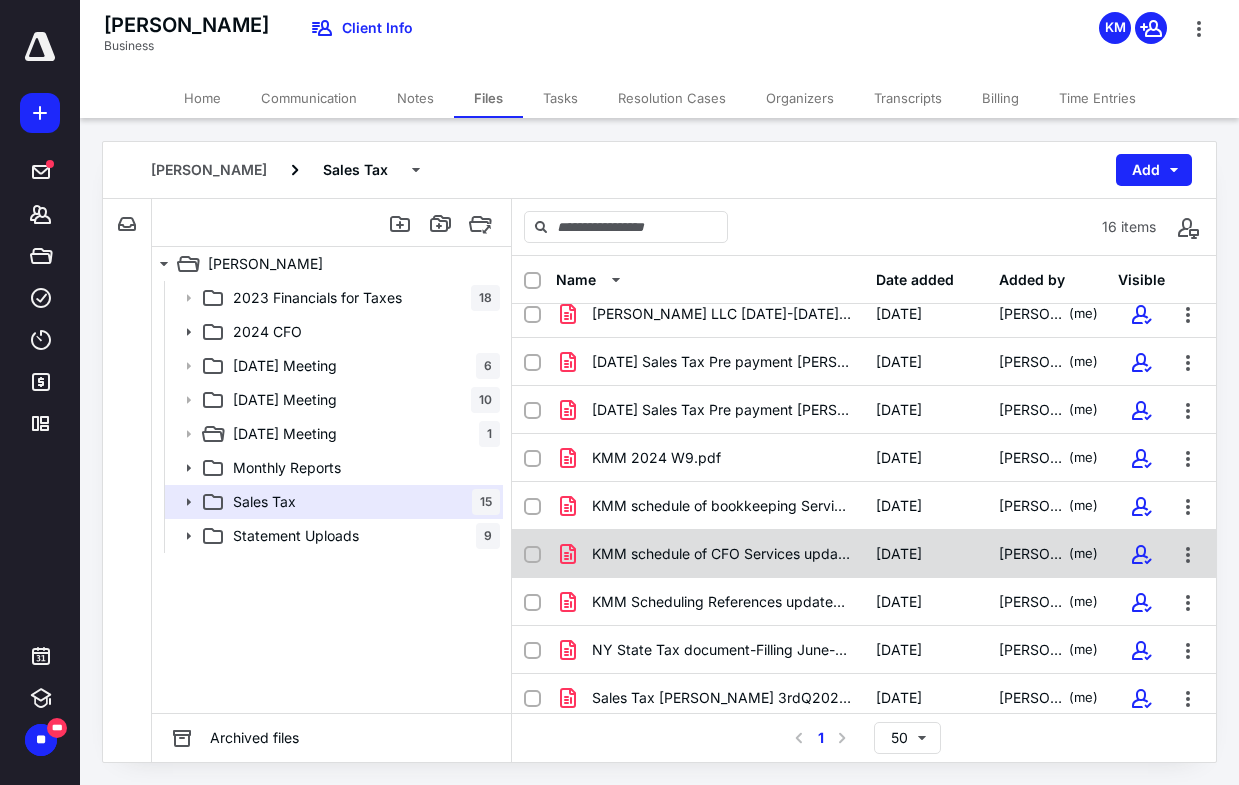 scroll, scrollTop: 359, scrollLeft: 0, axis: vertical 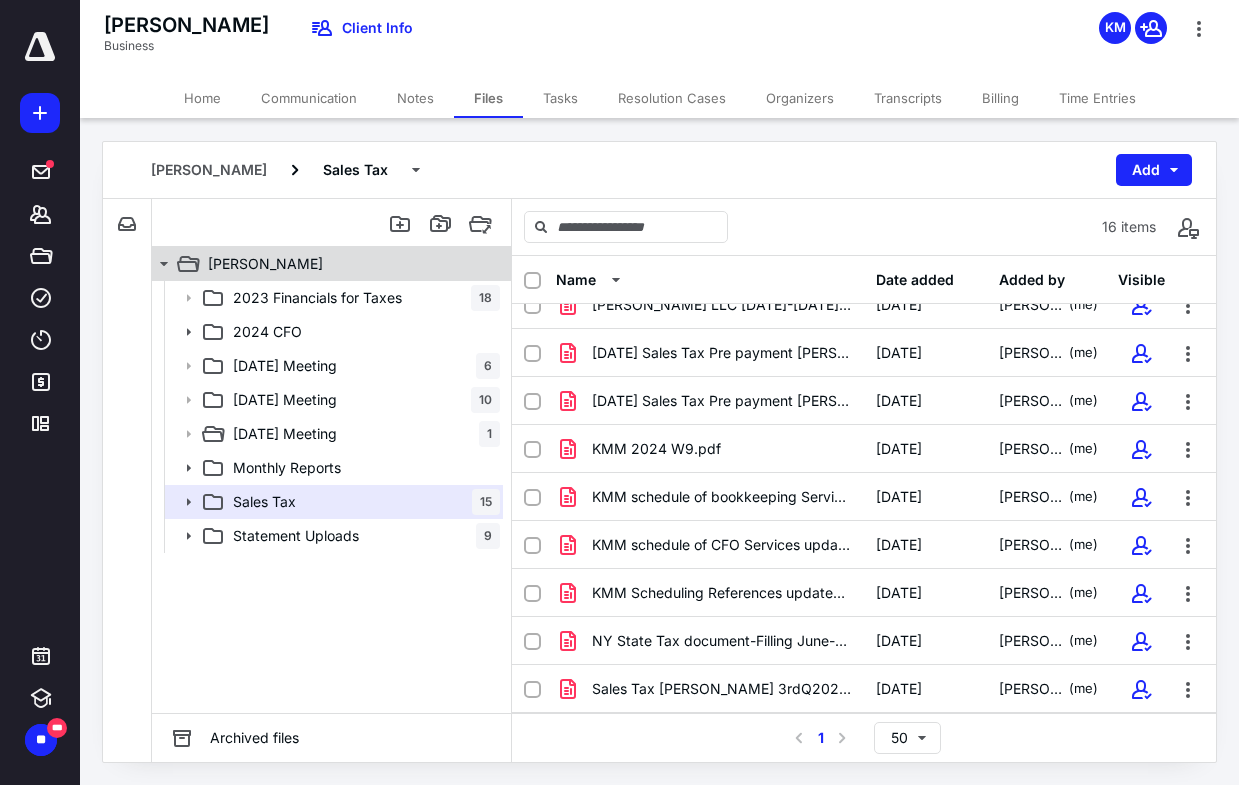 click on "[PERSON_NAME]" at bounding box center (344, 264) 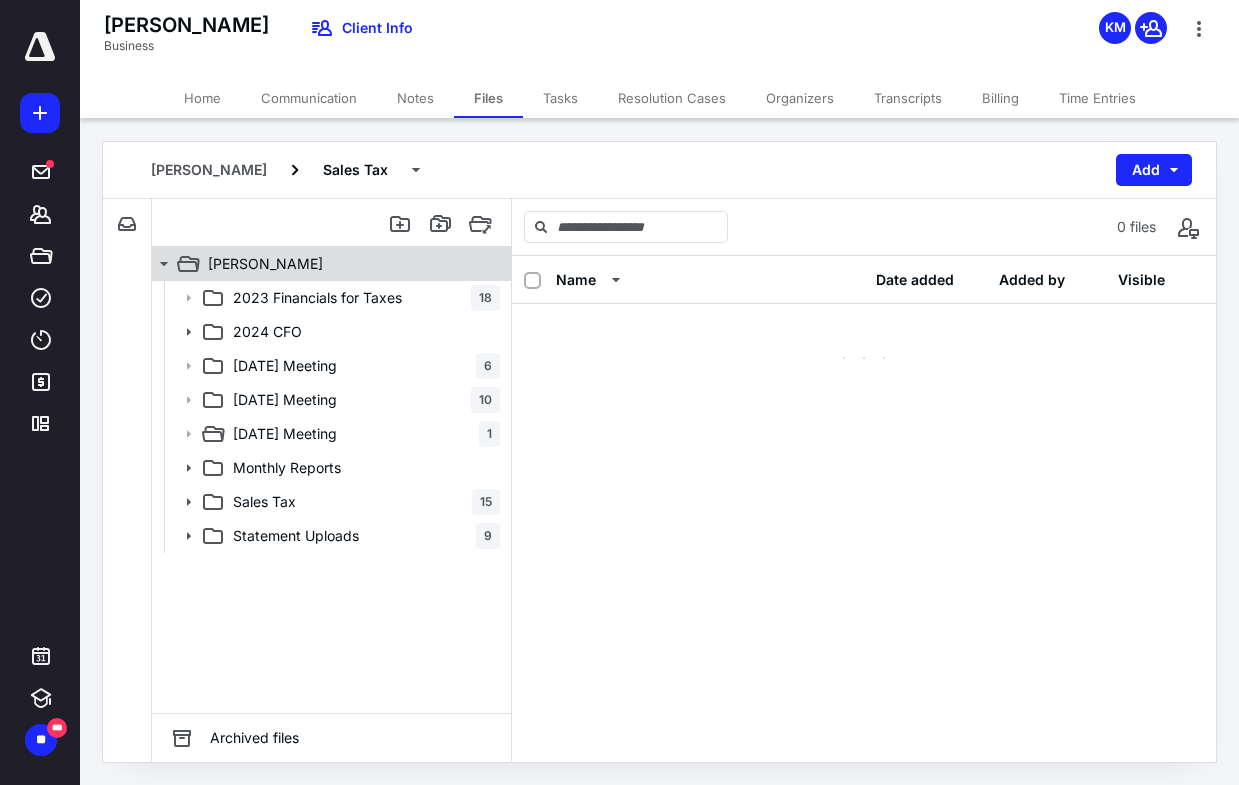 scroll, scrollTop: 0, scrollLeft: 0, axis: both 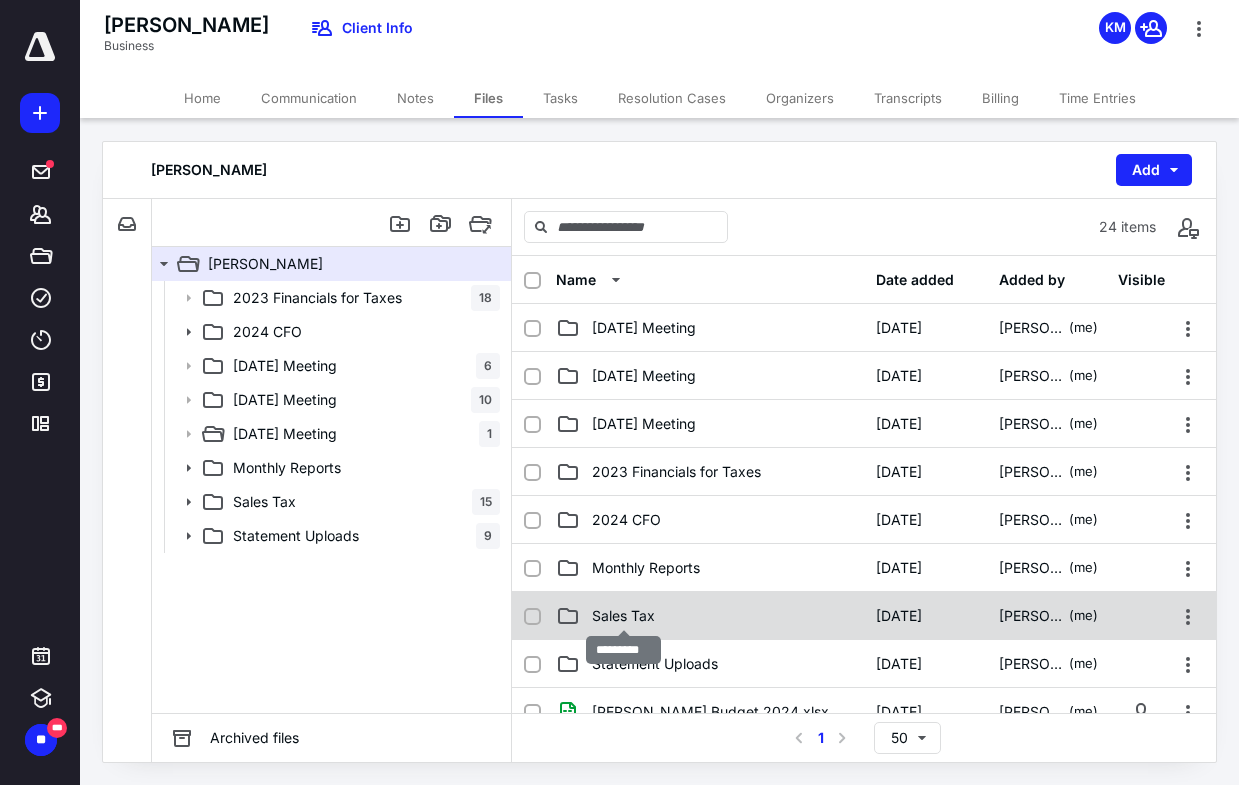 click on "Sales Tax" at bounding box center (623, 616) 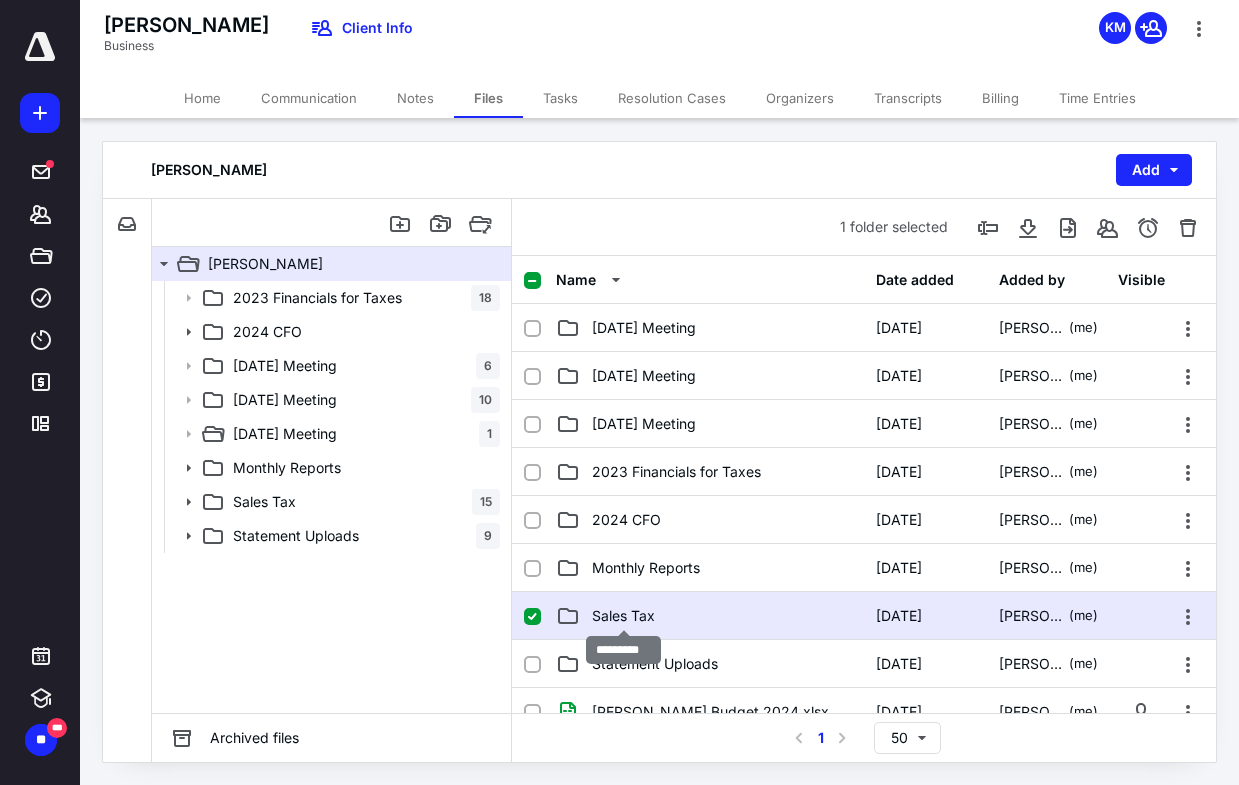 click on "Sales Tax" at bounding box center [623, 616] 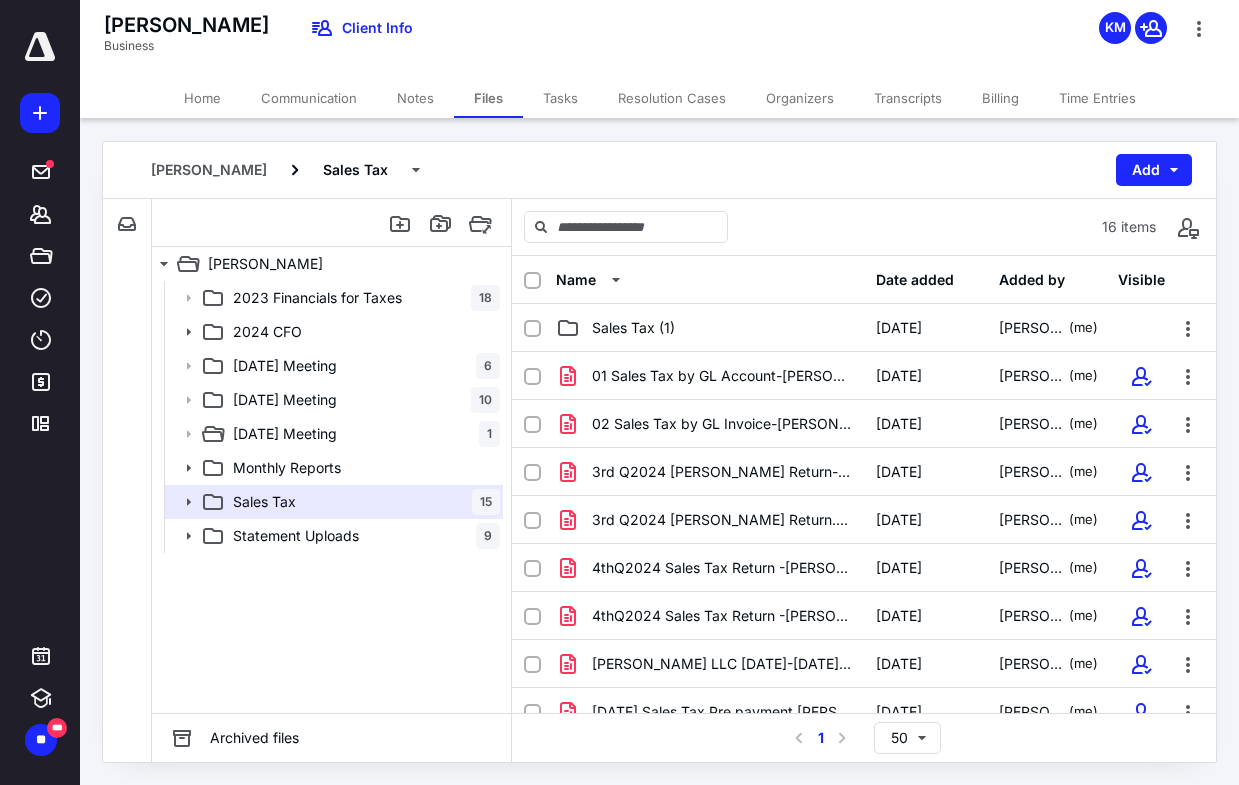 scroll, scrollTop: 359, scrollLeft: 0, axis: vertical 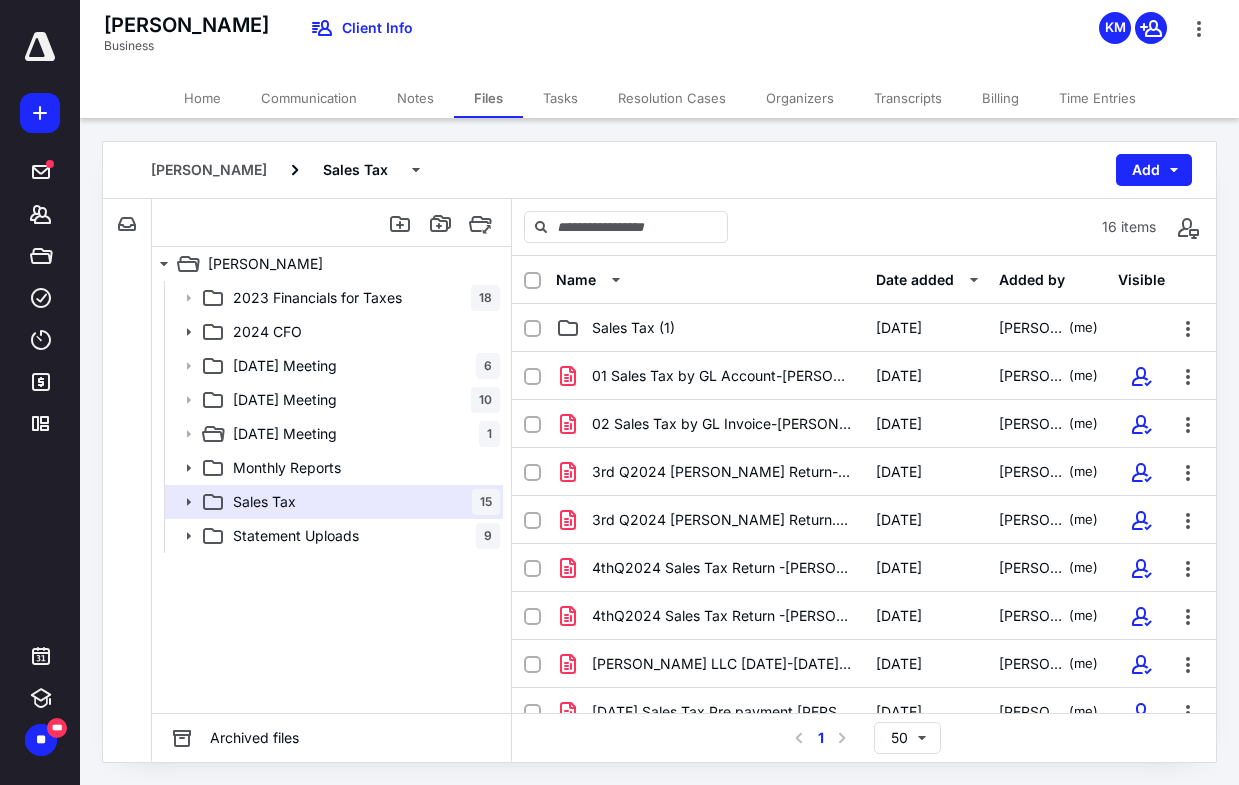 click on "Date added" at bounding box center [915, 280] 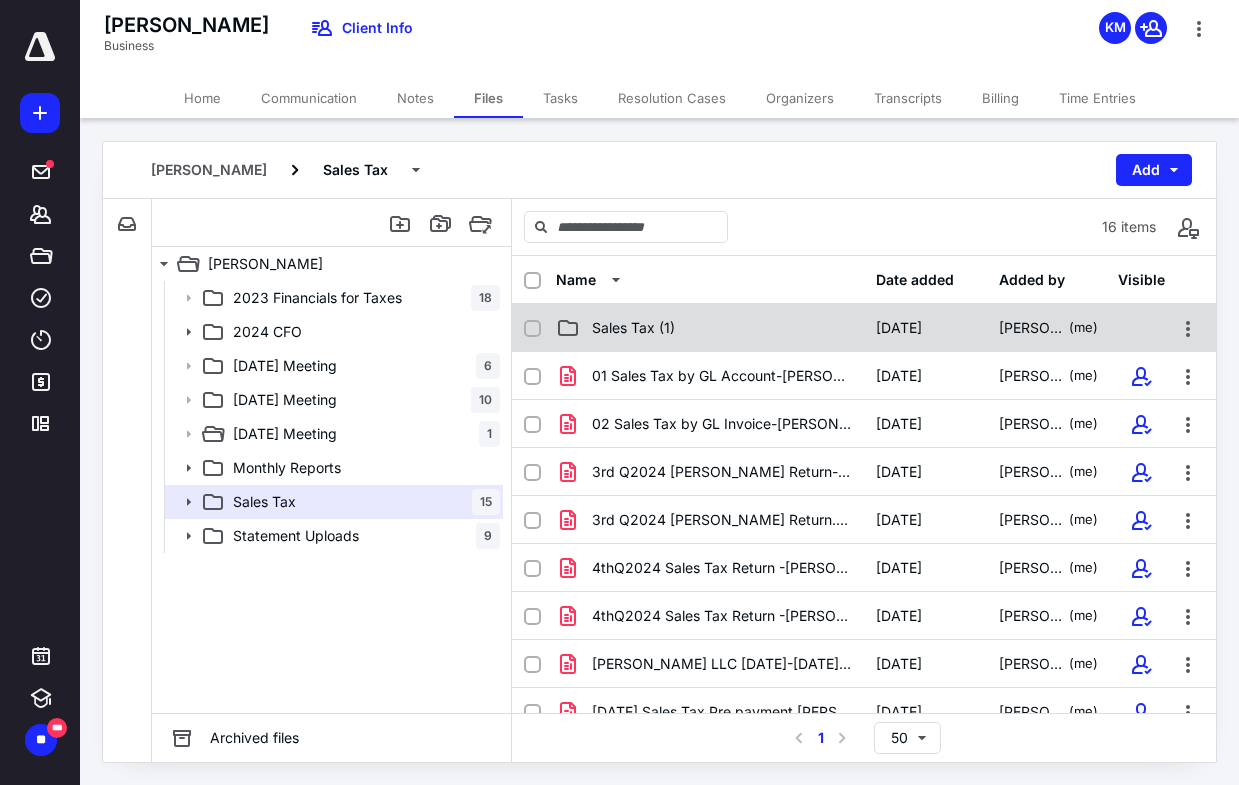 click on "Sales Tax (1)" at bounding box center (633, 328) 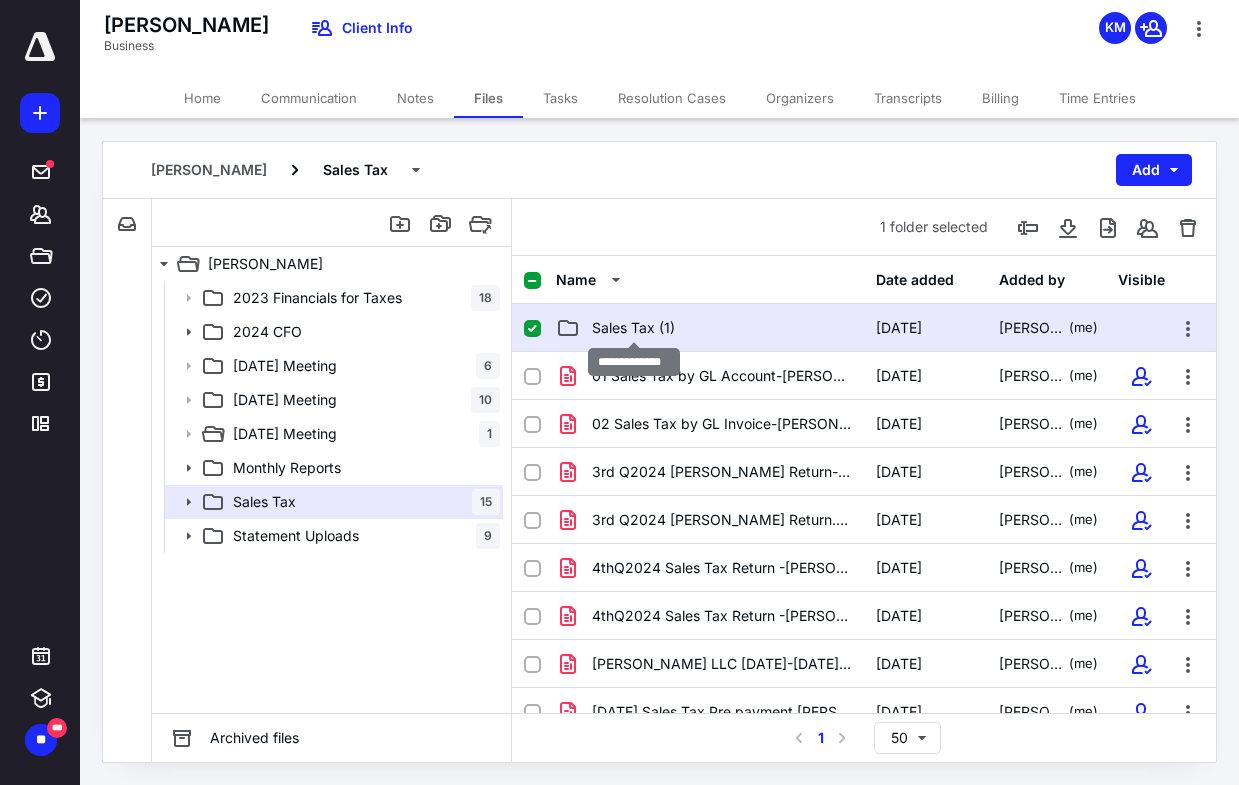 click on "Sales Tax (1)" at bounding box center (633, 328) 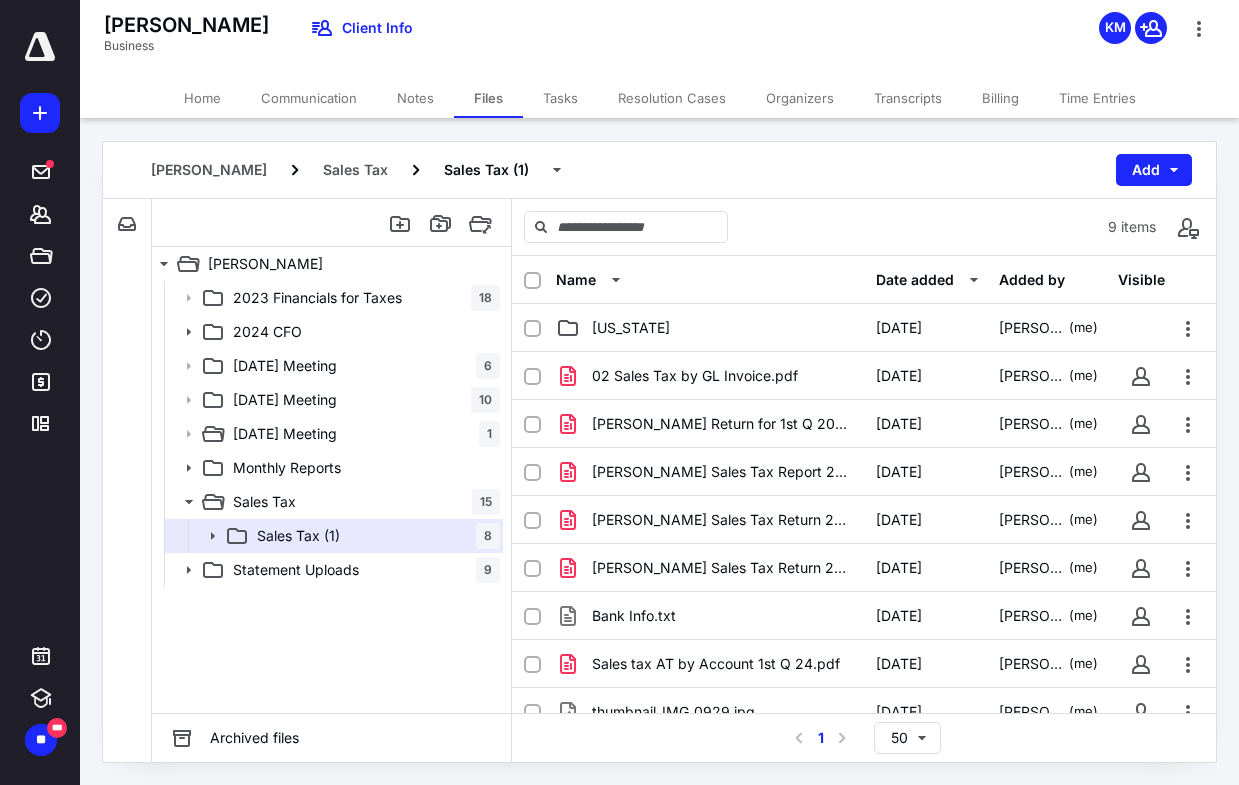 click on "Date added" at bounding box center (915, 280) 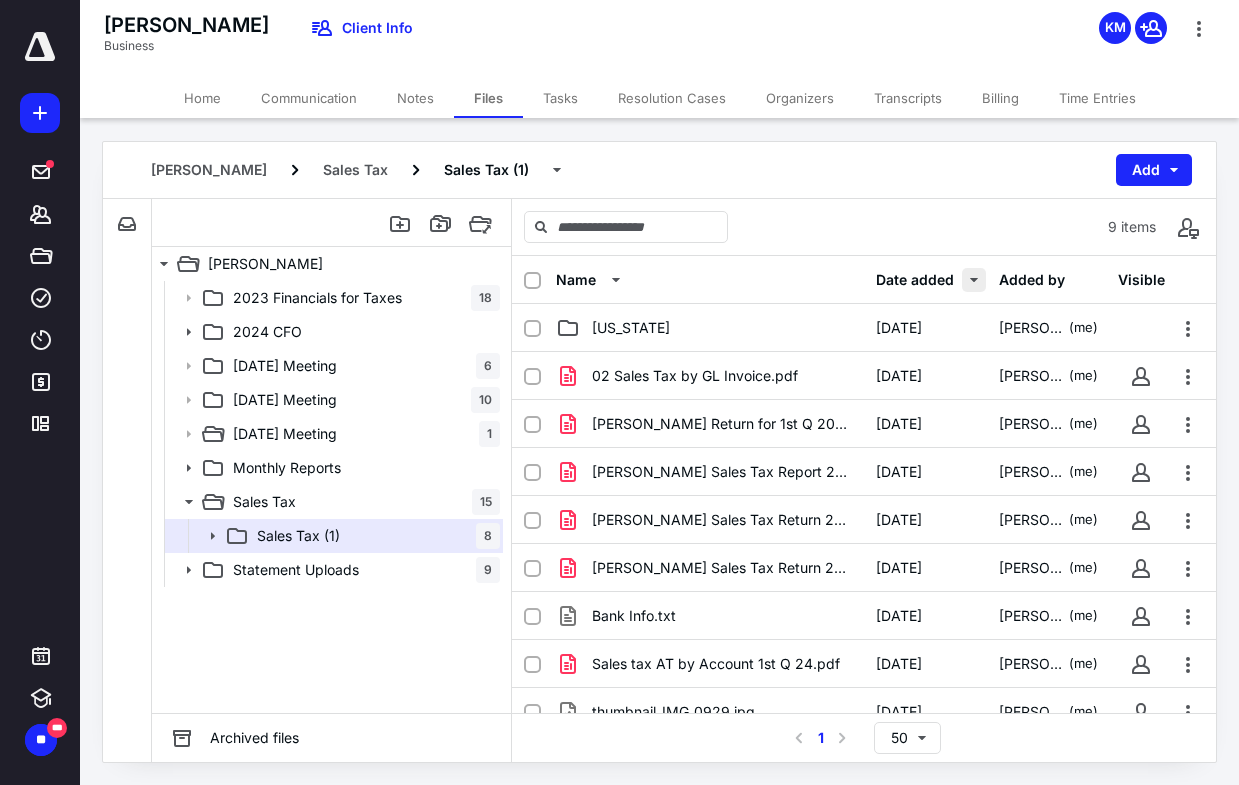 click at bounding box center [974, 280] 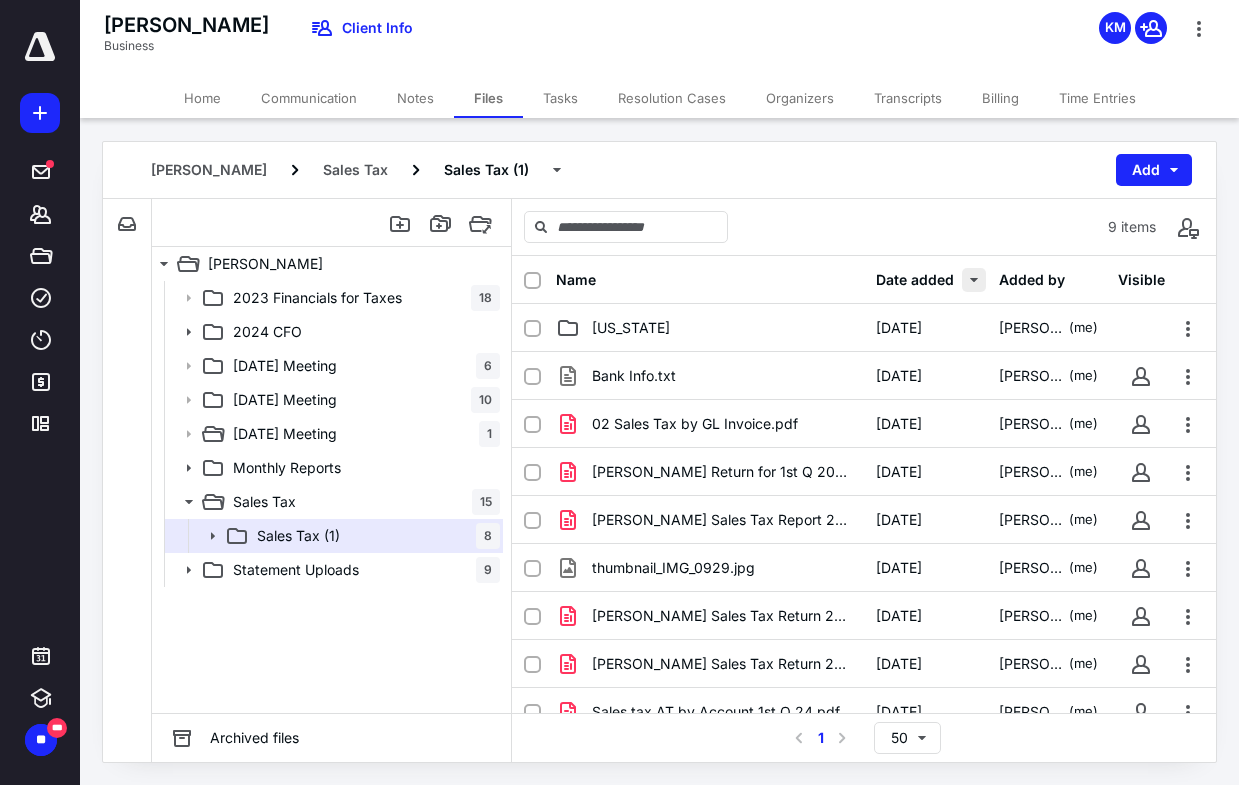 click at bounding box center (974, 280) 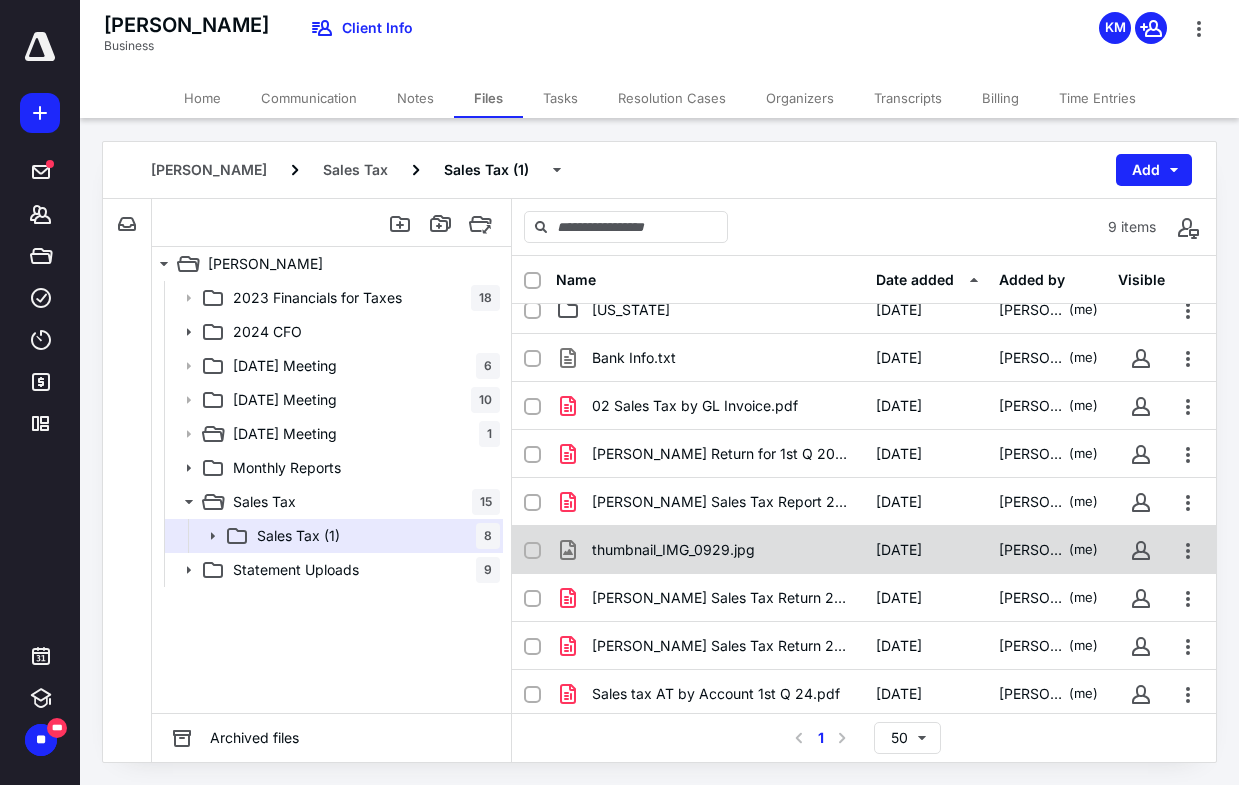 scroll, scrollTop: 23, scrollLeft: 0, axis: vertical 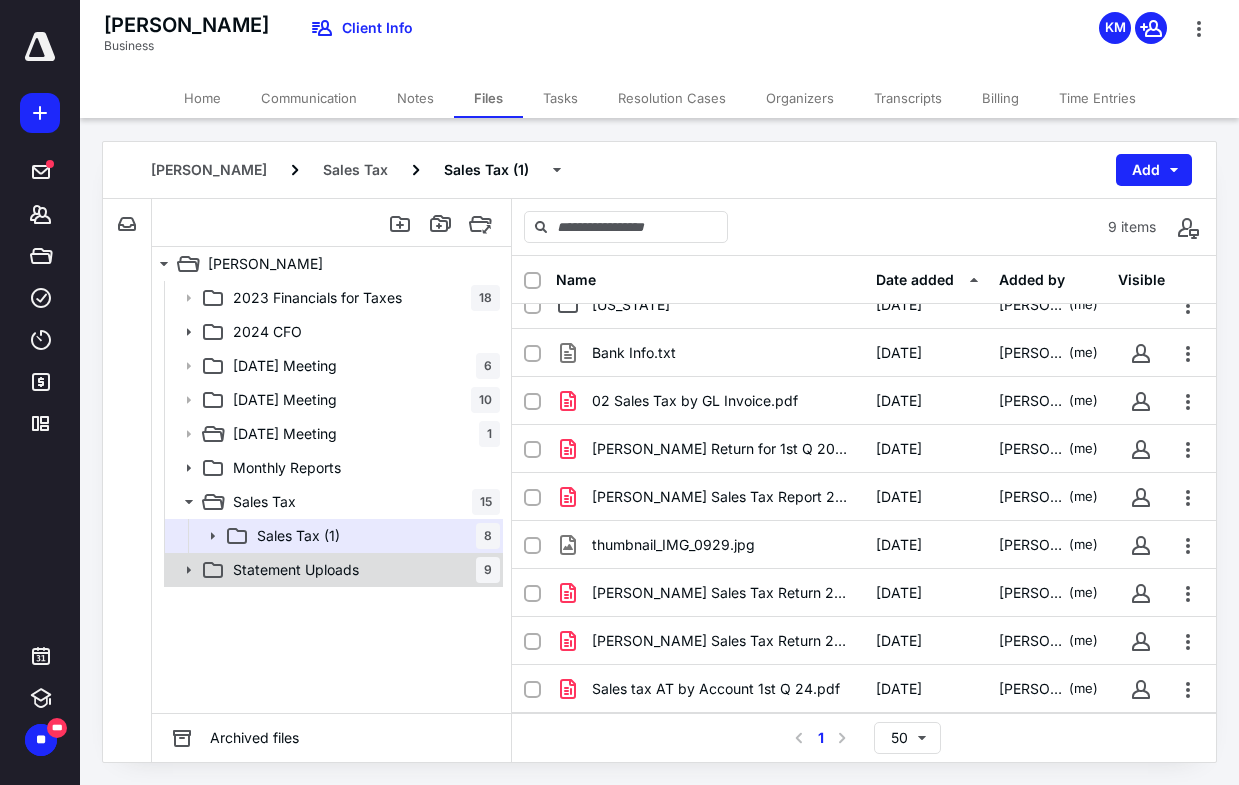 click 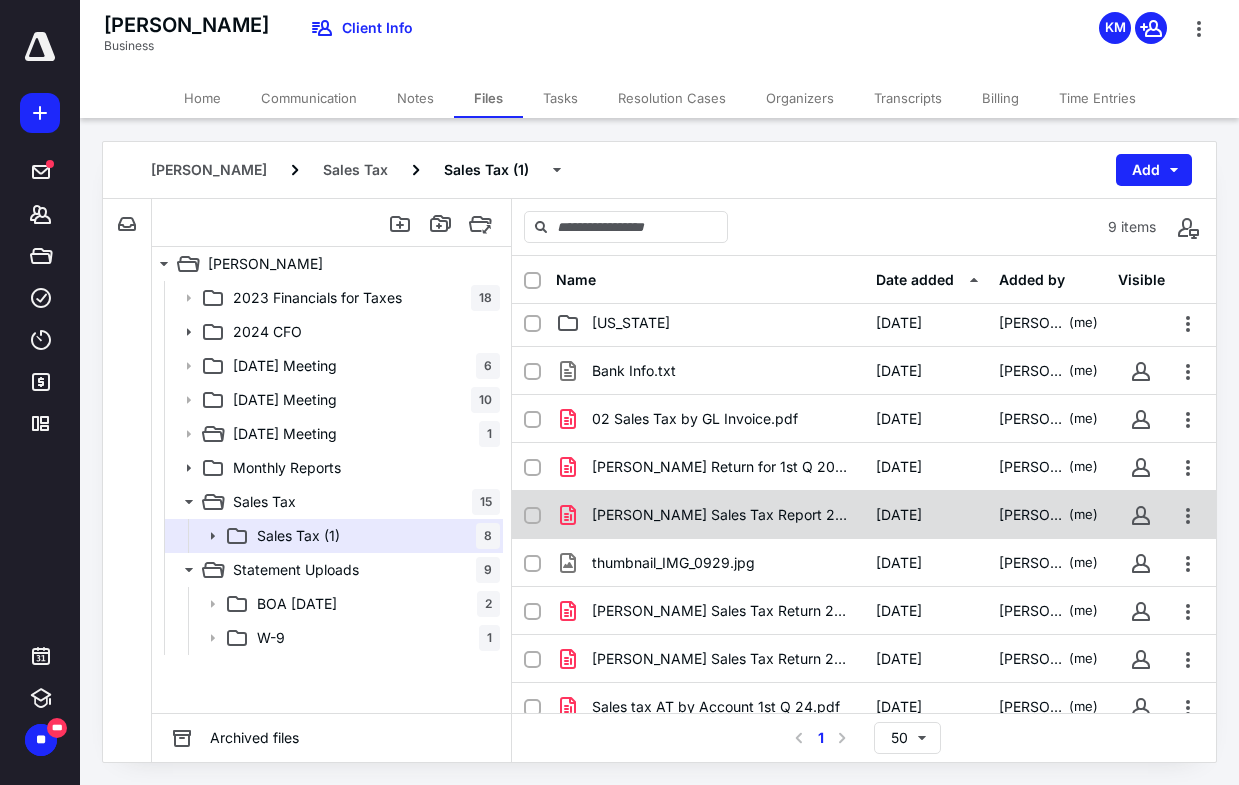scroll, scrollTop: 0, scrollLeft: 0, axis: both 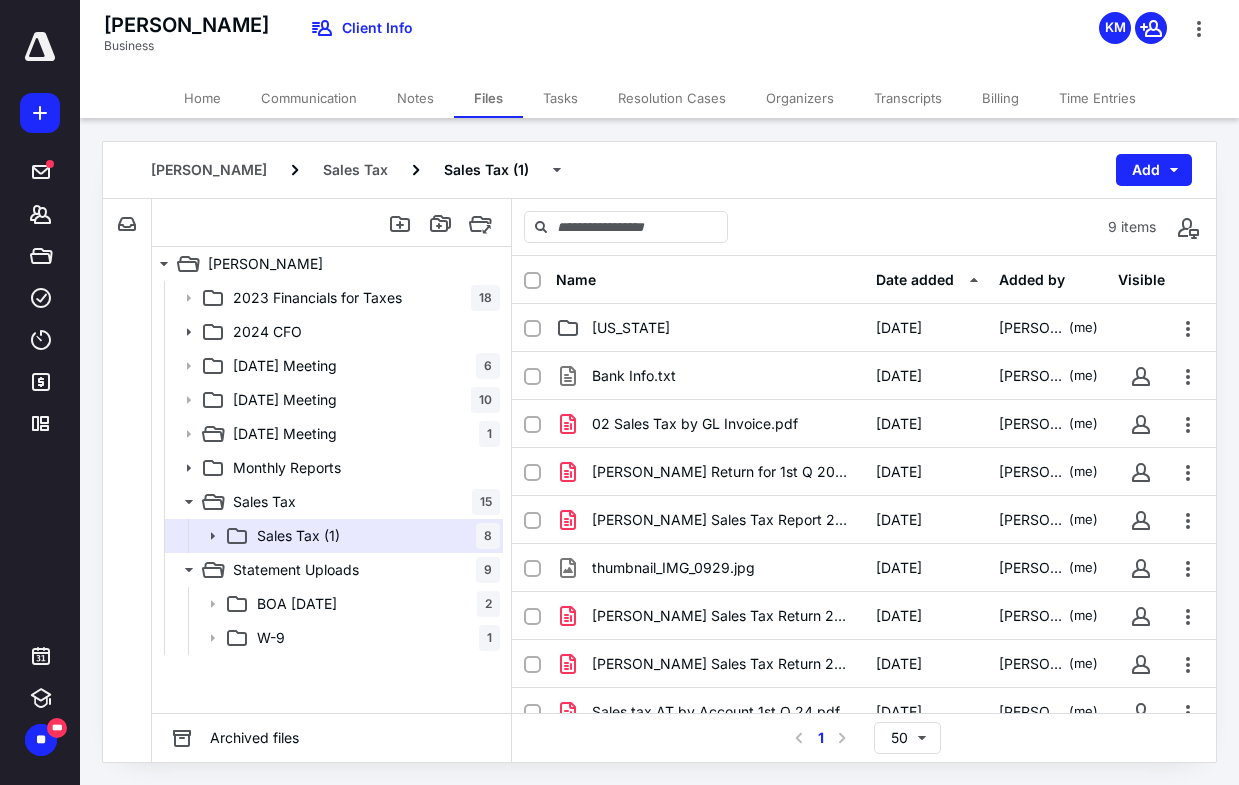 drag, startPoint x: 374, startPoint y: 733, endPoint x: 883, endPoint y: 55, distance: 847.8001 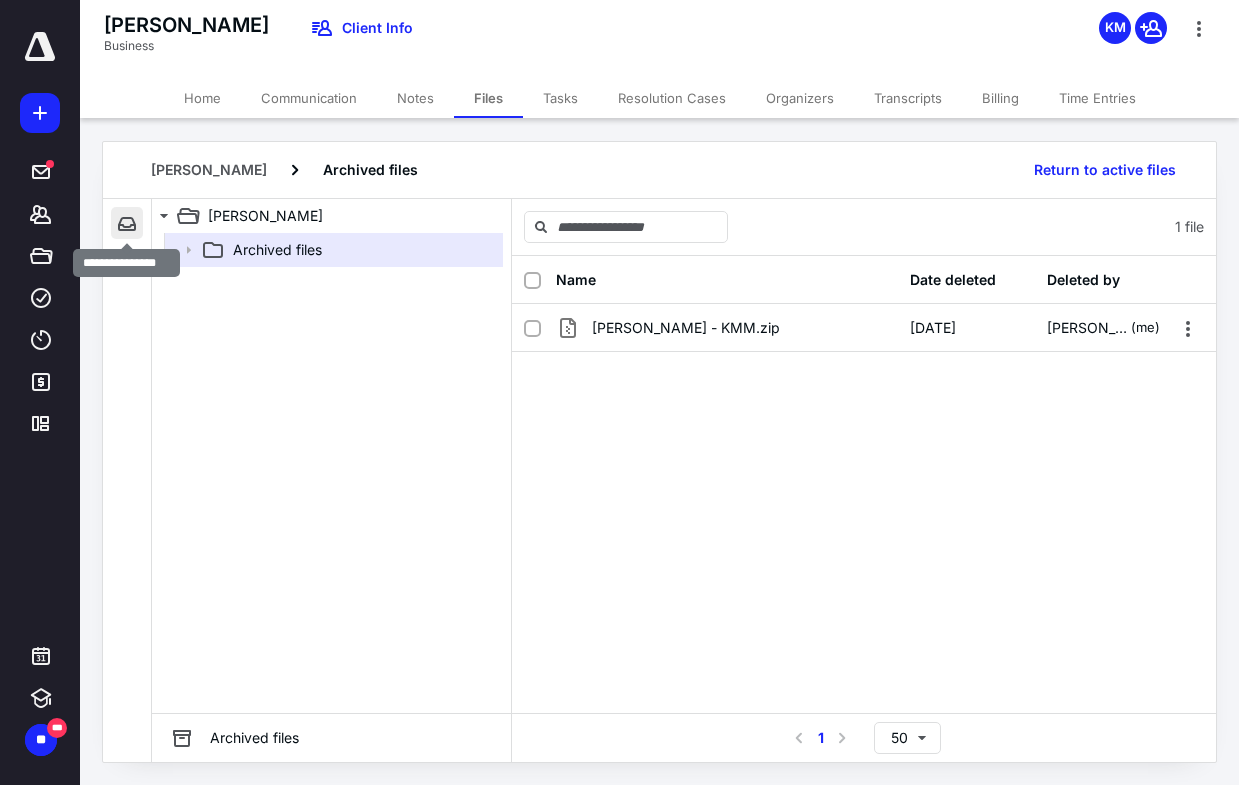 click at bounding box center (127, 223) 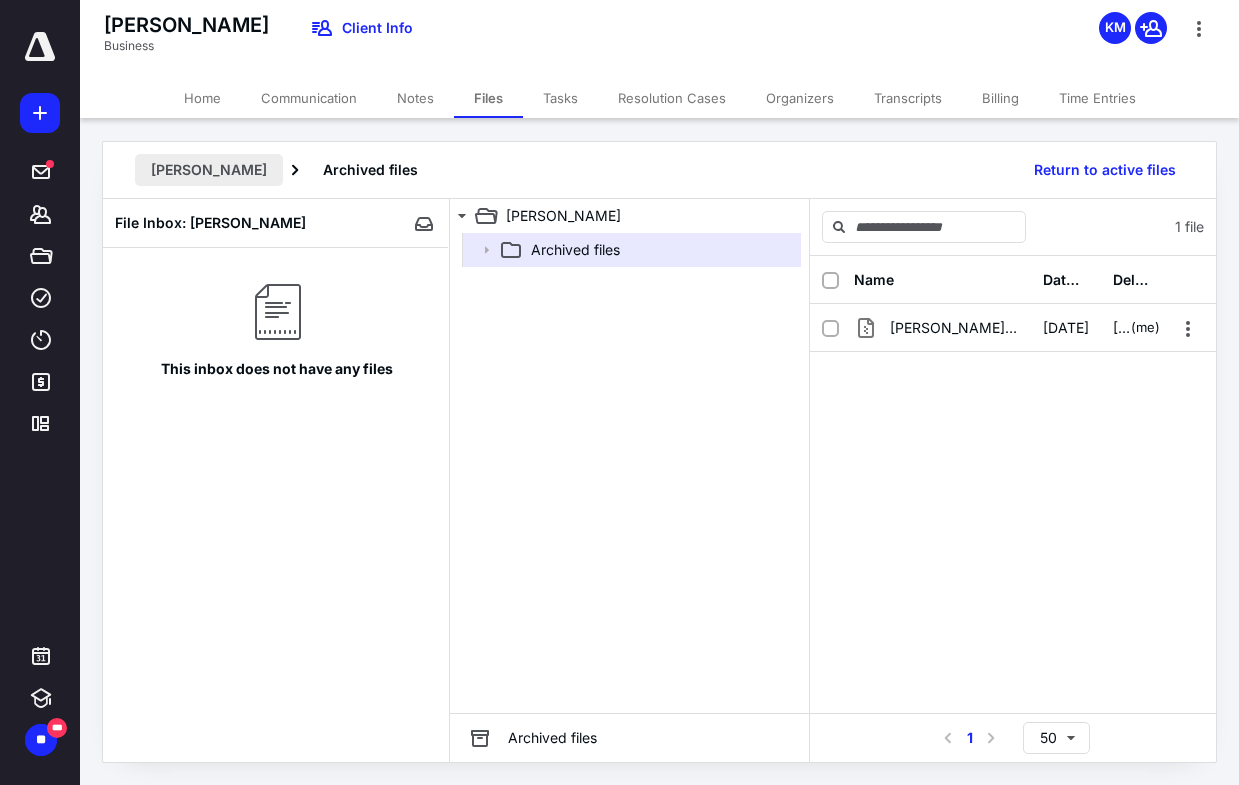 click on "[PERSON_NAME]" at bounding box center [209, 170] 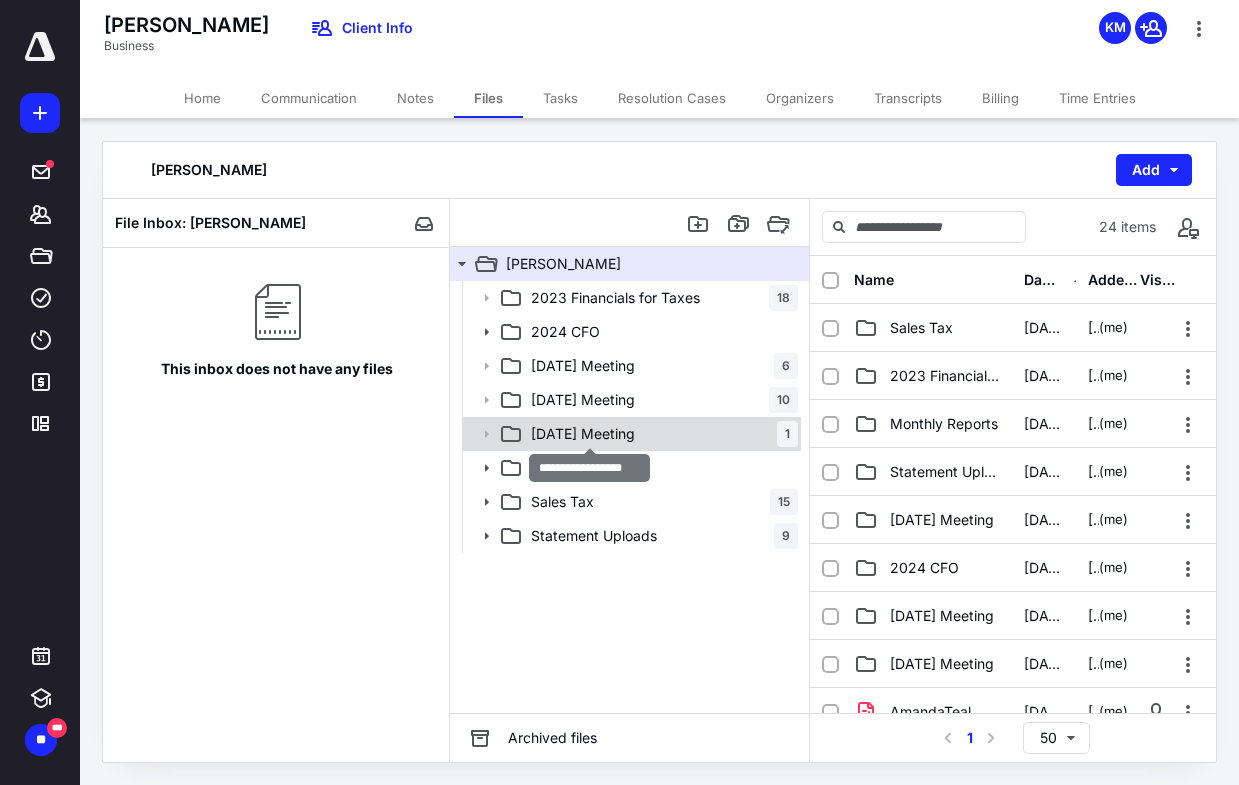 click on "[DATE] Meeting" at bounding box center [583, 434] 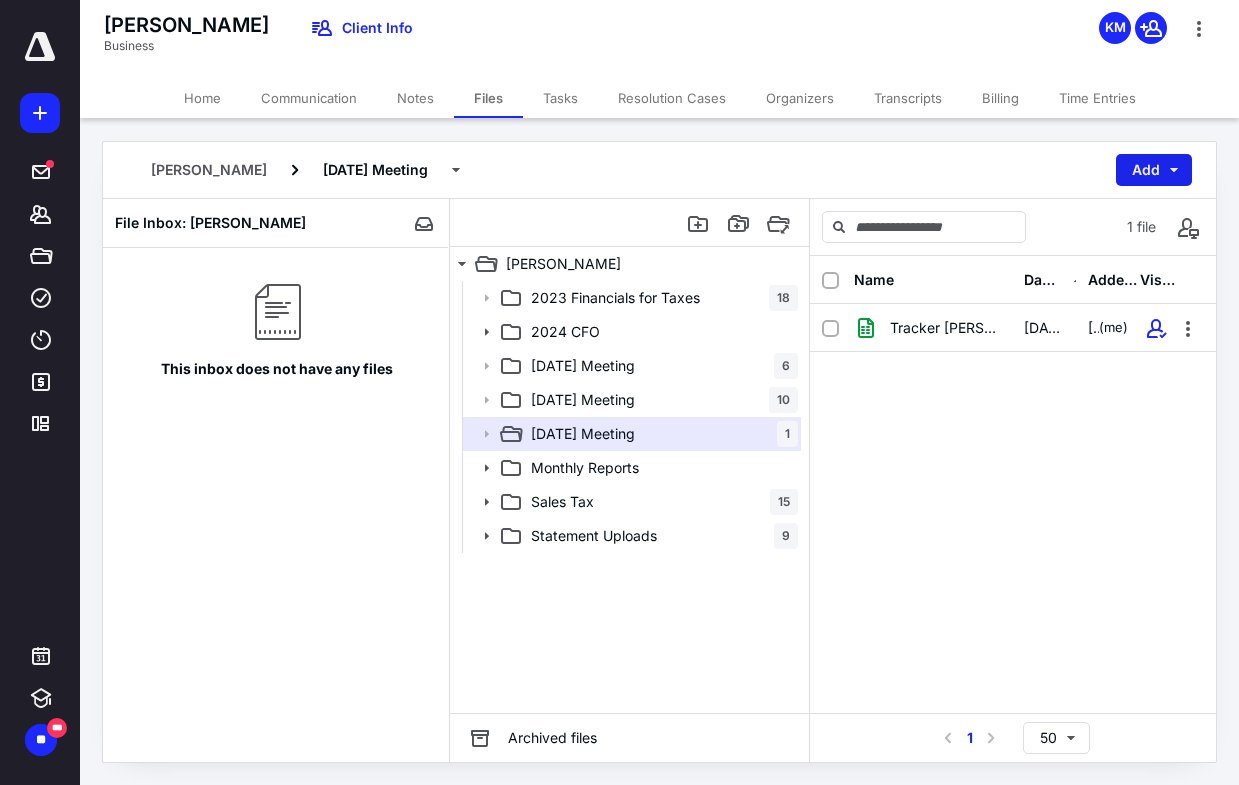 click on "Add" at bounding box center (1154, 170) 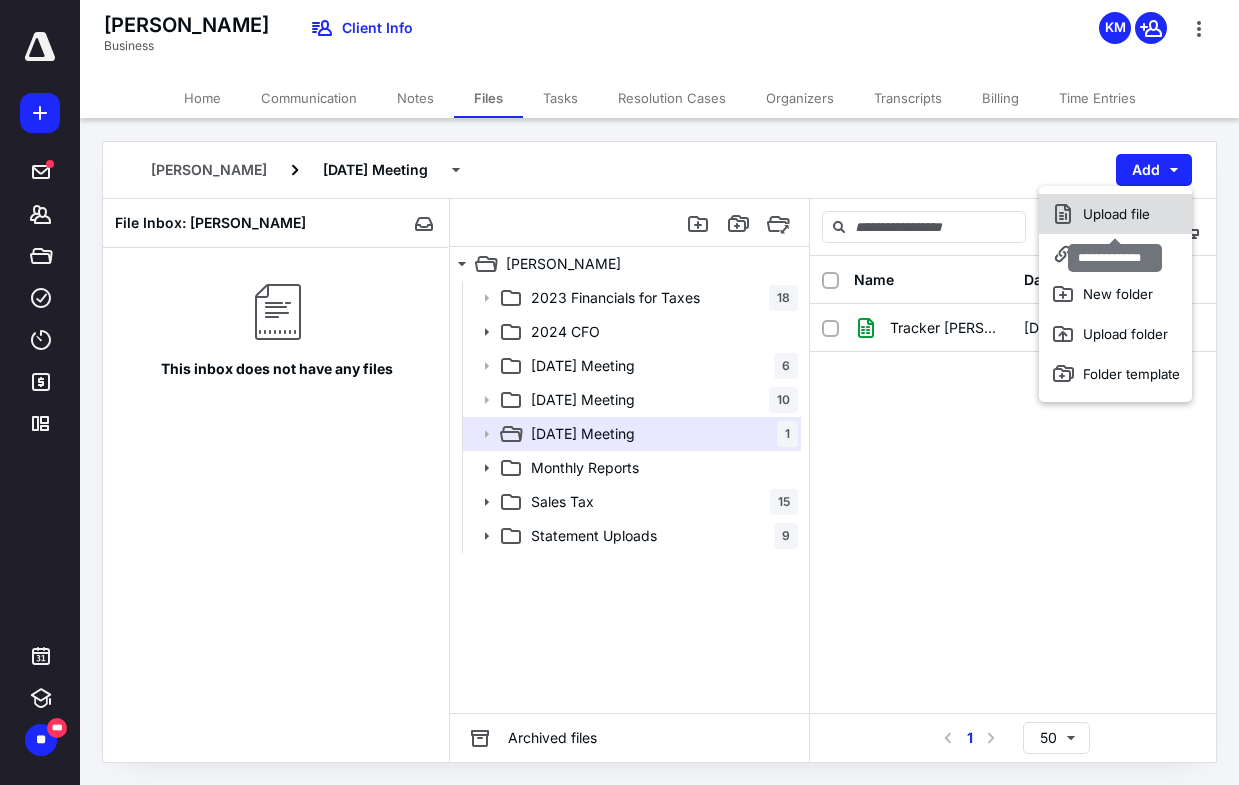 click on "Upload file" at bounding box center (1115, 214) 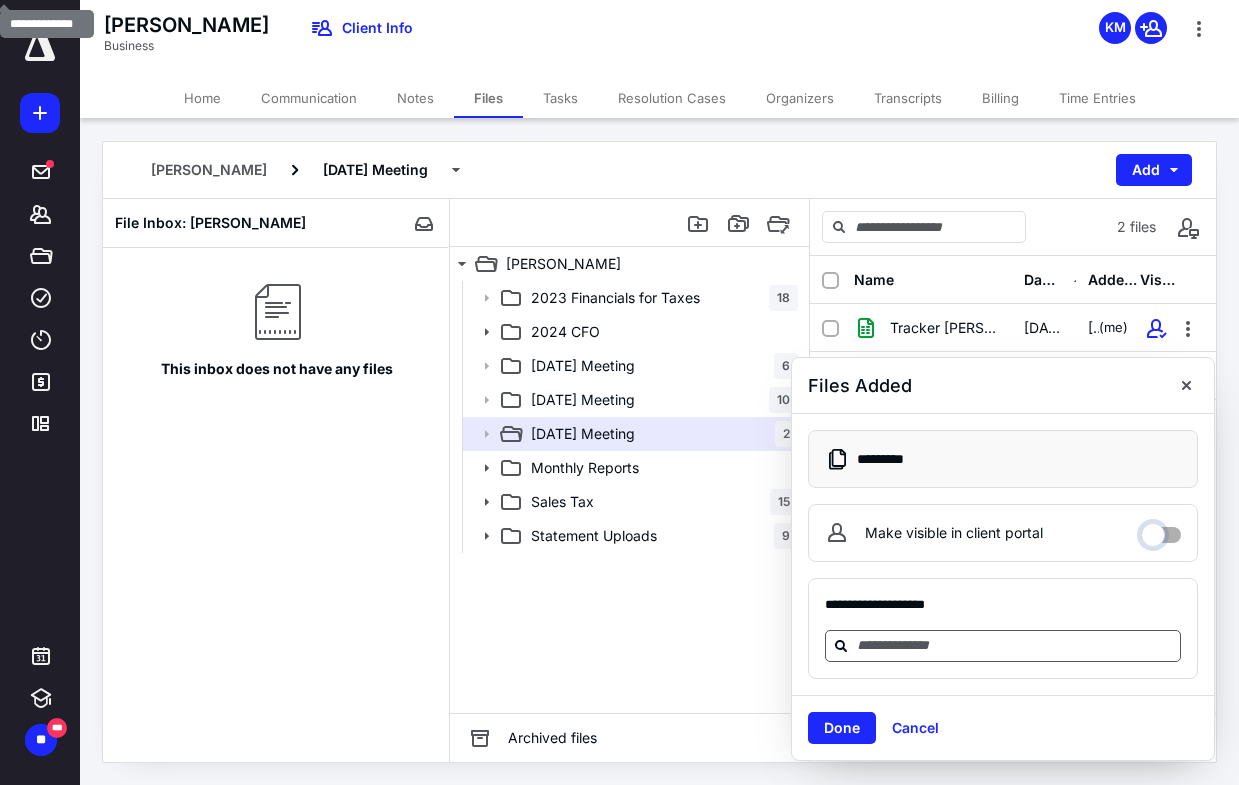 click on "Make visible in client portal" at bounding box center (1161, 530) 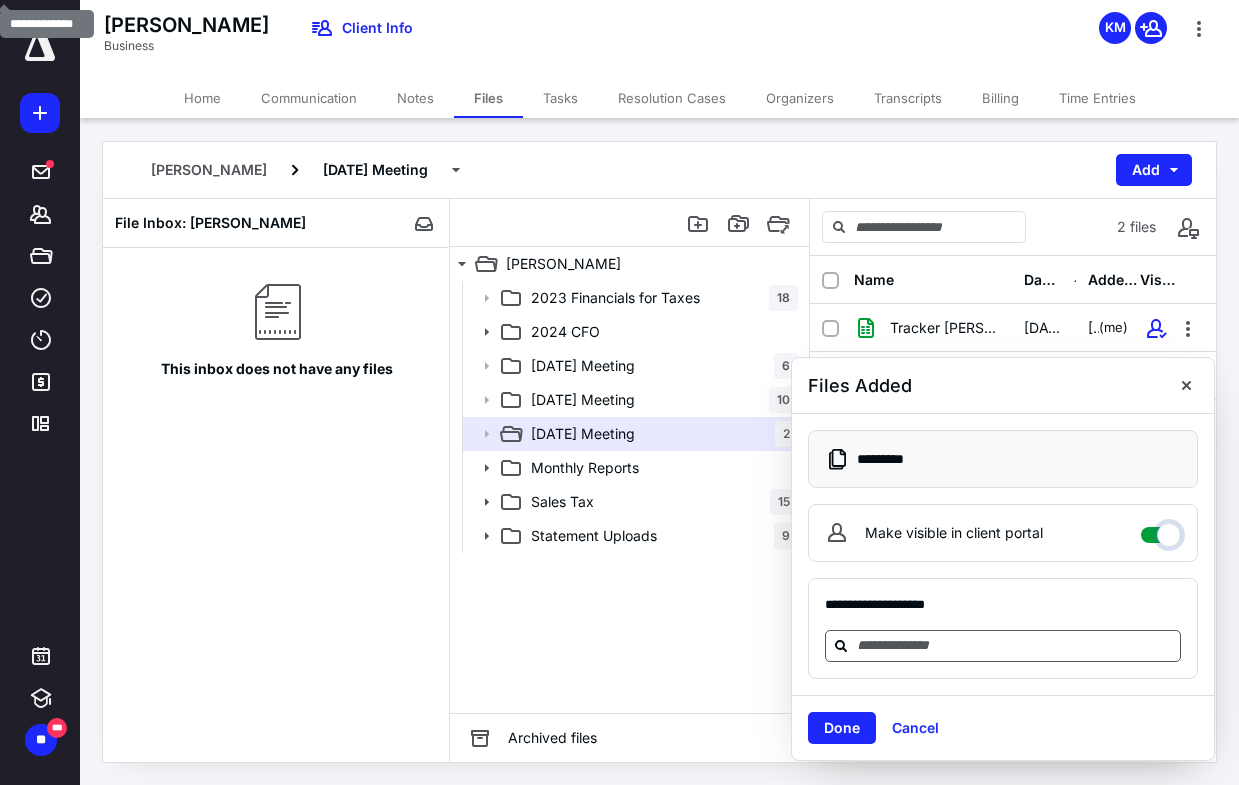 checkbox on "****" 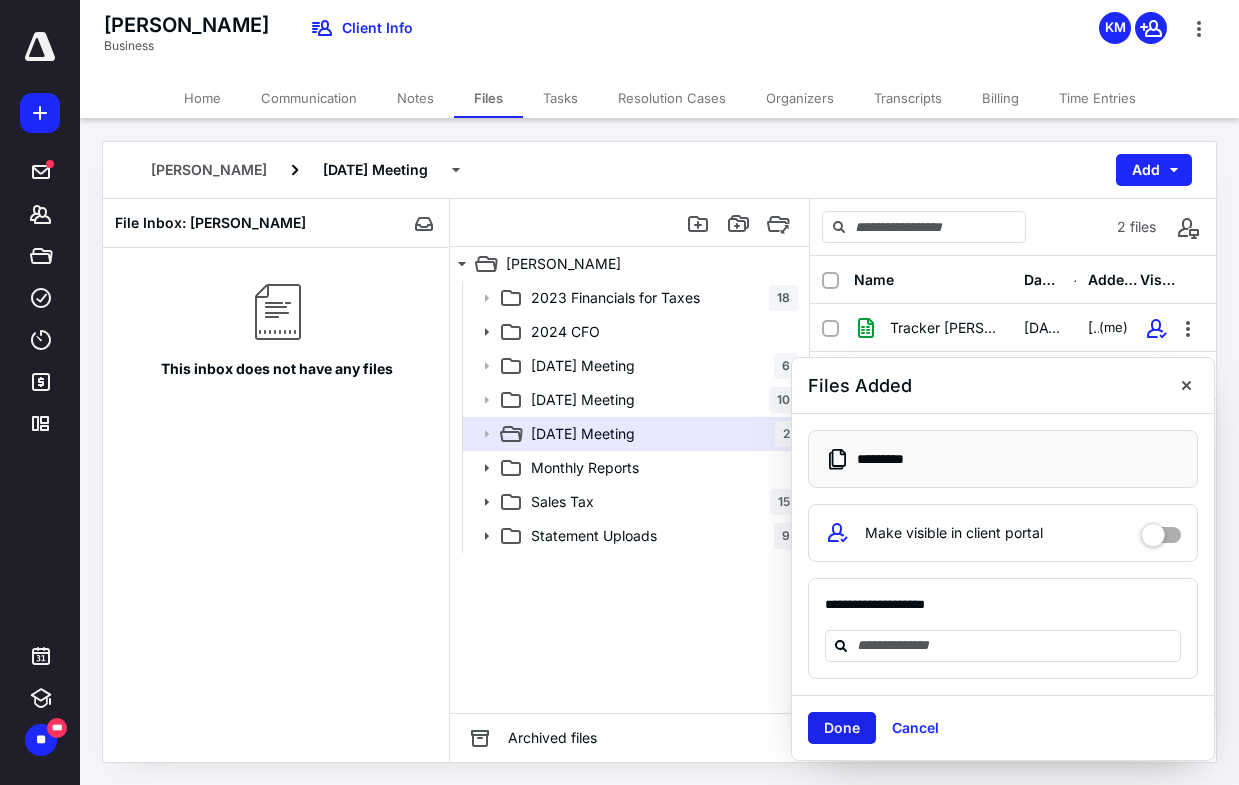 click on "Done" at bounding box center [842, 728] 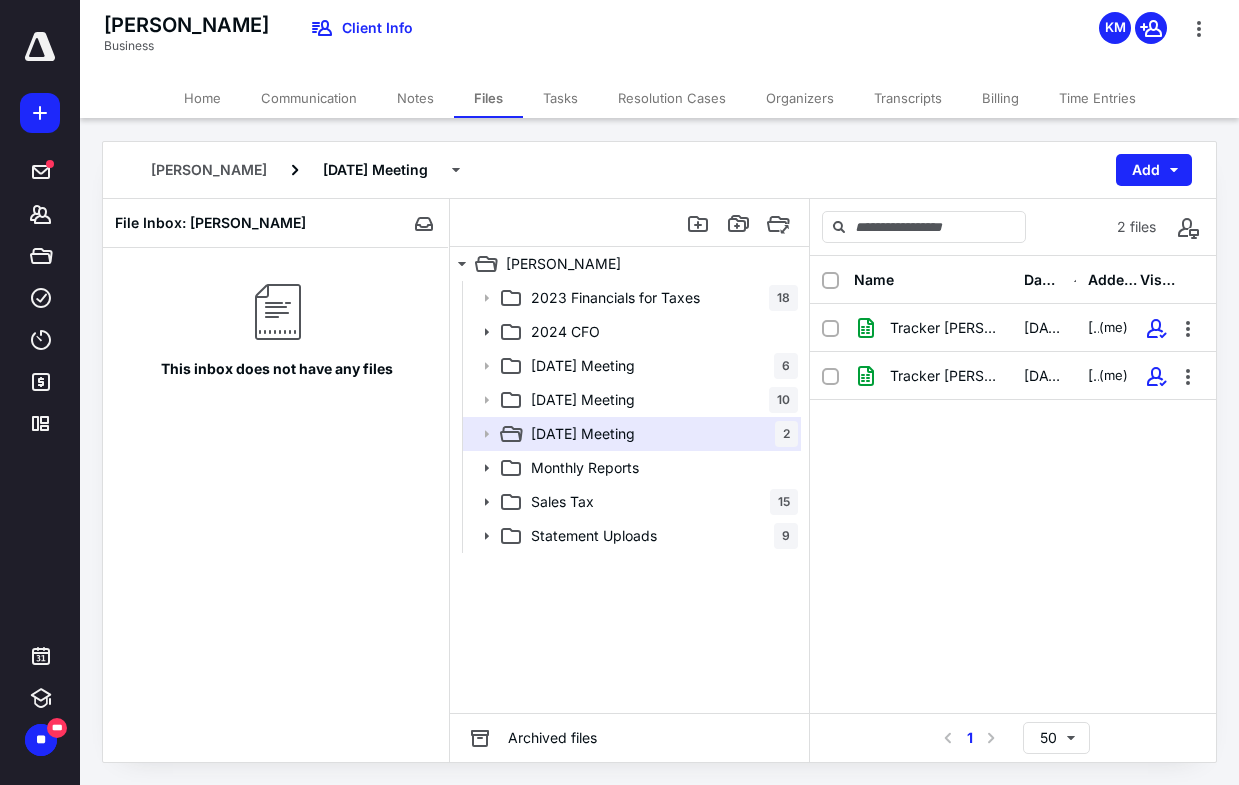 click on "Home" at bounding box center [202, 98] 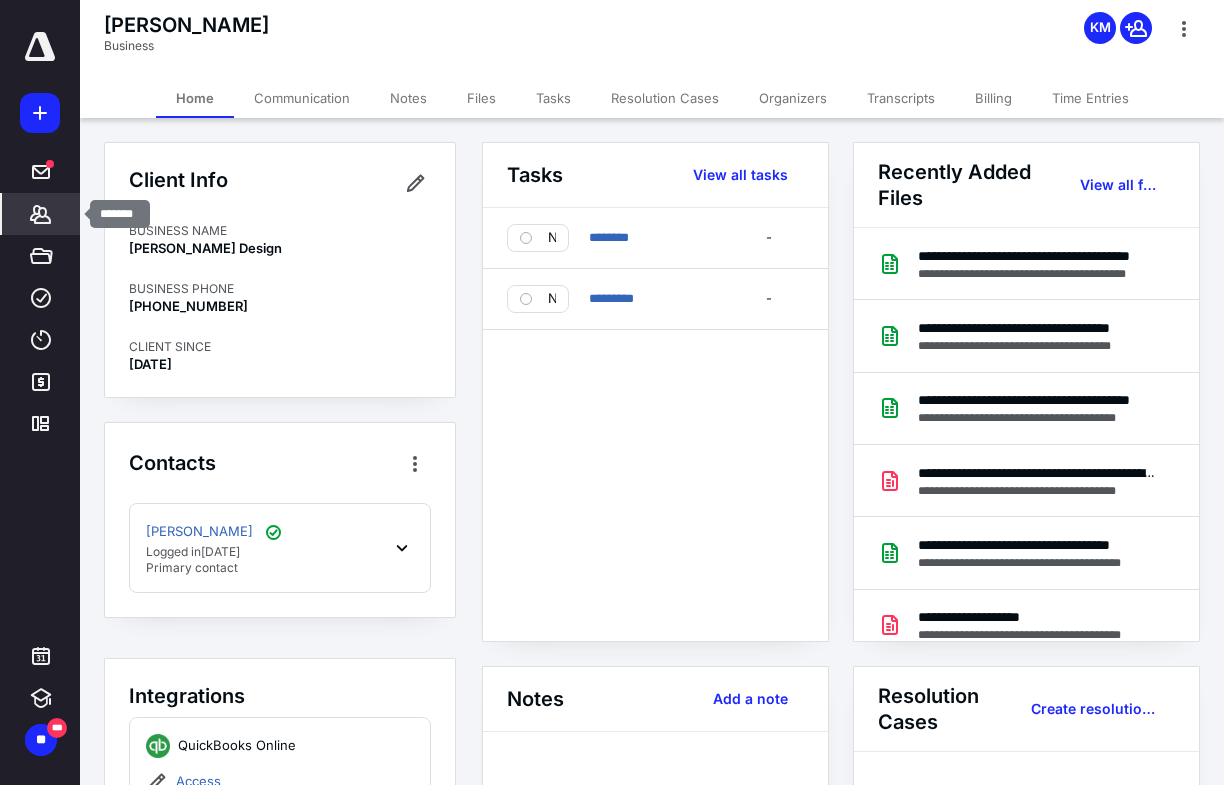 click 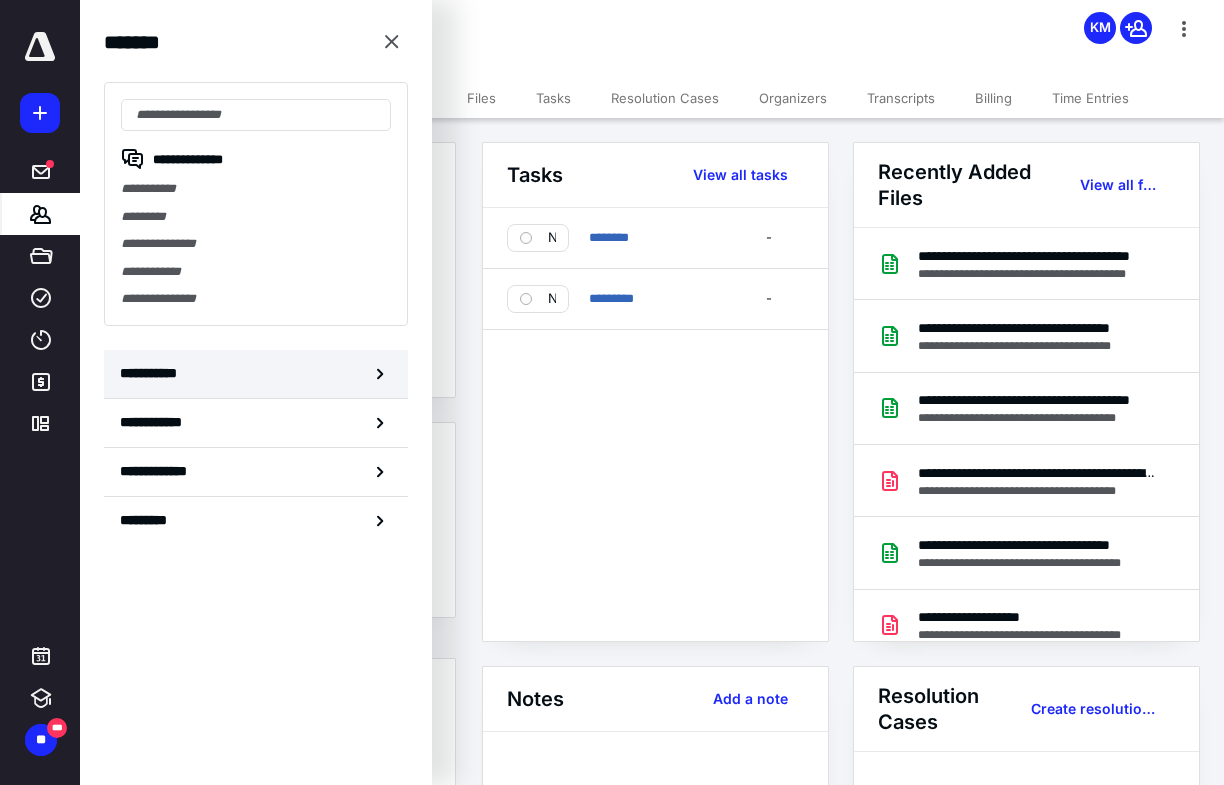 click on "**********" at bounding box center [256, 374] 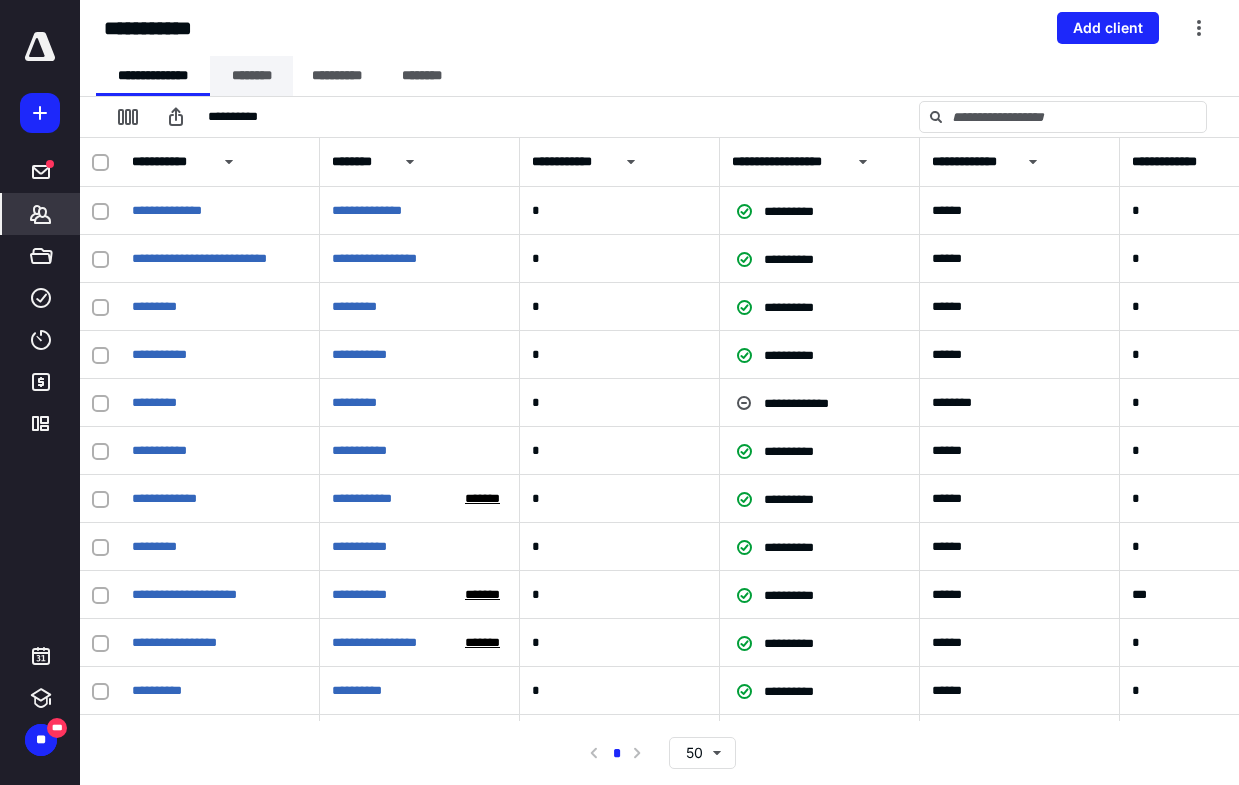 click on "********" at bounding box center [251, 76] 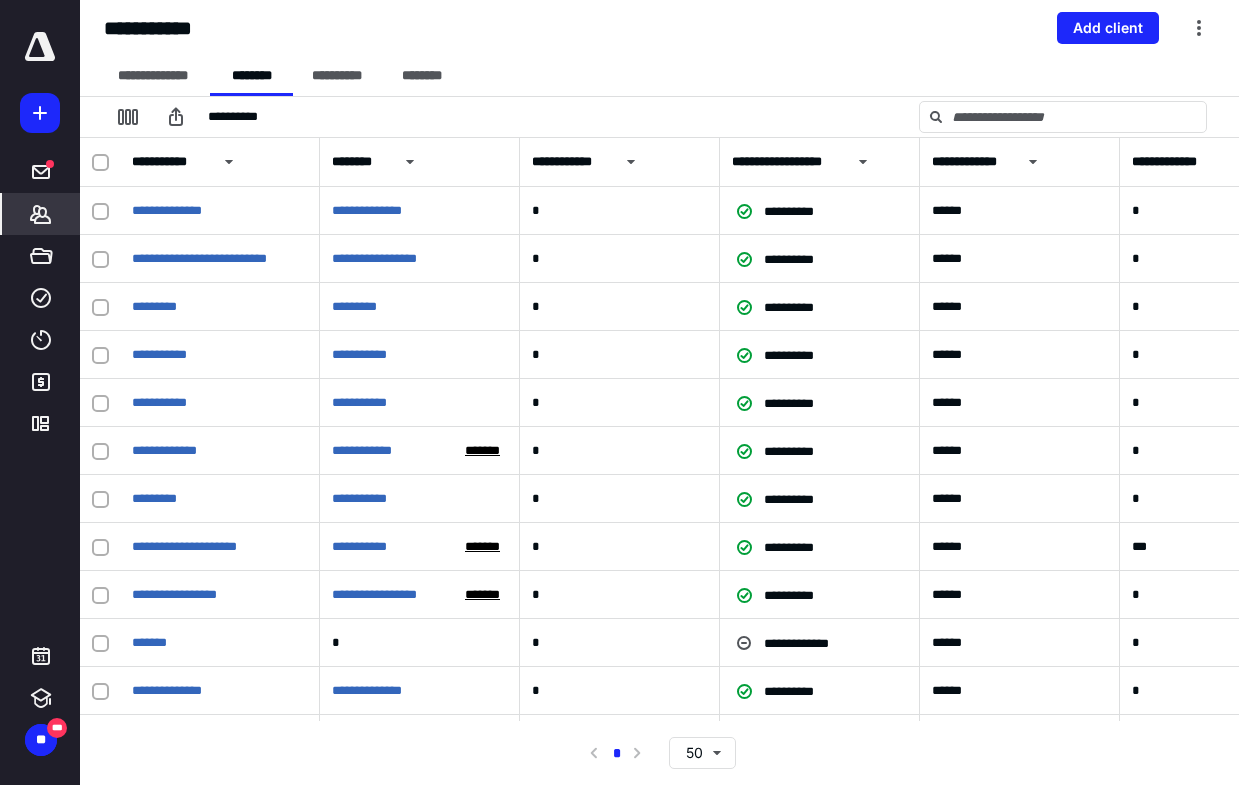 scroll, scrollTop: 729, scrollLeft: 0, axis: vertical 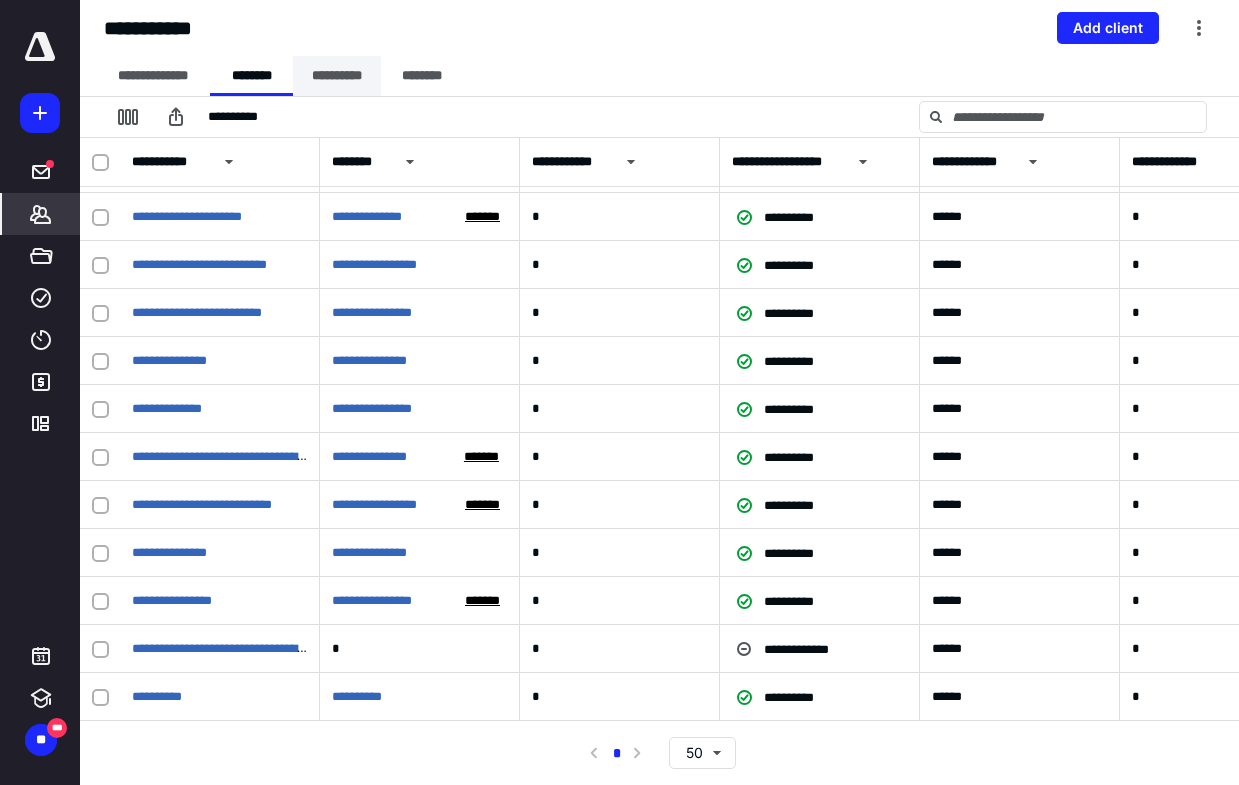 click on "**********" at bounding box center (337, 76) 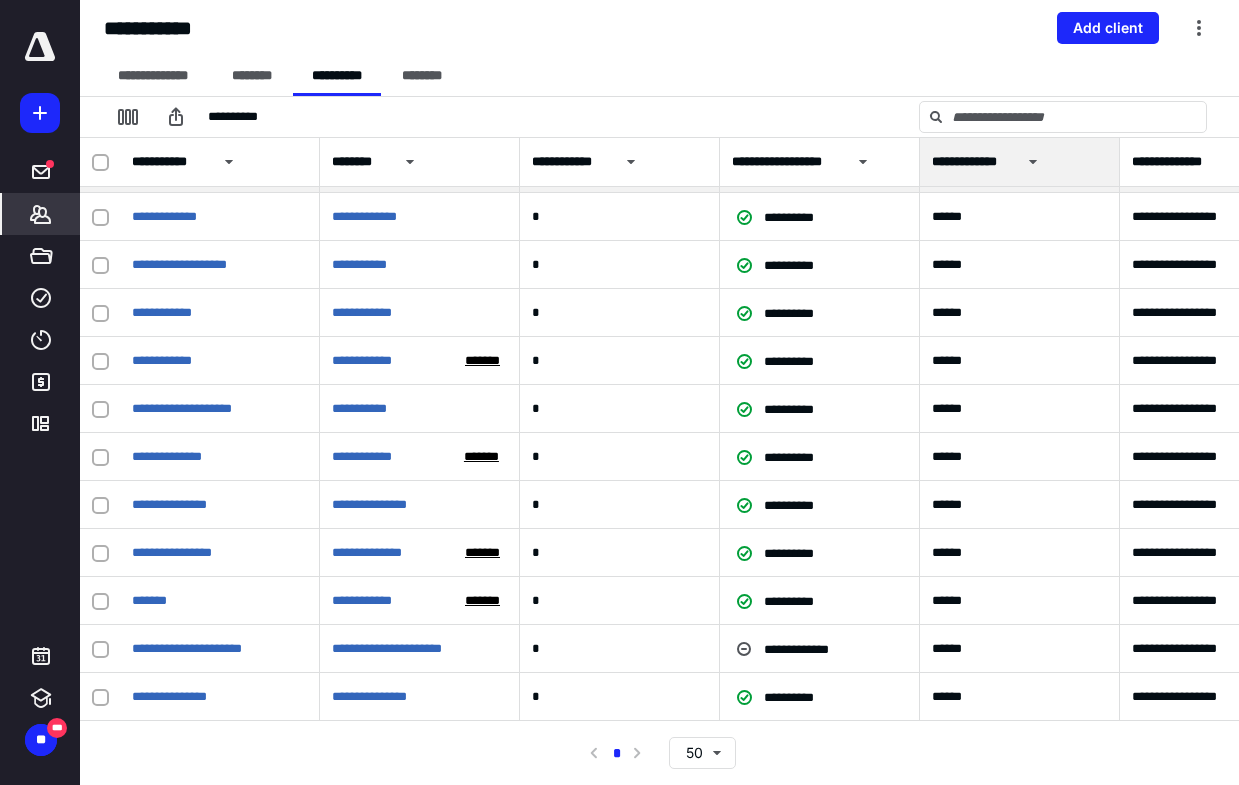 scroll, scrollTop: 393, scrollLeft: 0, axis: vertical 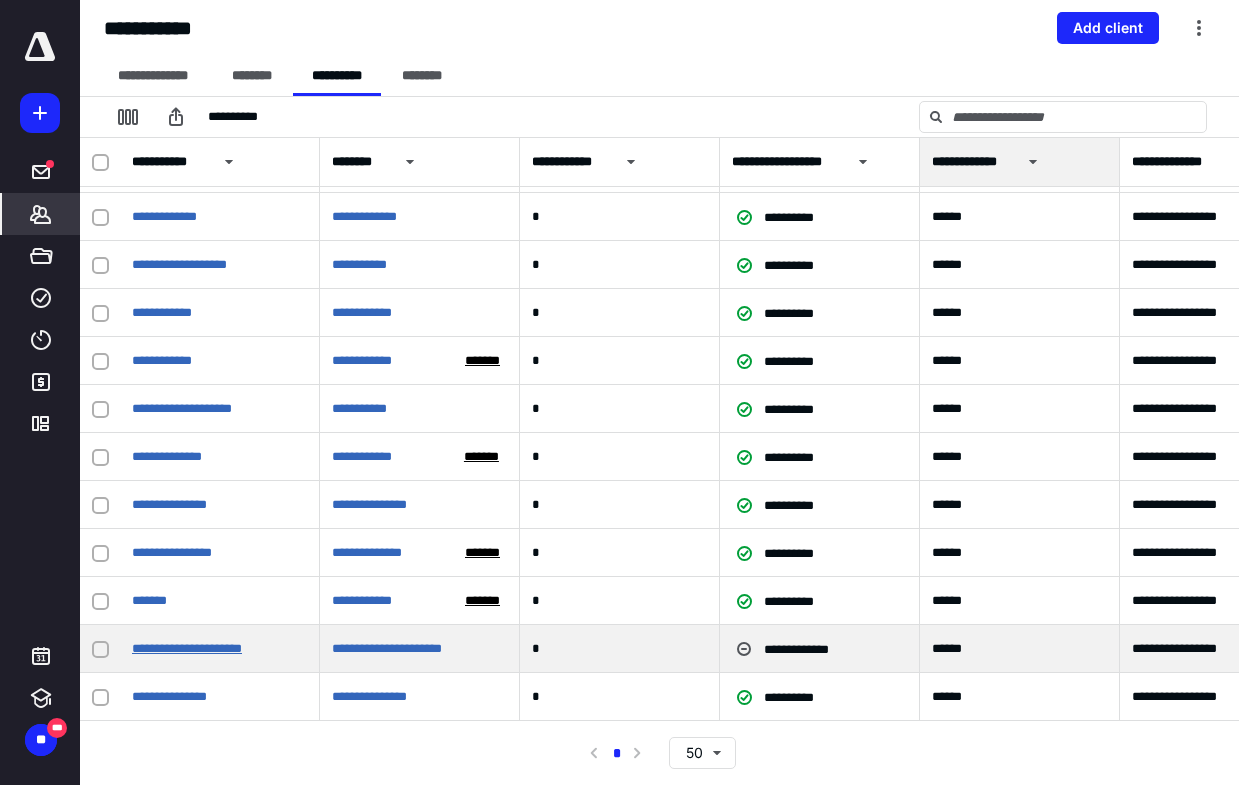 click on "**********" at bounding box center (187, 648) 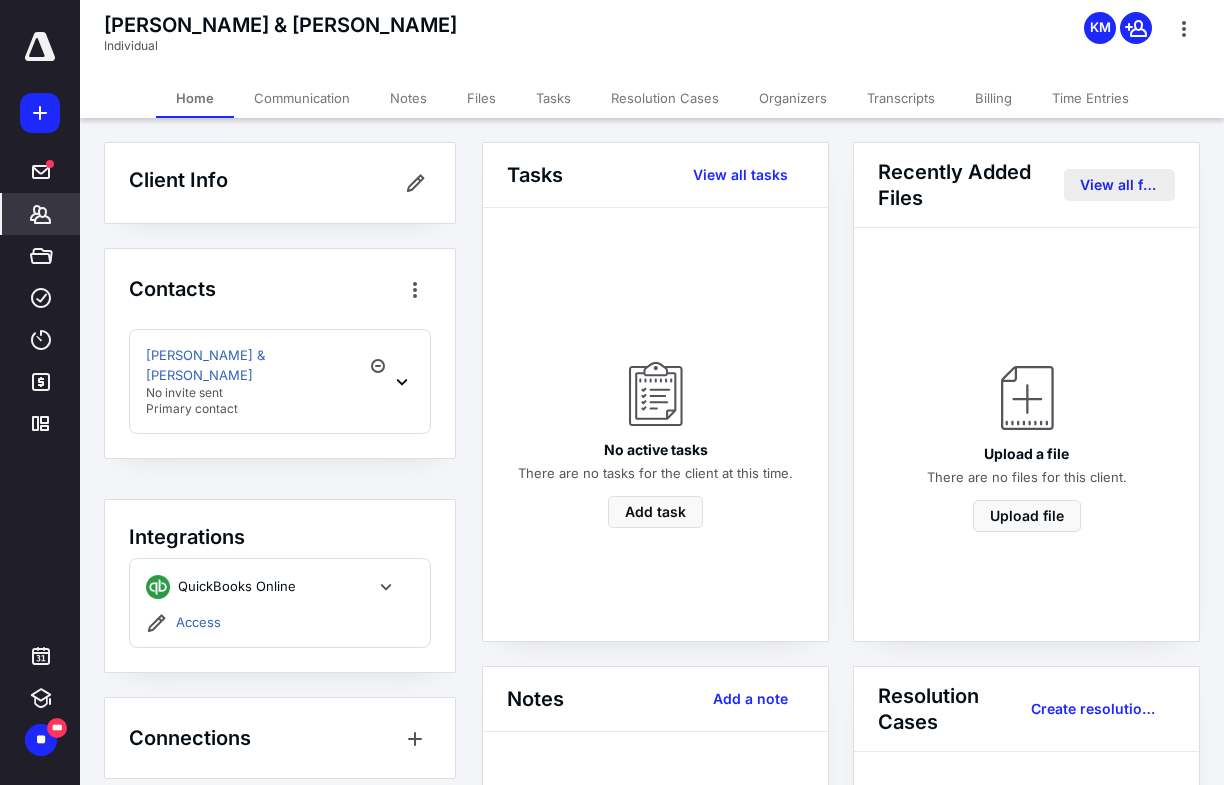 click on "View all files" at bounding box center (1120, 185) 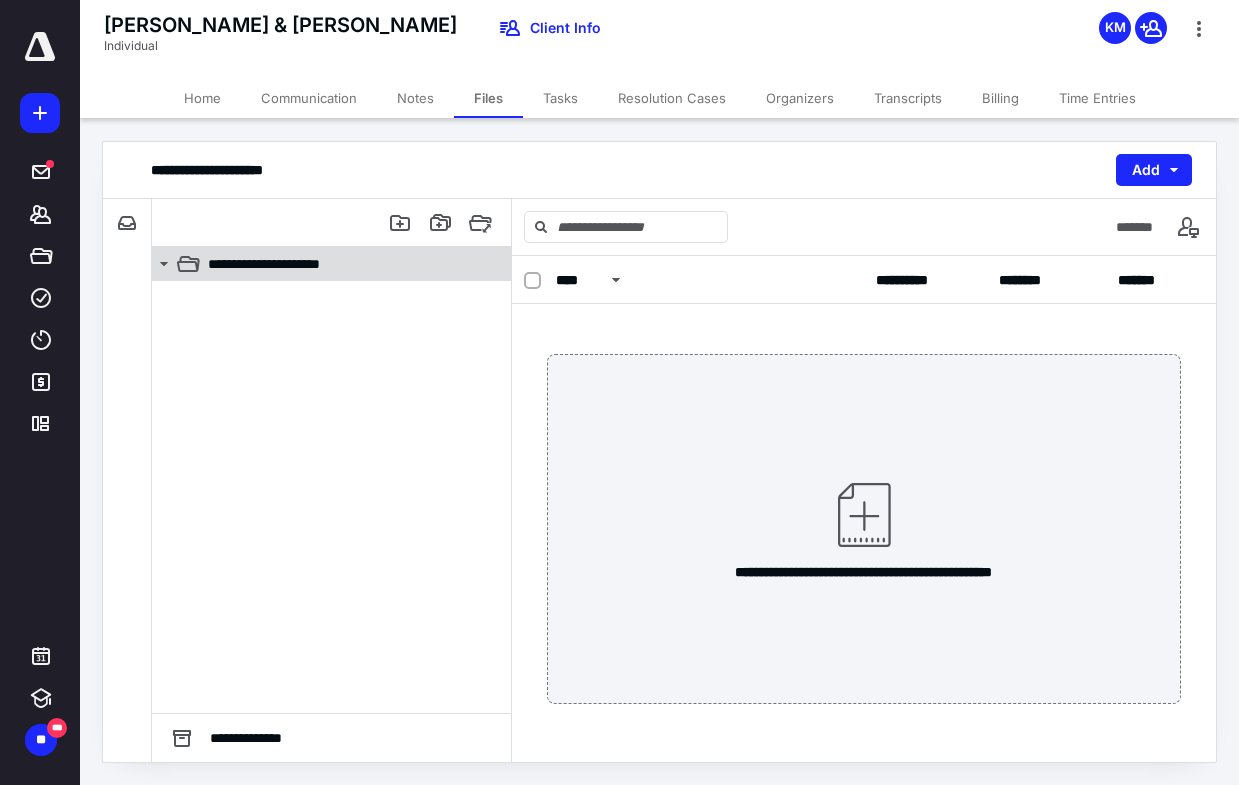 click on "**********" at bounding box center [292, 264] 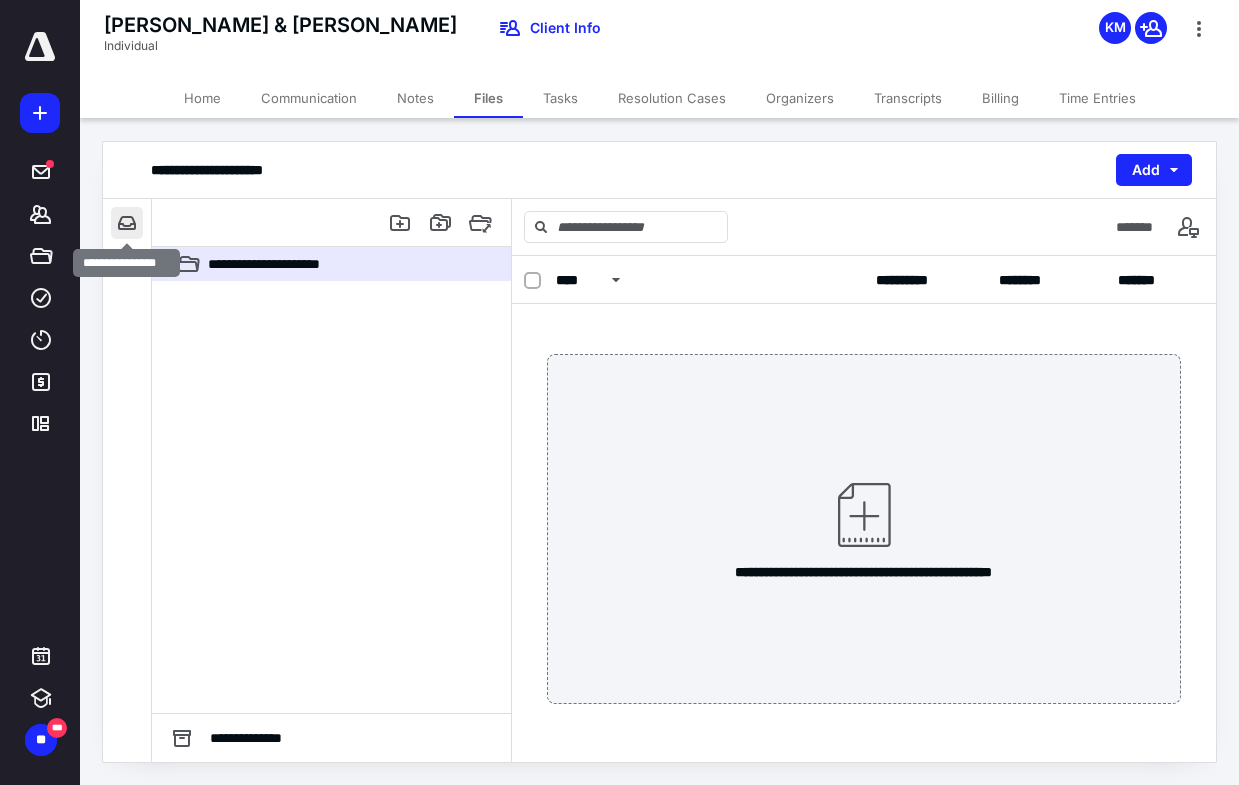 click at bounding box center [127, 223] 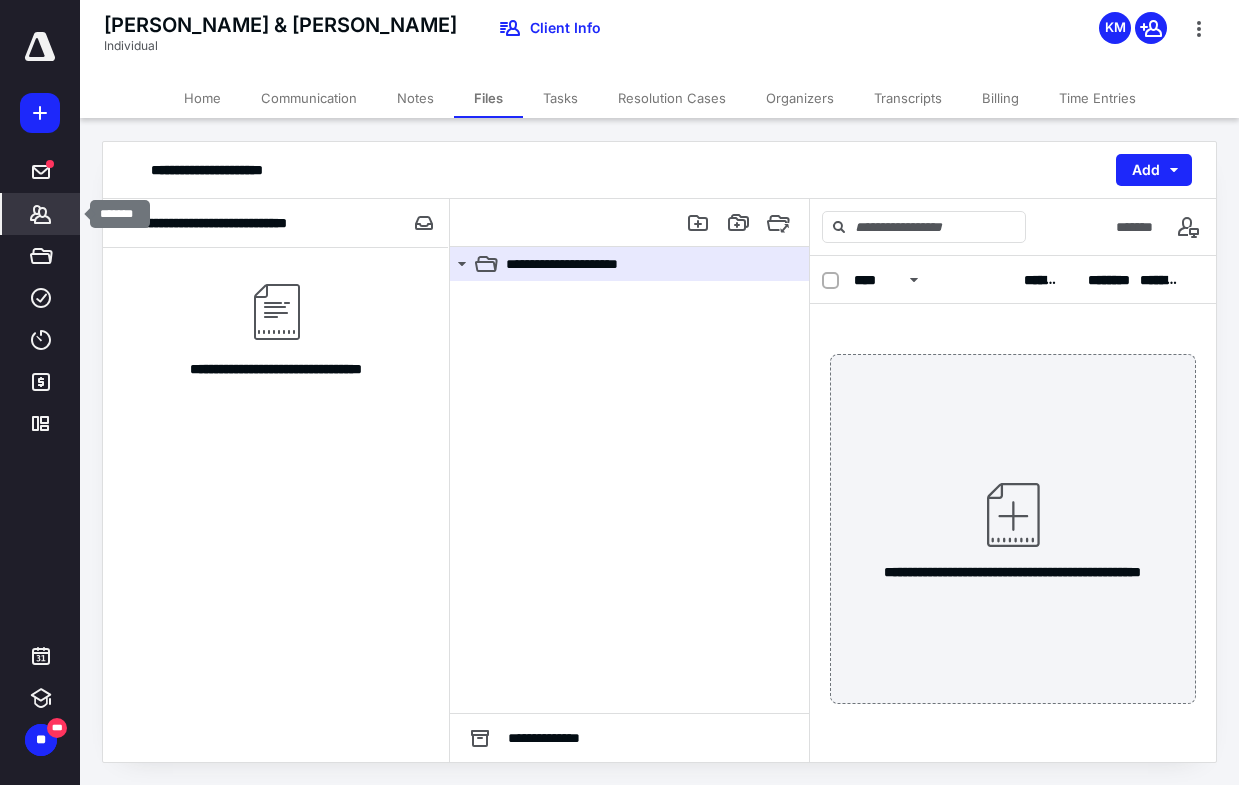 click on "*******" at bounding box center (41, 214) 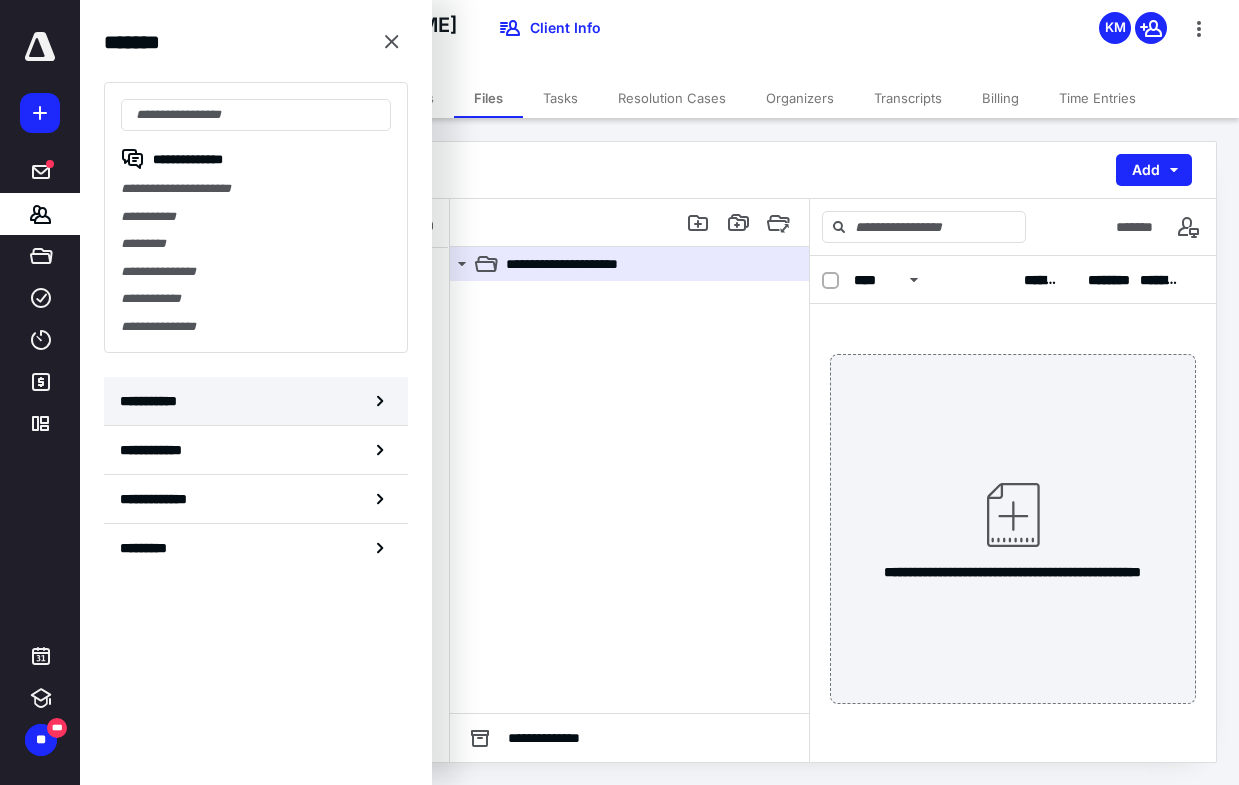 click on "**********" at bounding box center (256, 401) 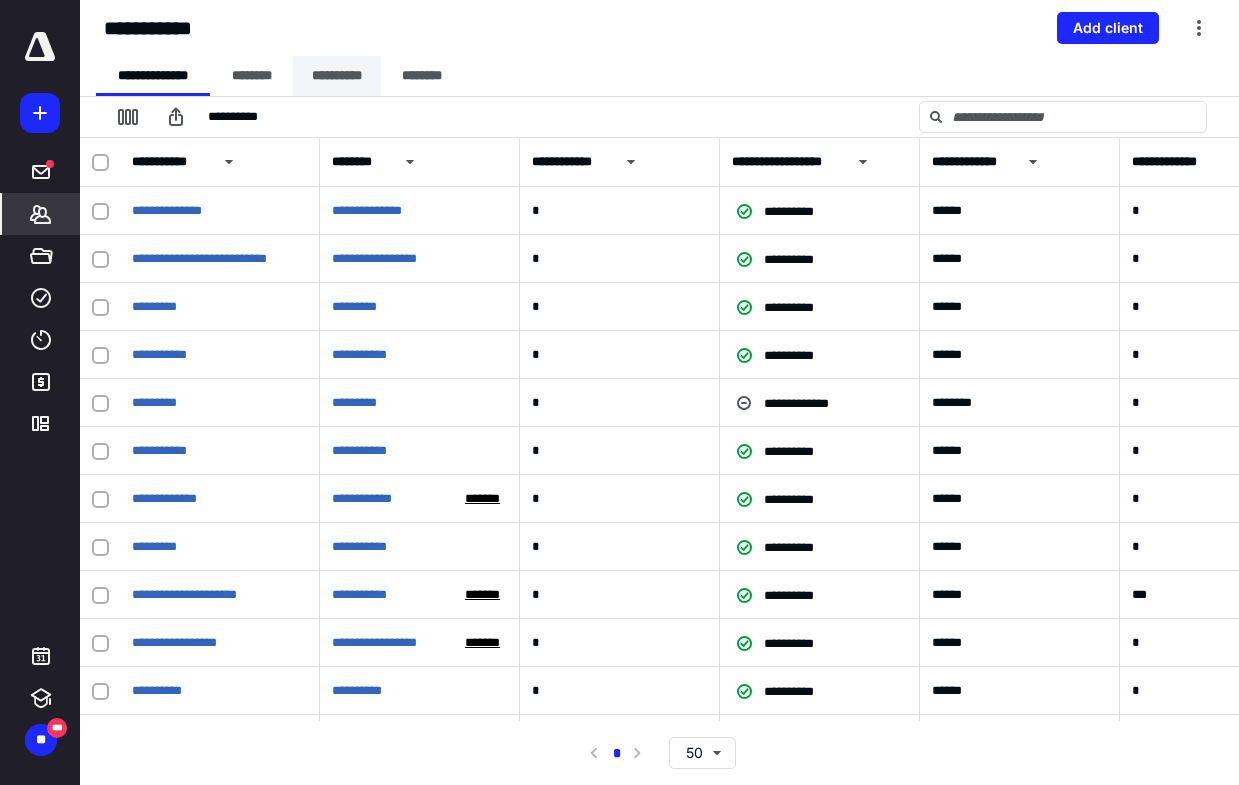 click on "**********" at bounding box center [337, 76] 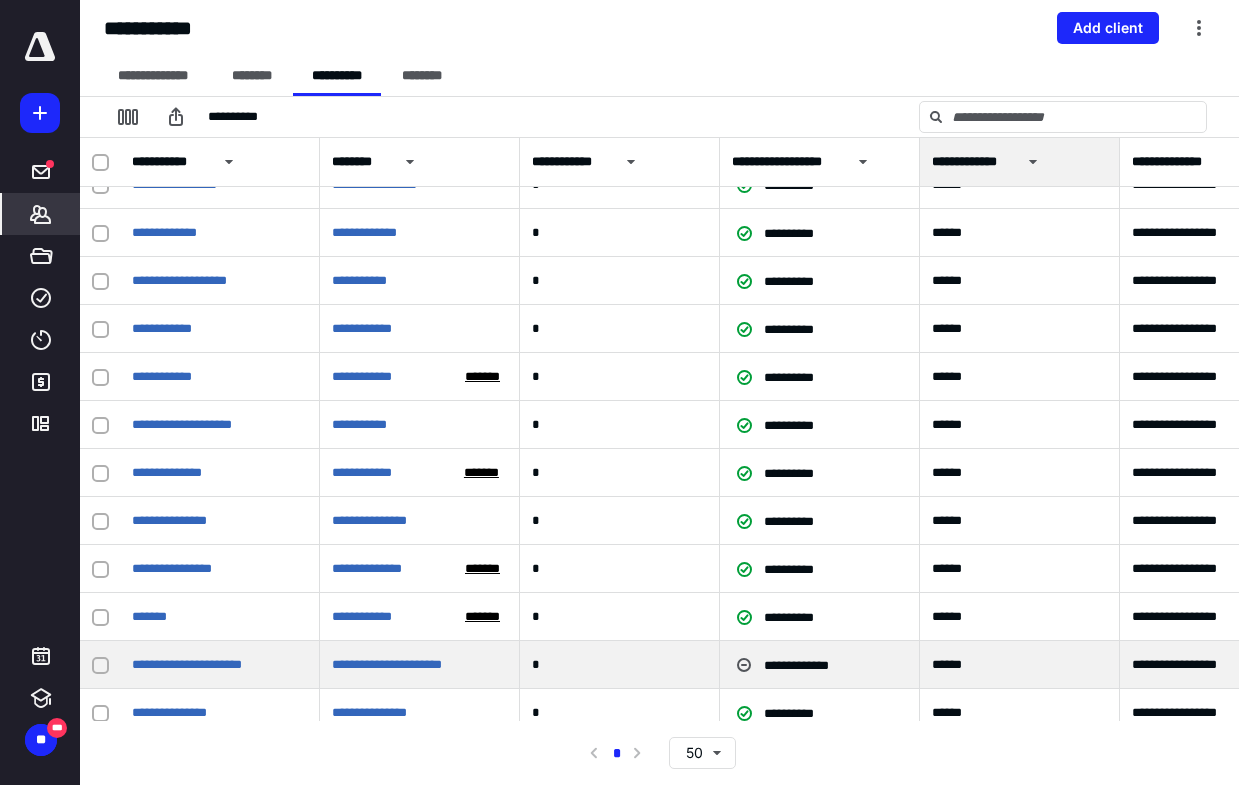 scroll, scrollTop: 393, scrollLeft: 0, axis: vertical 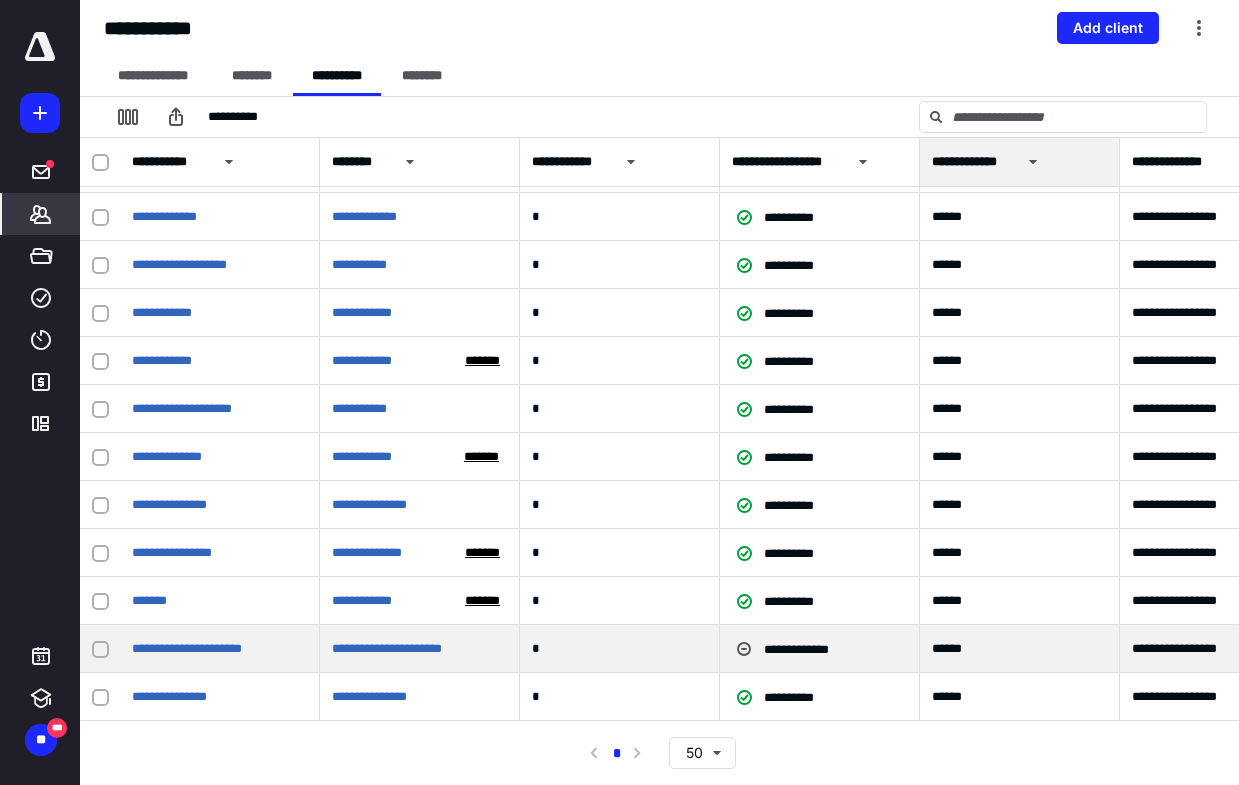 click at bounding box center [100, 649] 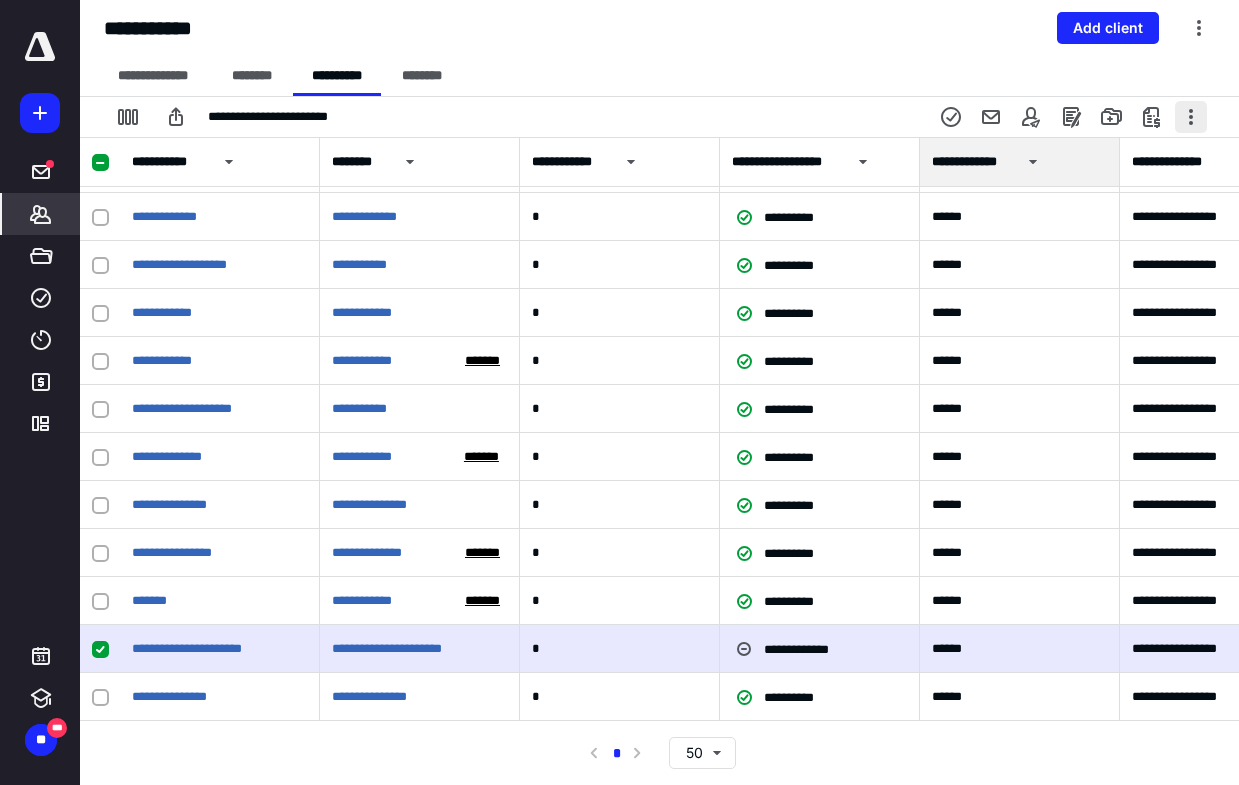 click at bounding box center [1191, 117] 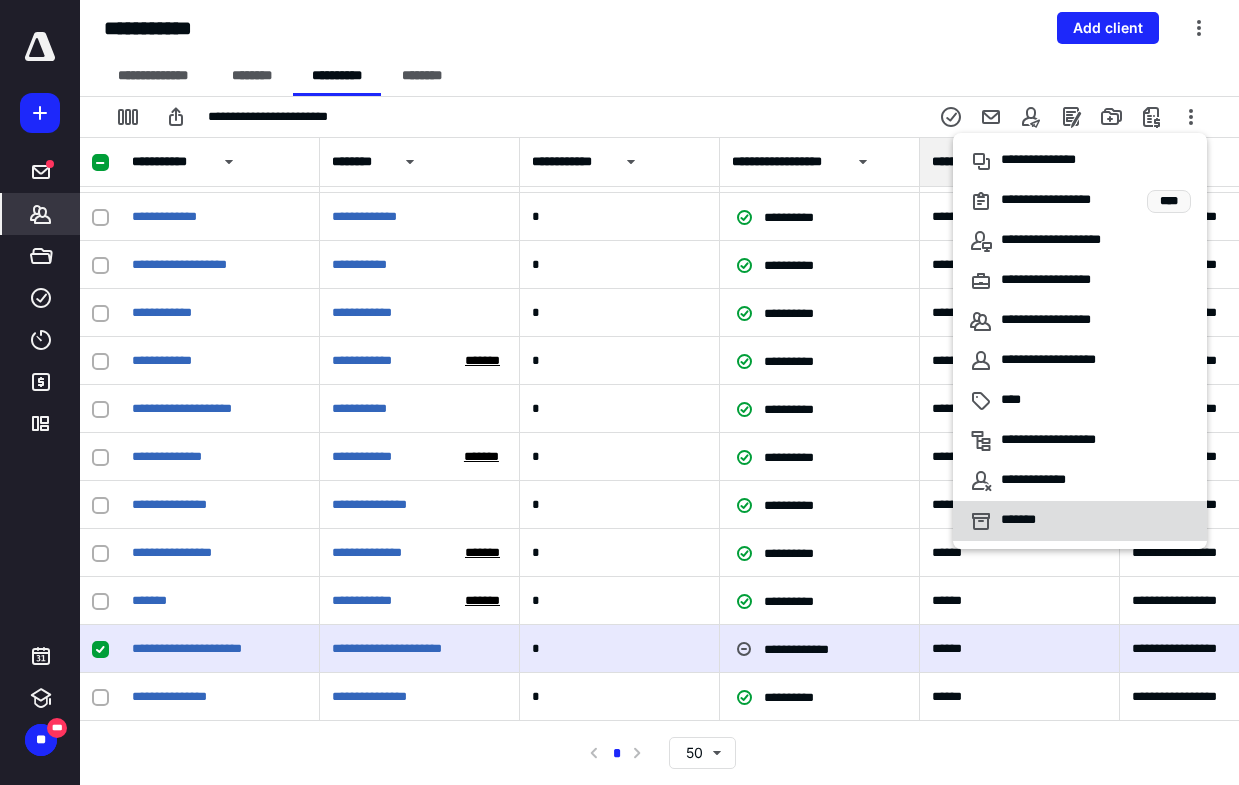 click on "*******" at bounding box center (1080, 521) 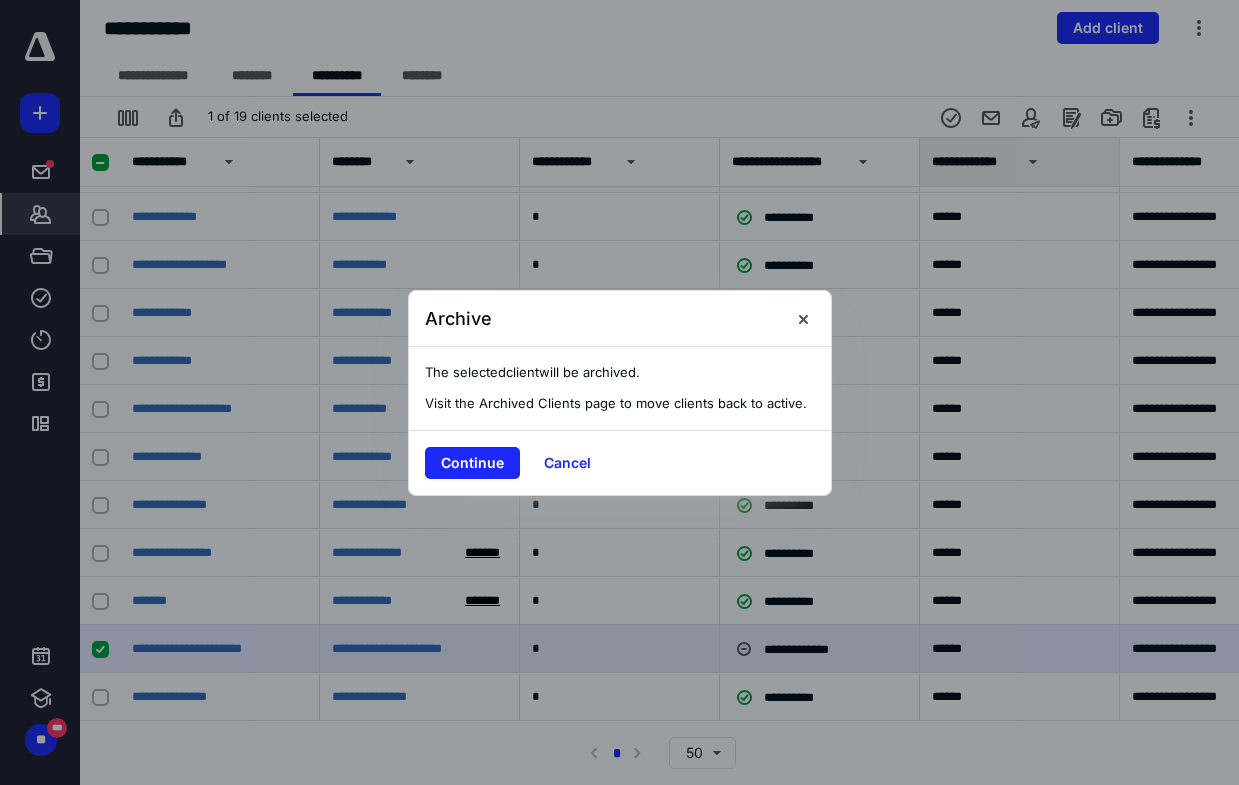 click on "Continue Cancel" at bounding box center [620, 462] 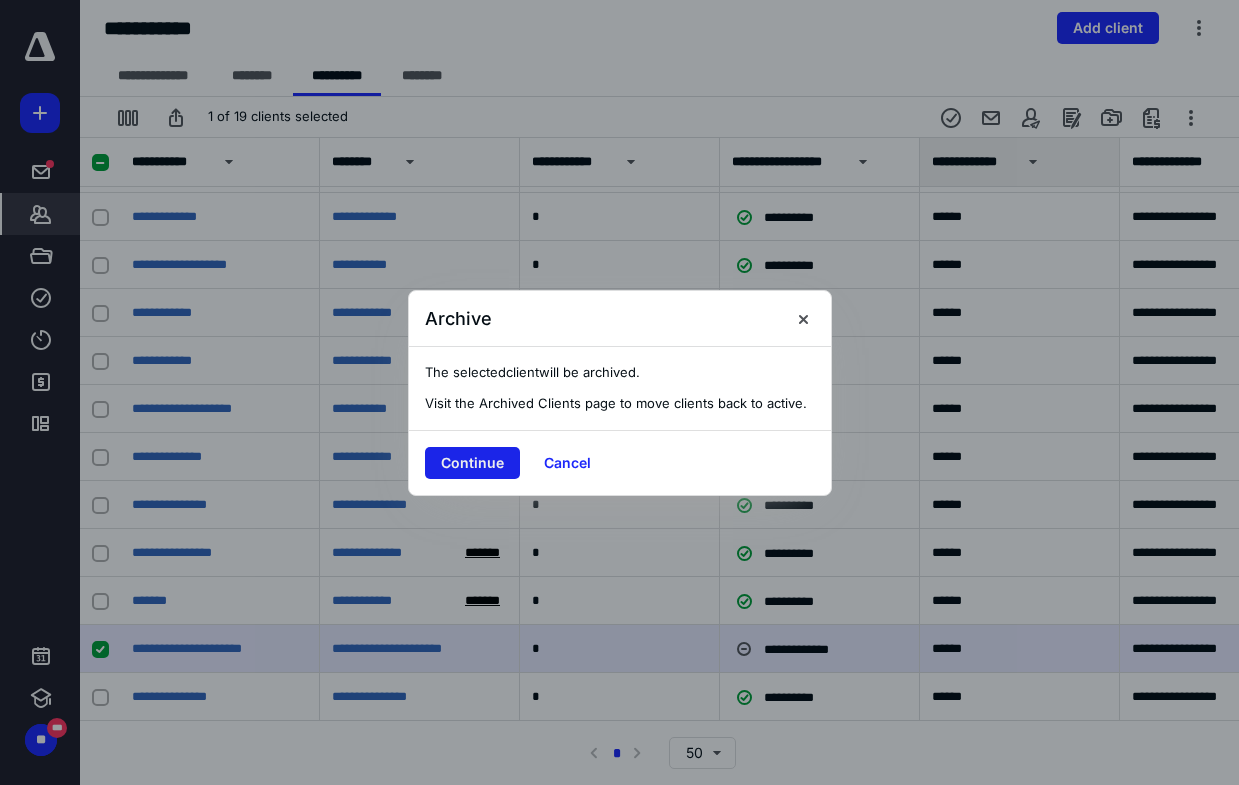 click on "Continue" at bounding box center [472, 463] 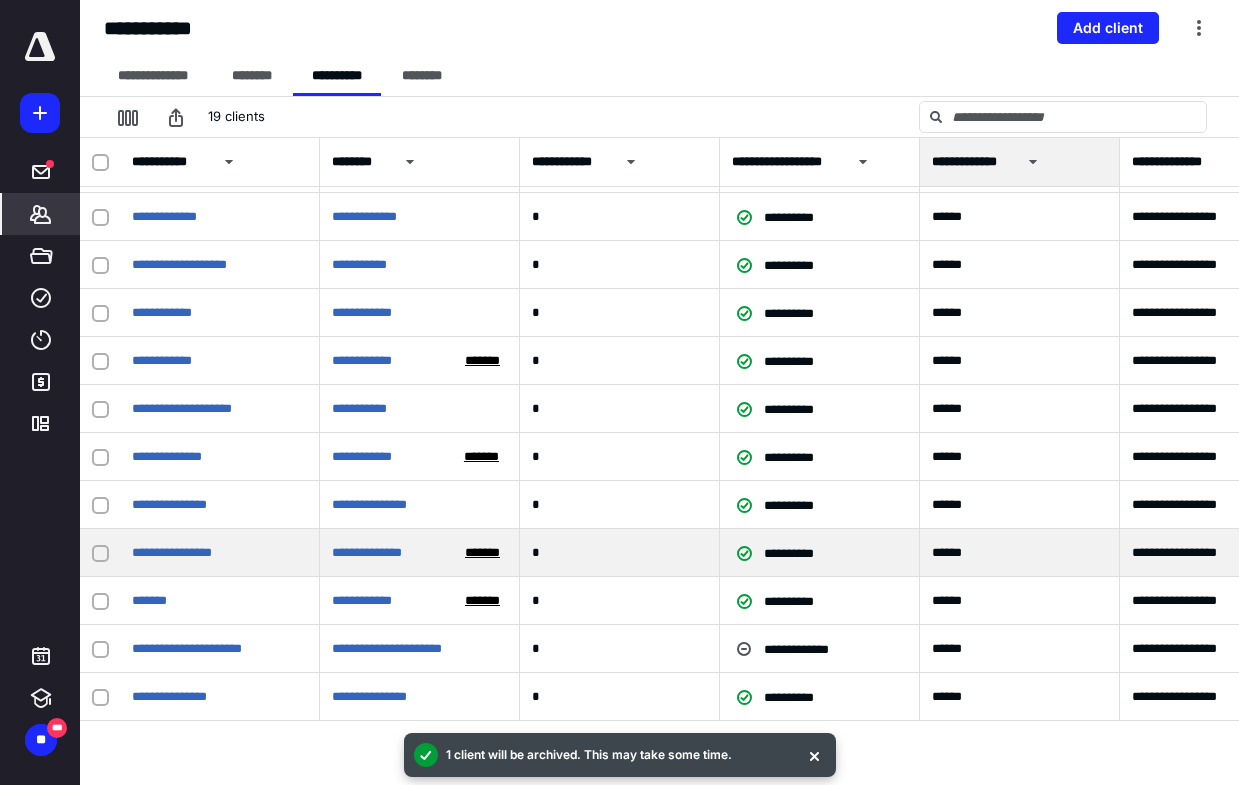 scroll, scrollTop: 0, scrollLeft: 0, axis: both 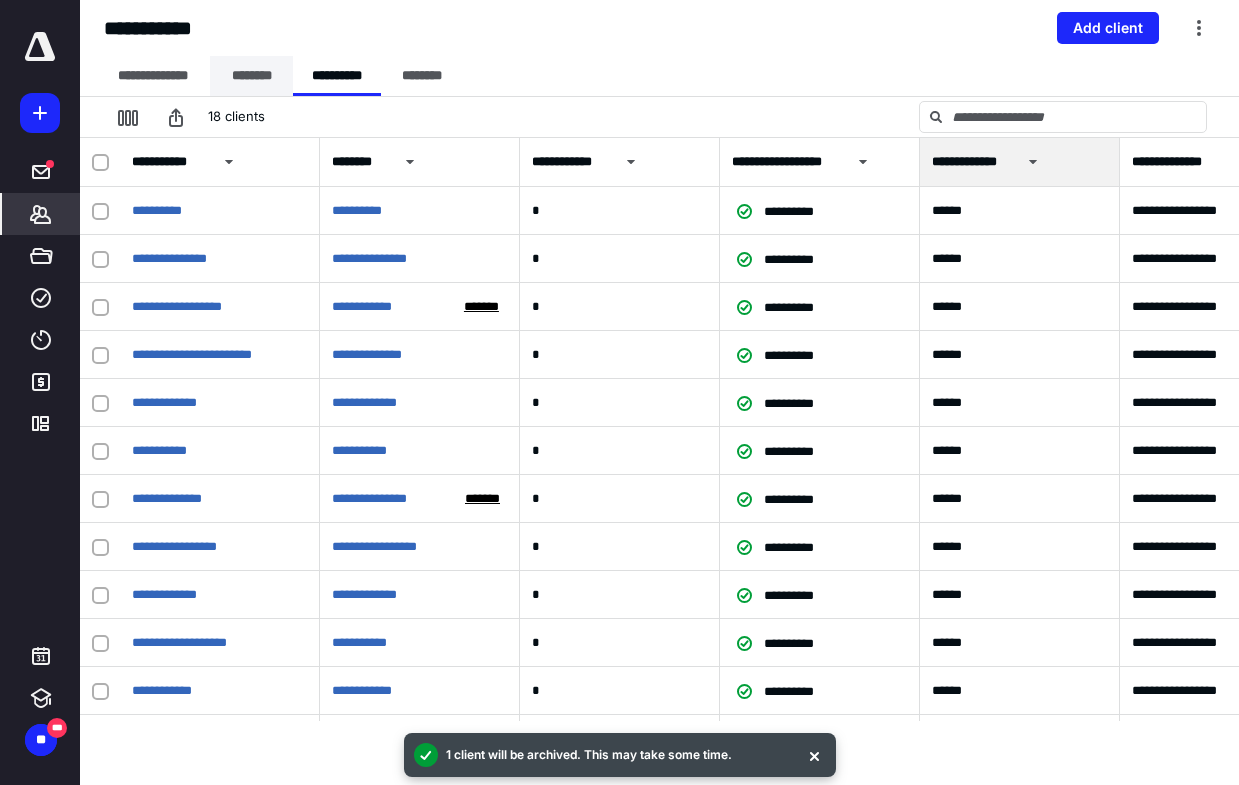 click on "********" at bounding box center [251, 76] 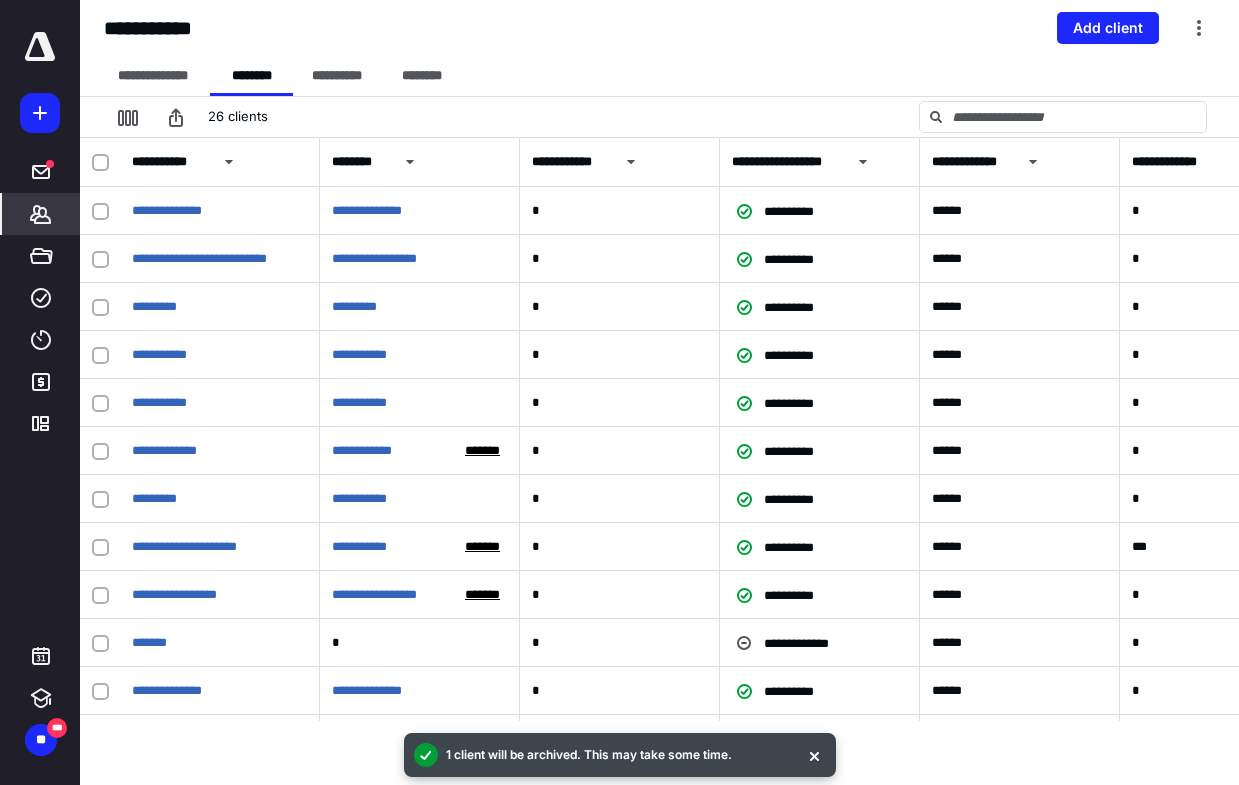 scroll, scrollTop: 329, scrollLeft: 0, axis: vertical 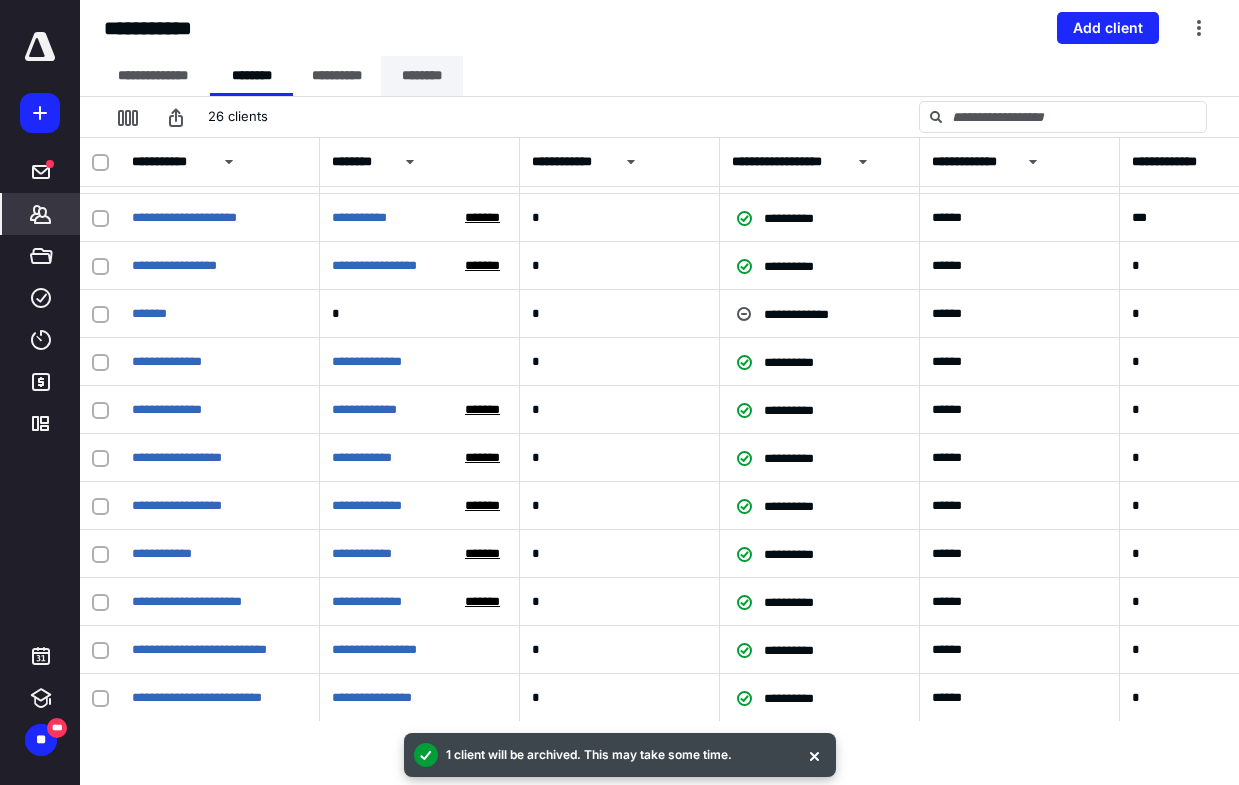 click on "********" at bounding box center [422, 76] 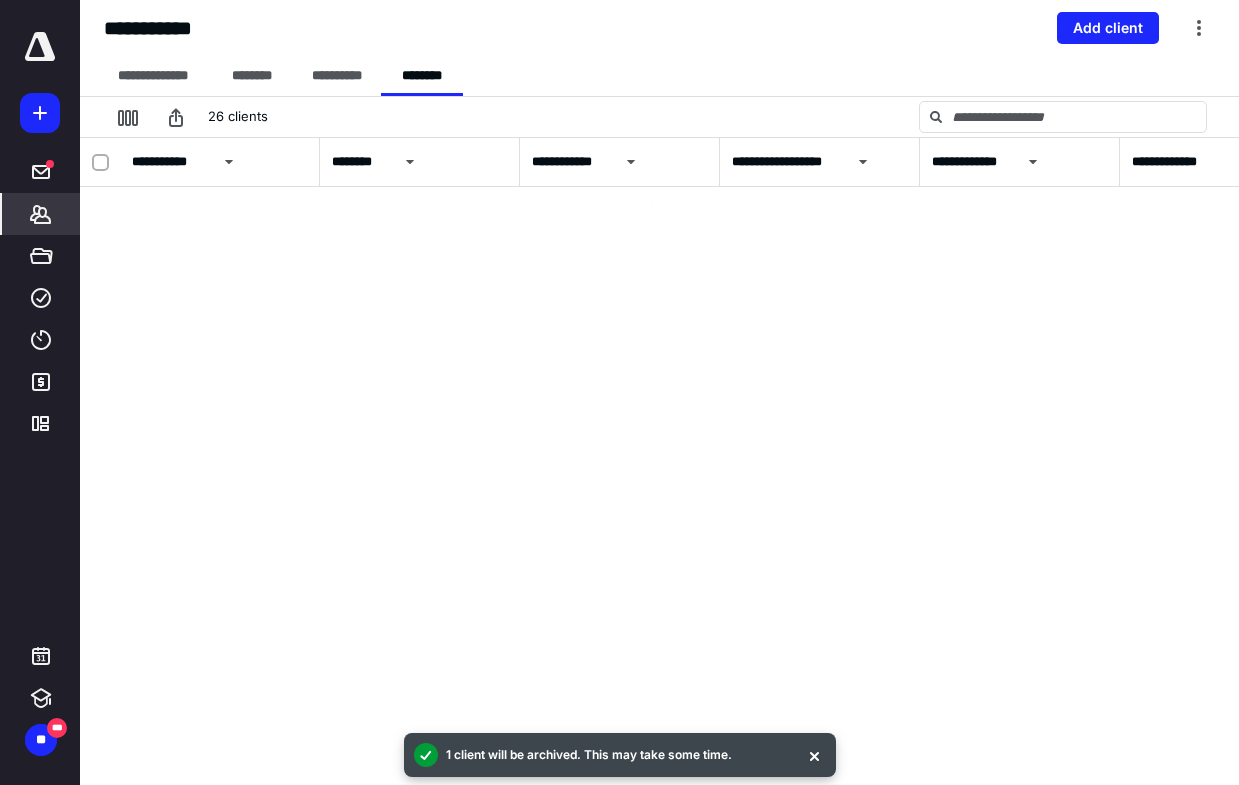 scroll, scrollTop: 0, scrollLeft: 0, axis: both 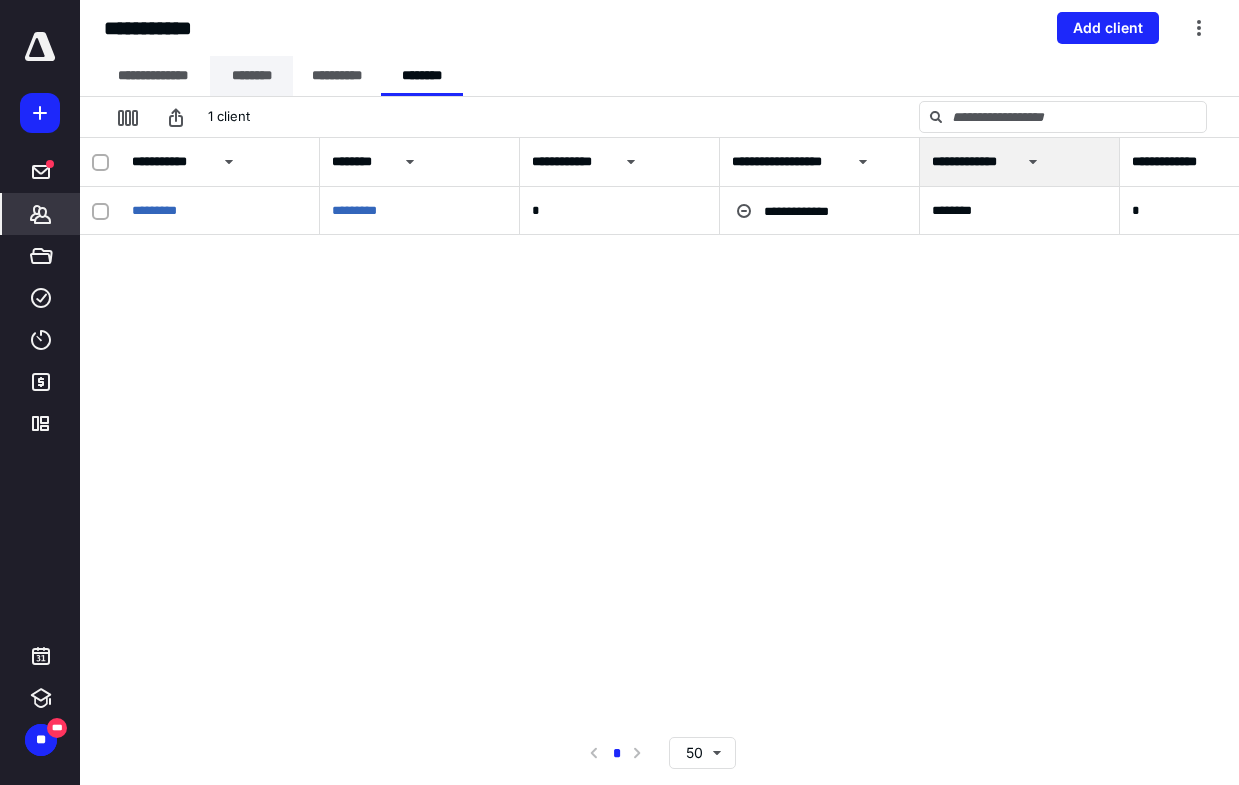 click on "********" at bounding box center (251, 76) 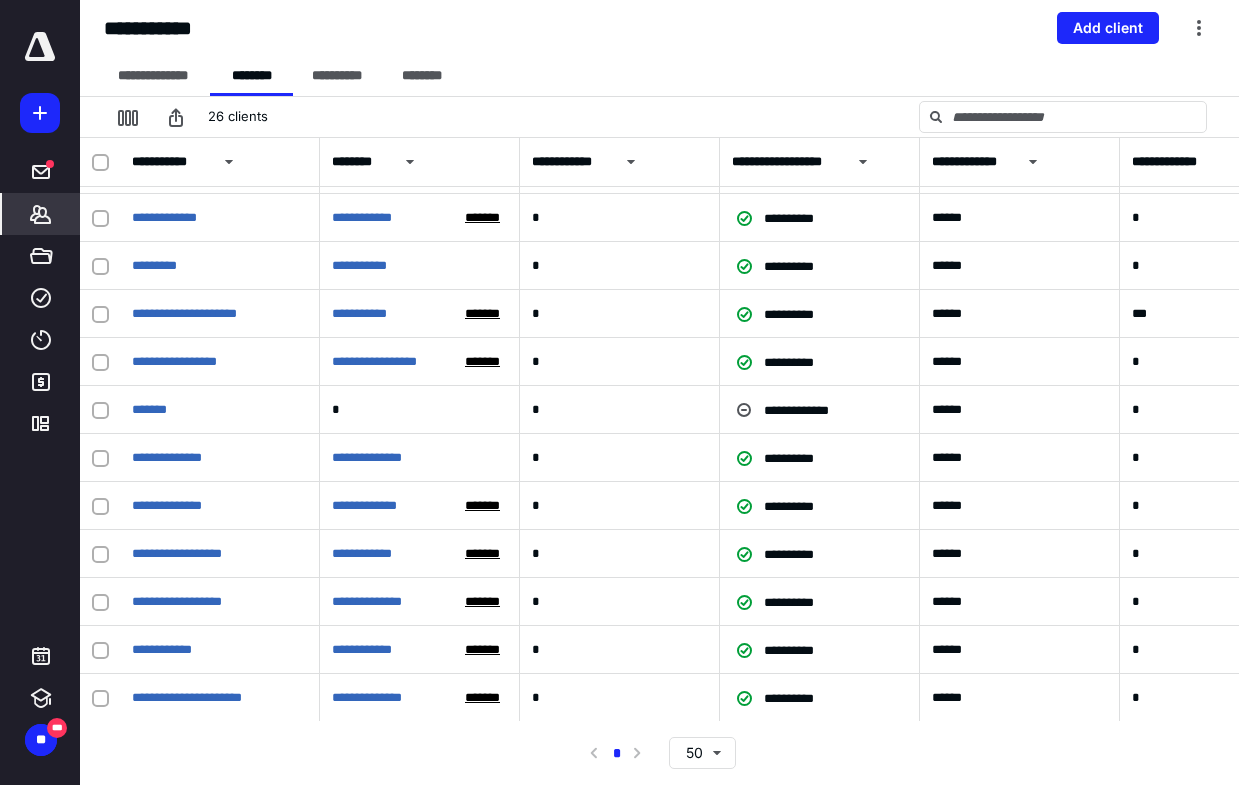 scroll, scrollTop: 240, scrollLeft: 0, axis: vertical 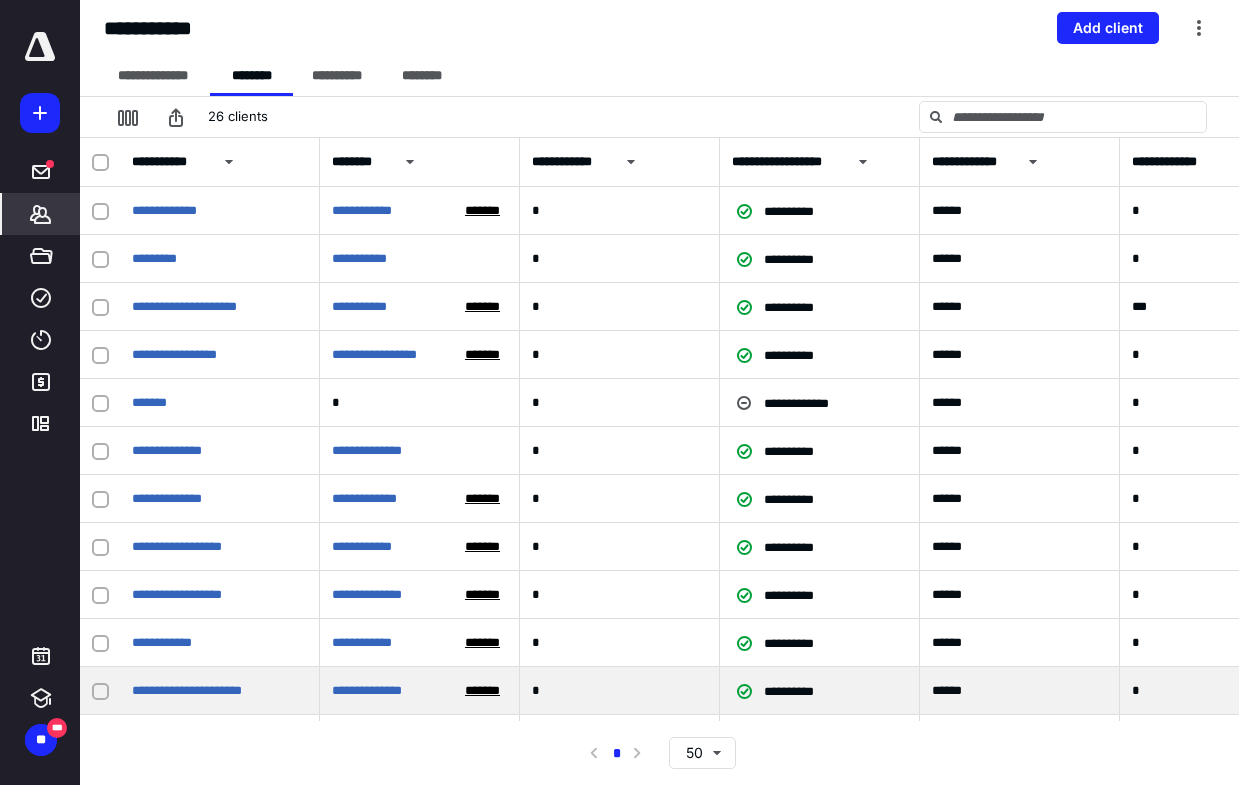click on "*" at bounding box center (1220, 691) 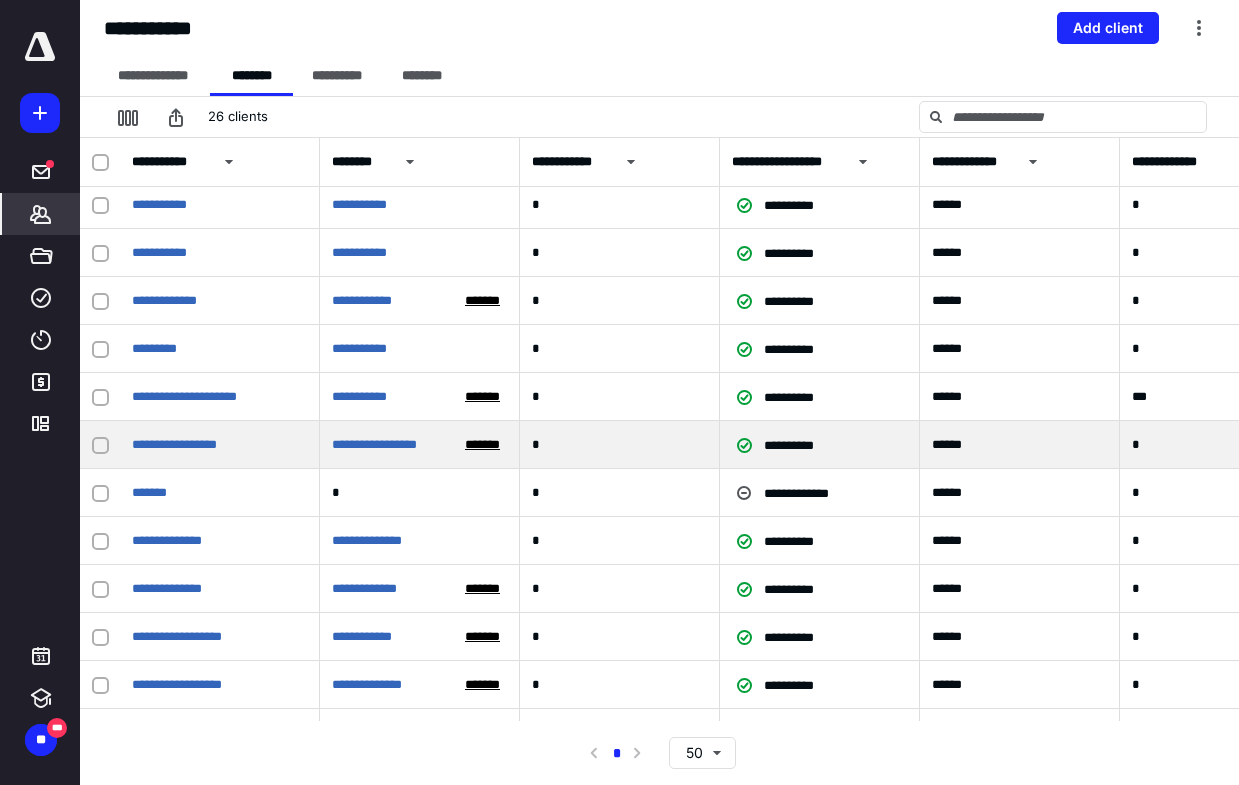 scroll, scrollTop: 0, scrollLeft: 0, axis: both 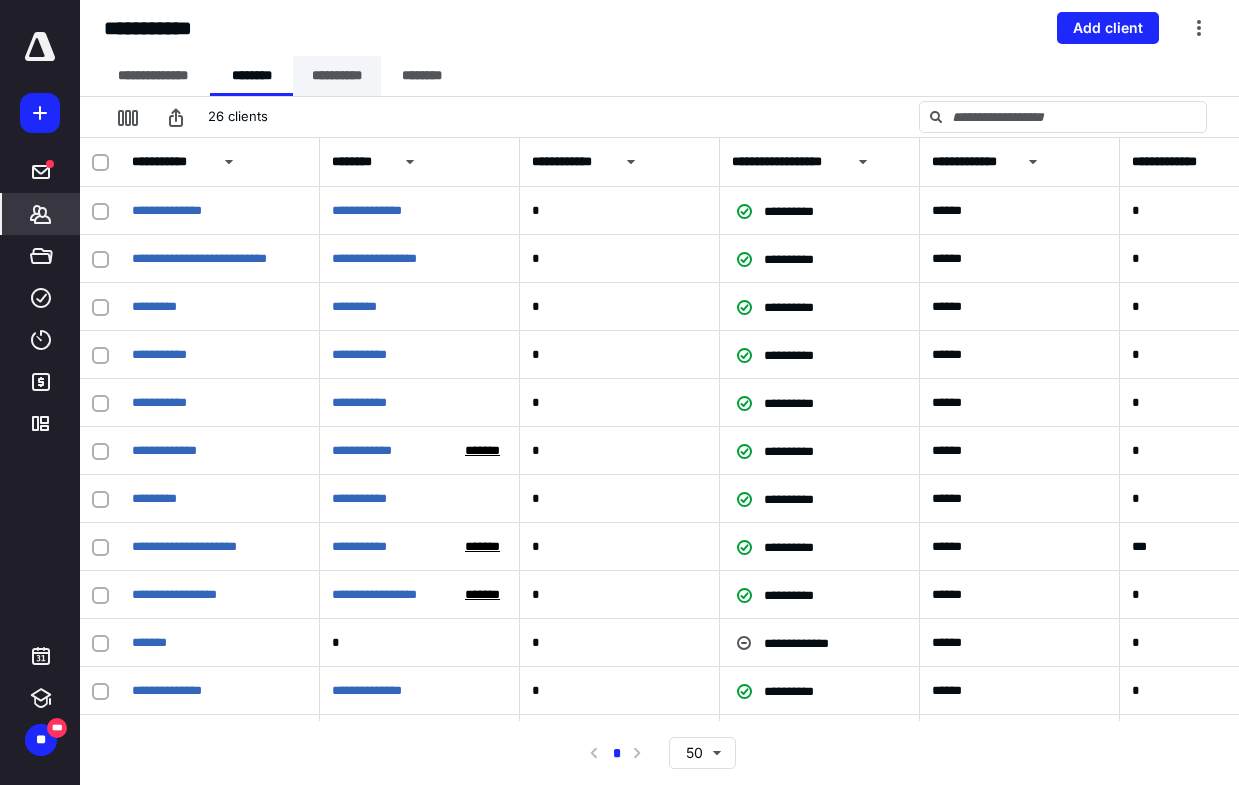 click on "**********" at bounding box center [337, 76] 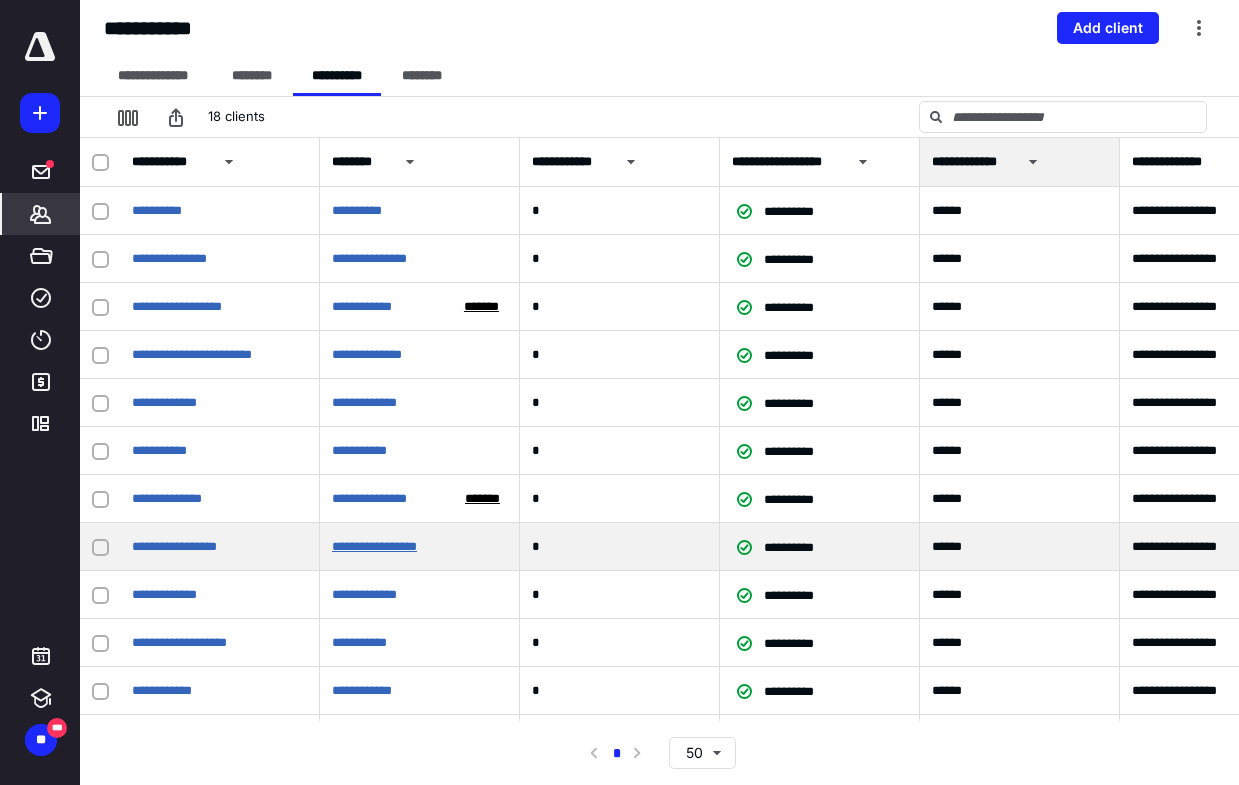 scroll, scrollTop: 345, scrollLeft: 0, axis: vertical 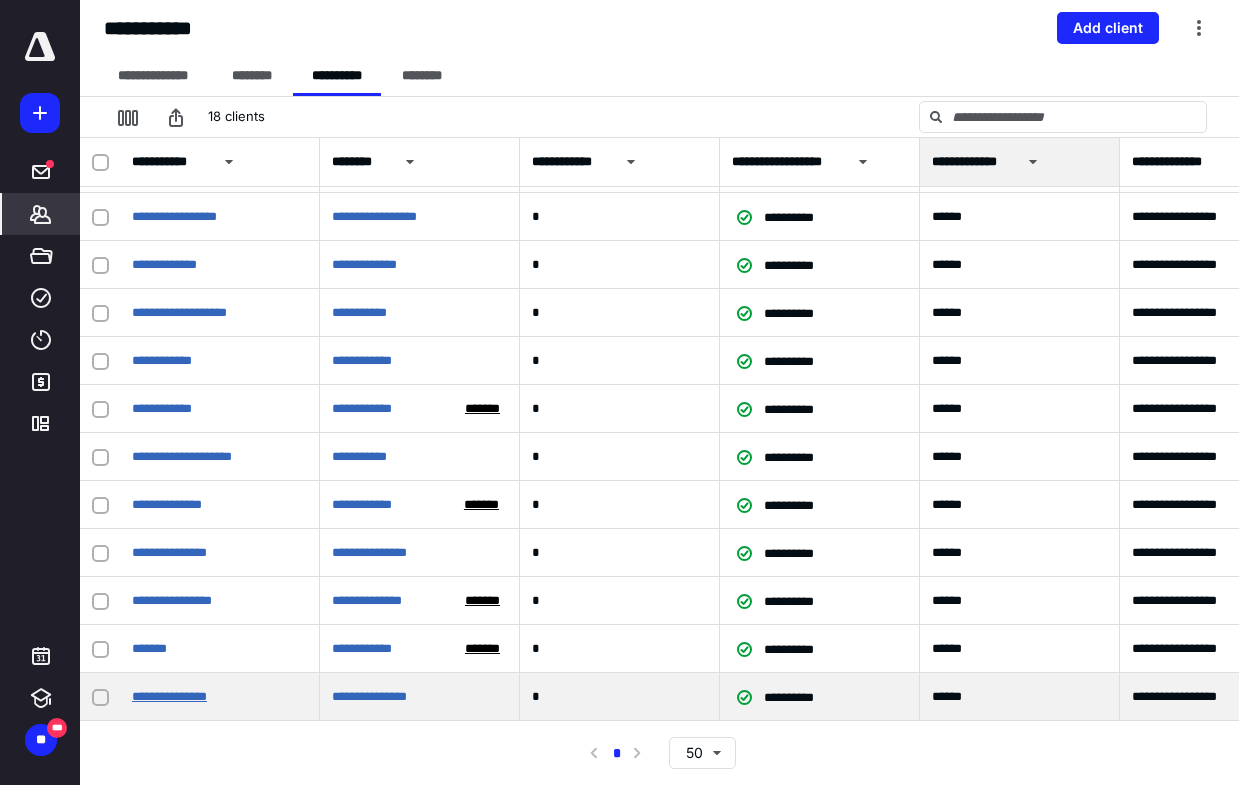 click on "**********" at bounding box center [169, 696] 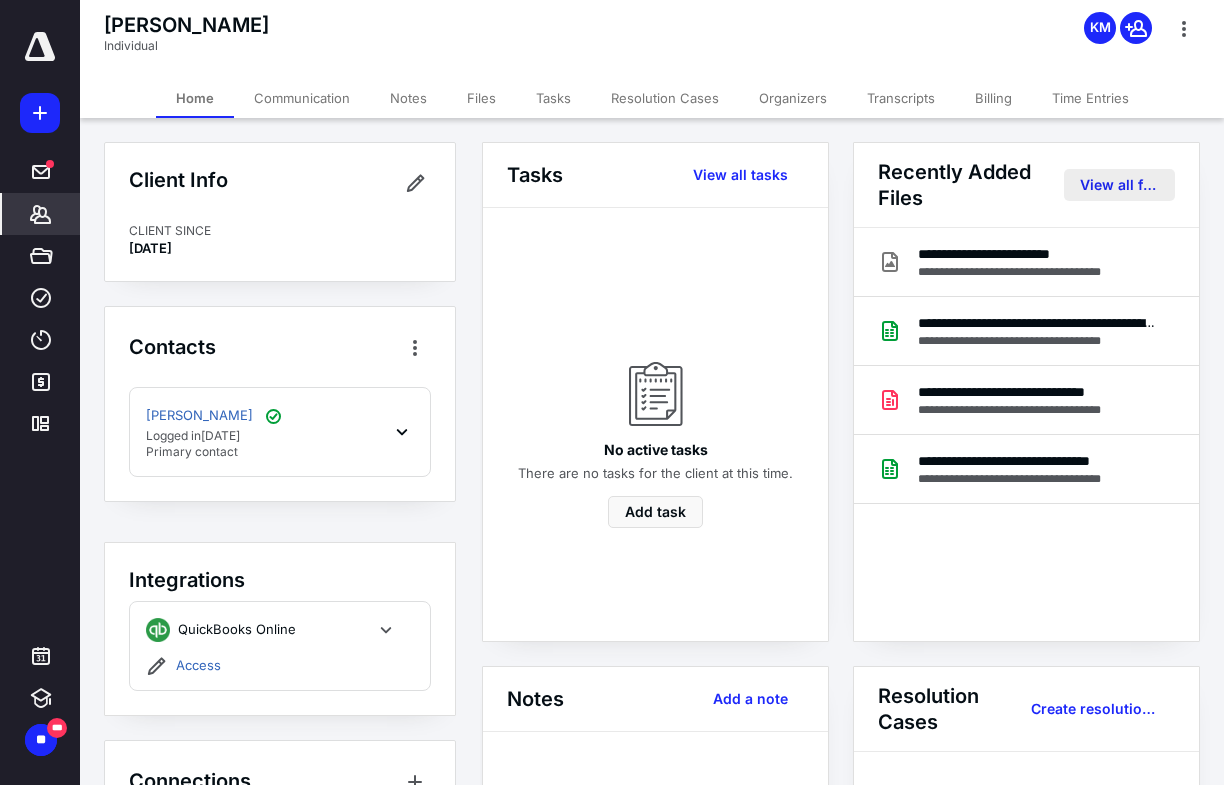 click on "View all files" at bounding box center (1120, 185) 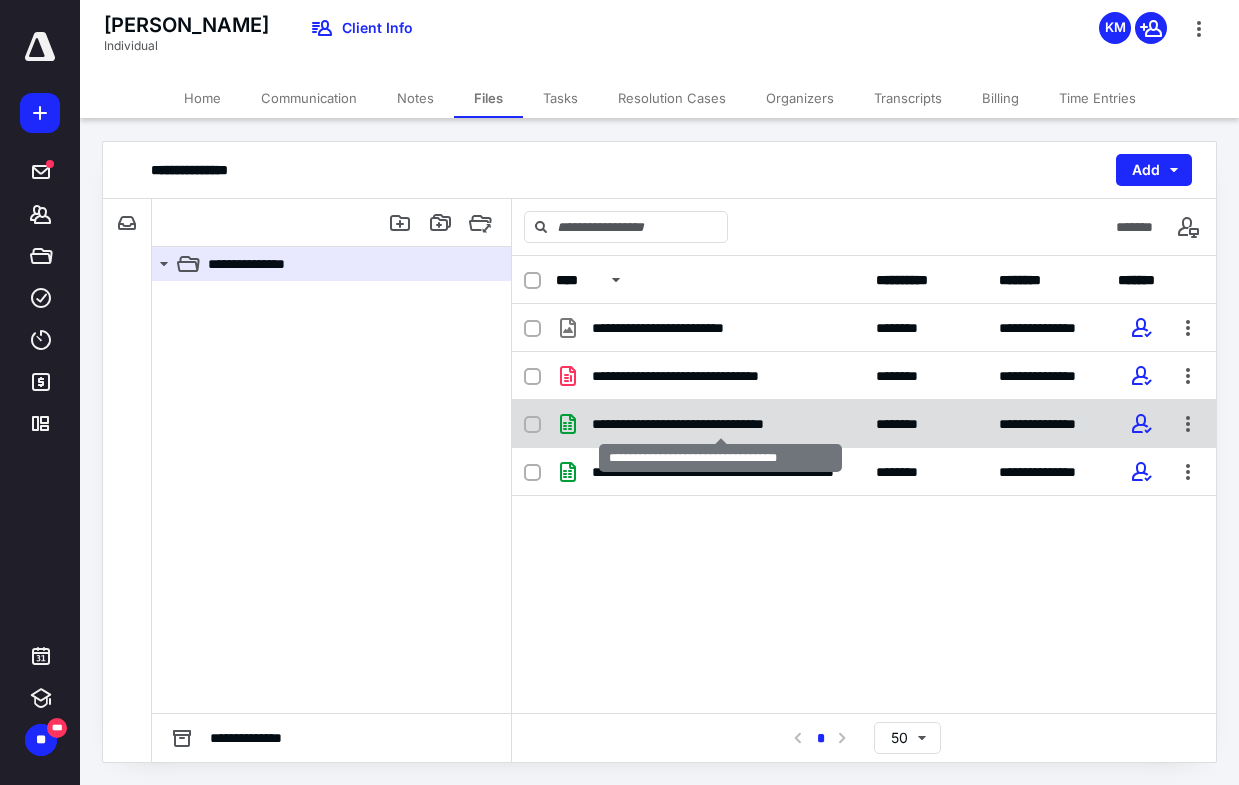 click on "**********" at bounding box center [720, 424] 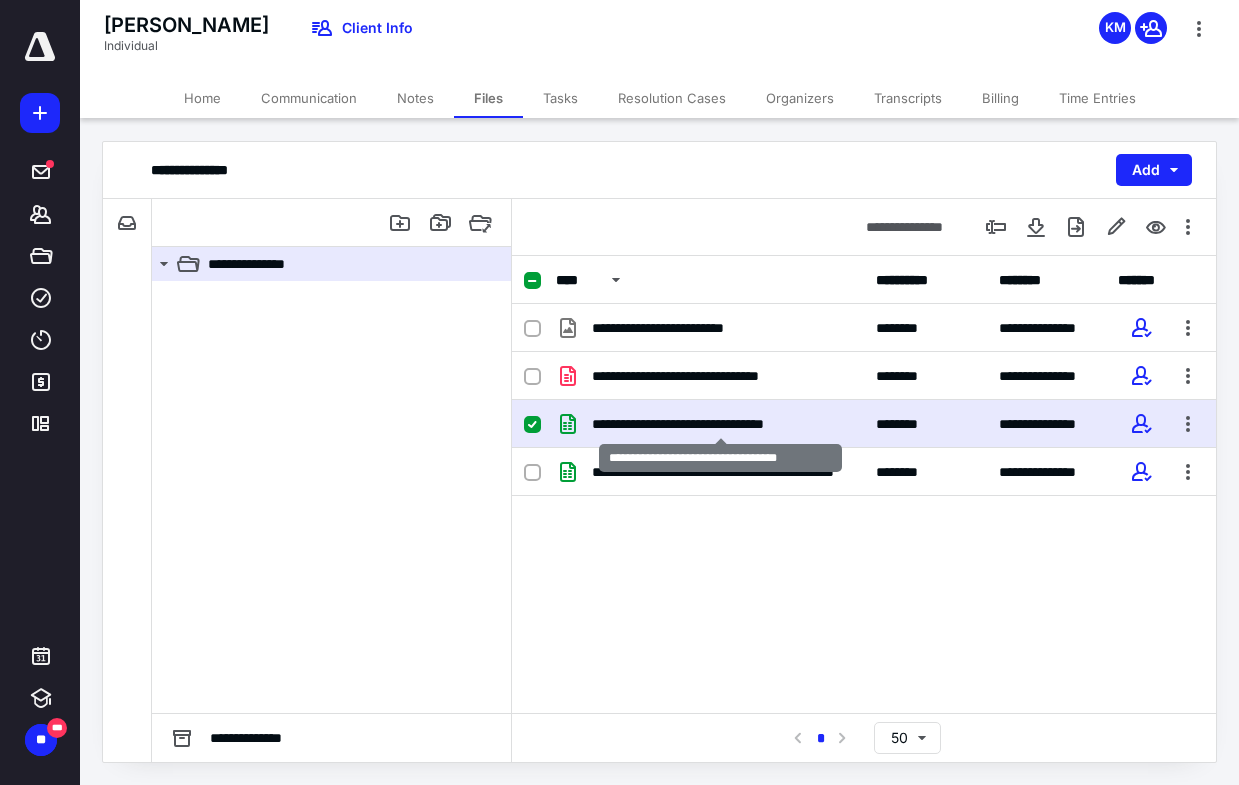 click on "**********" at bounding box center (720, 424) 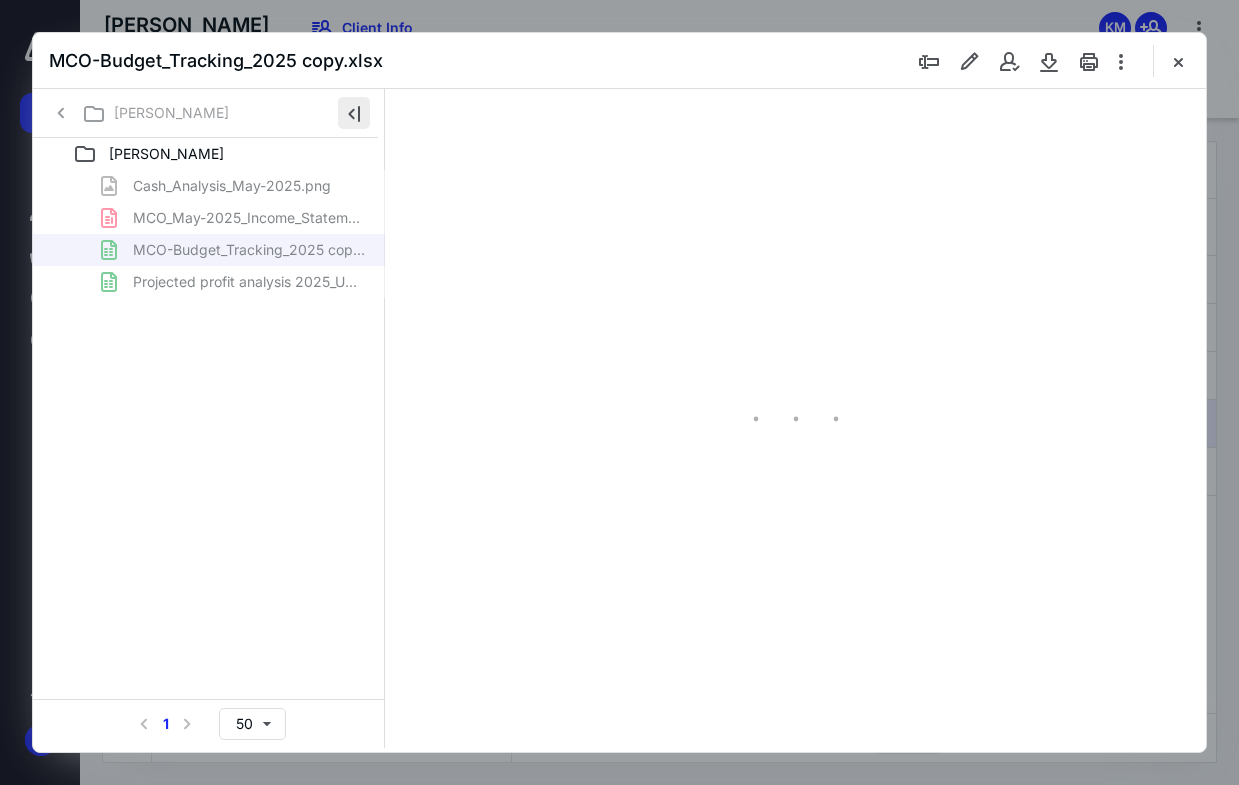 click at bounding box center [354, 113] 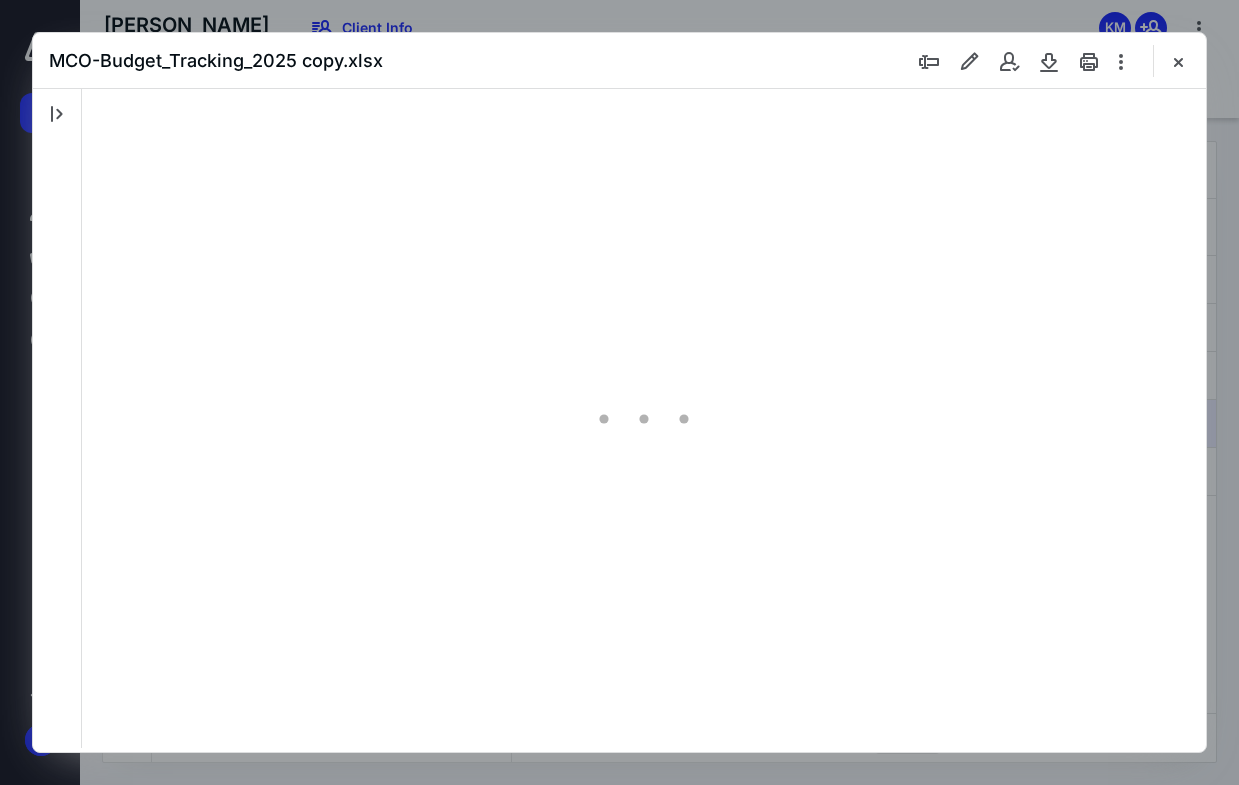 scroll, scrollTop: 0, scrollLeft: 0, axis: both 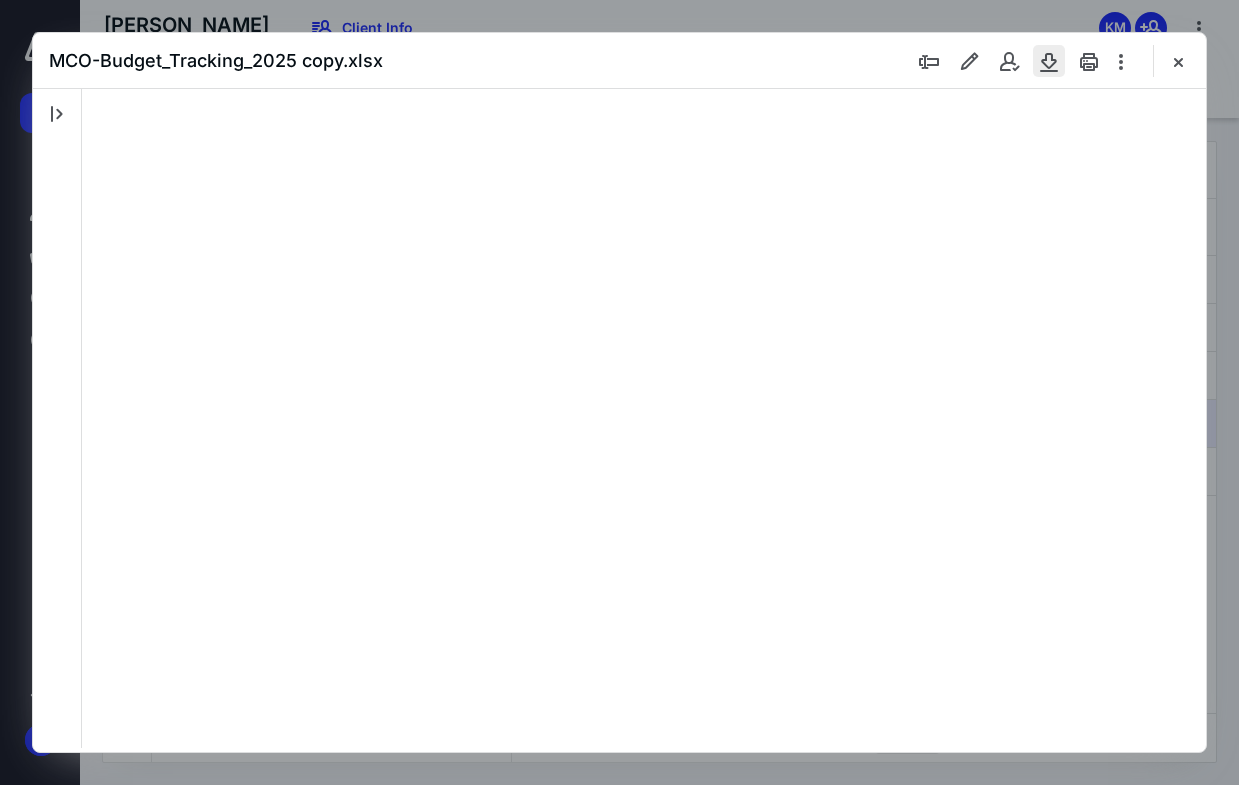 type on "25" 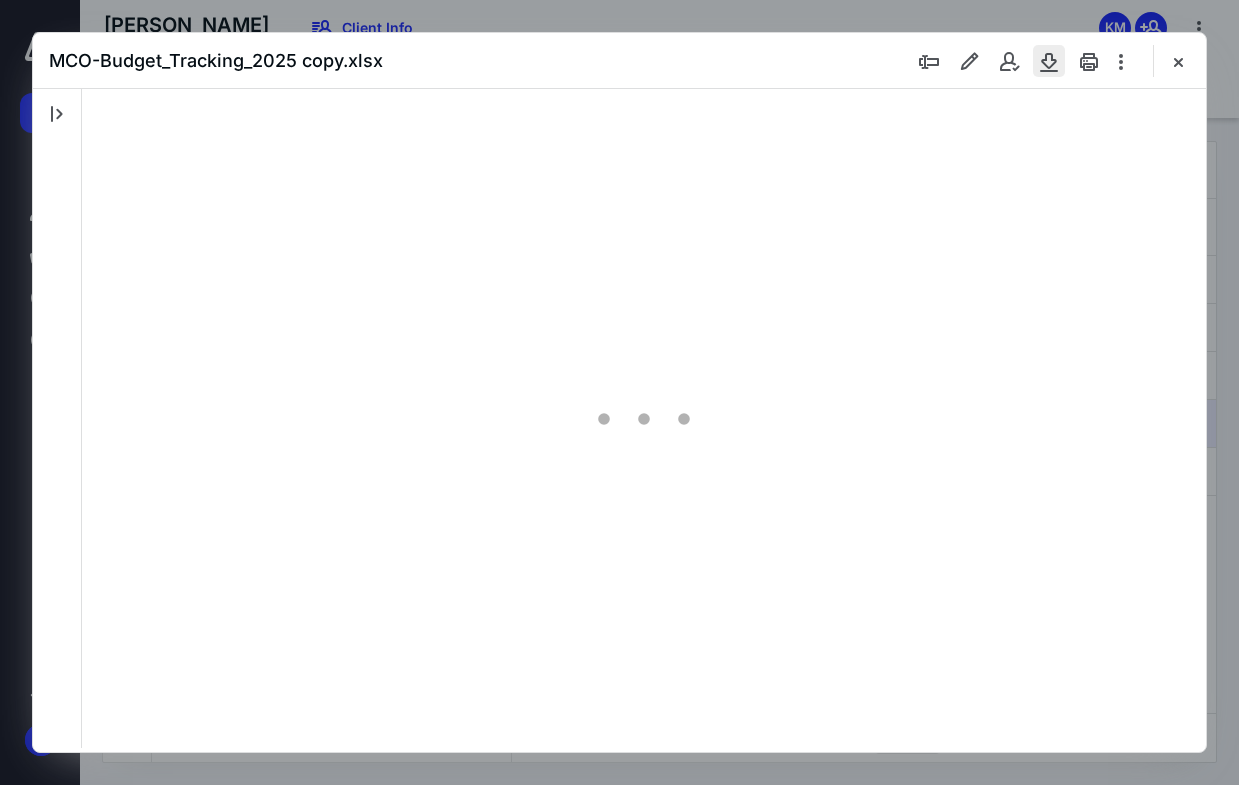 scroll, scrollTop: 77, scrollLeft: 0, axis: vertical 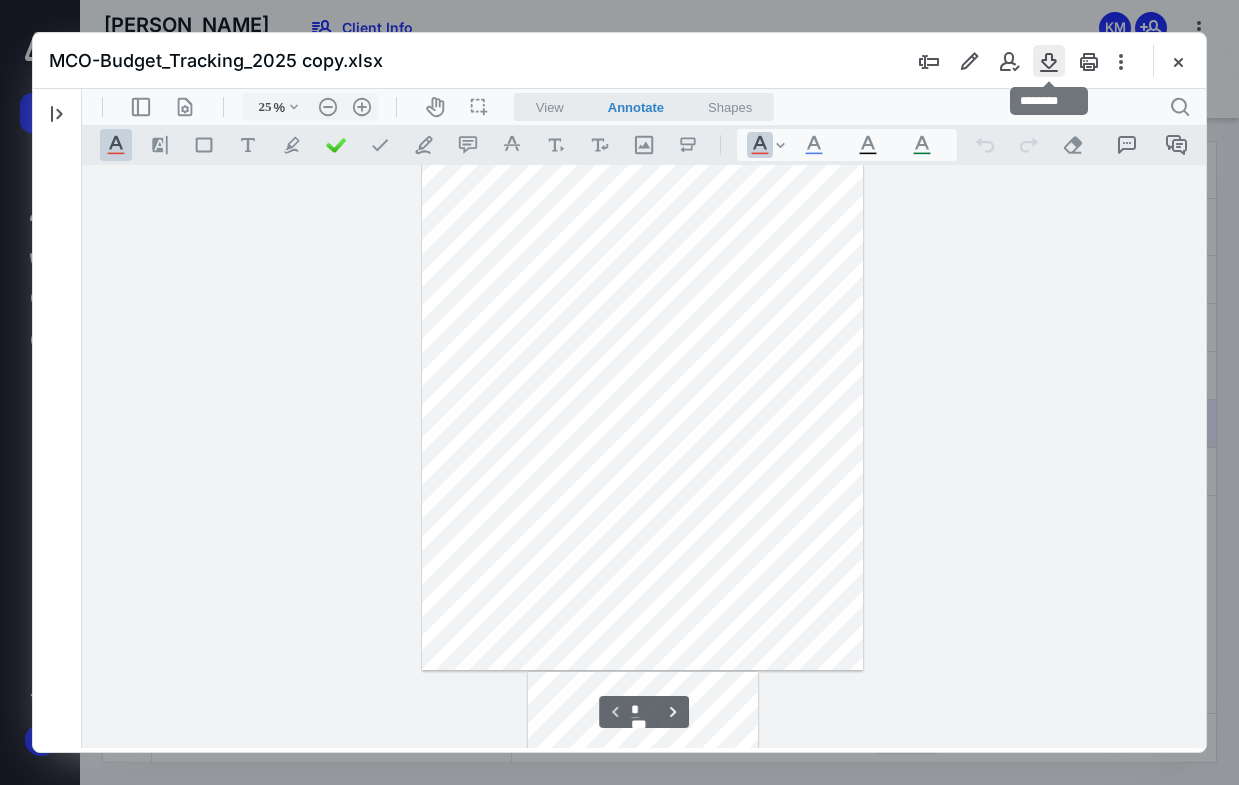 click at bounding box center (1049, 61) 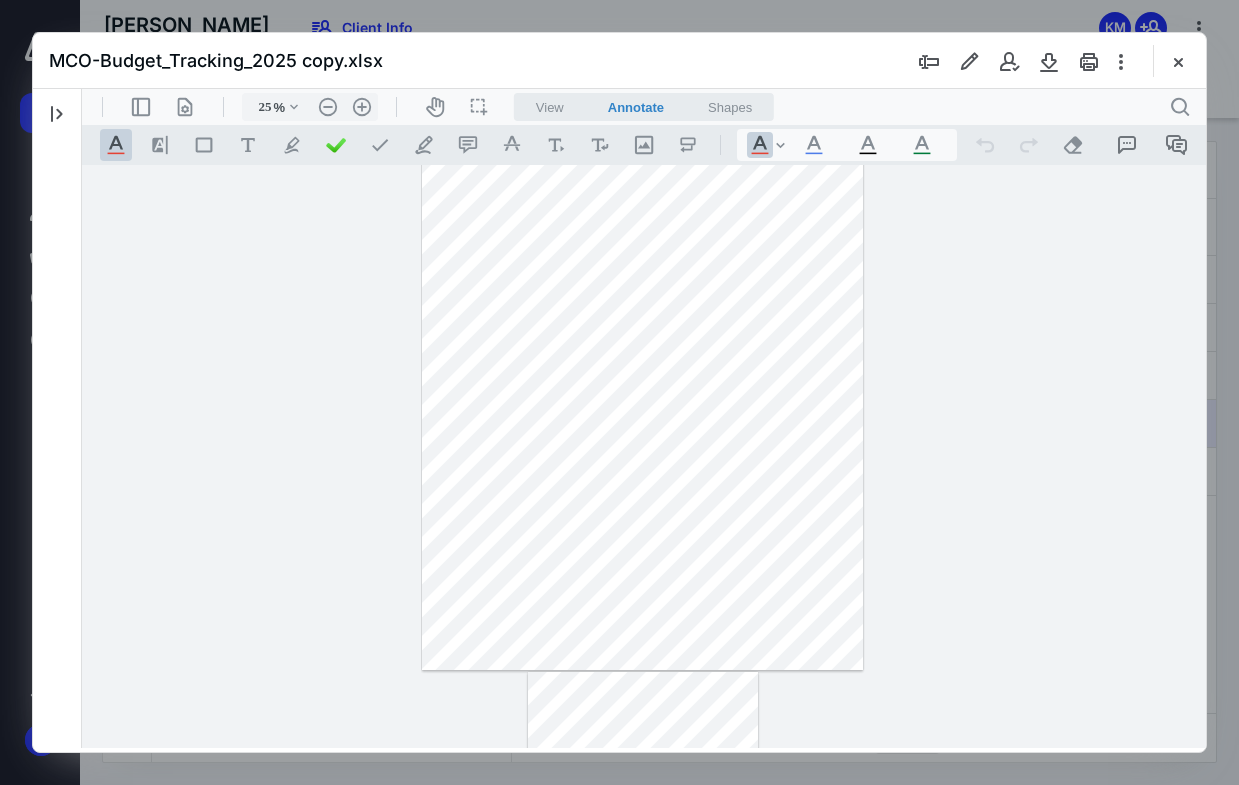drag, startPoint x: 1035, startPoint y: 507, endPoint x: 1188, endPoint y: 244, distance: 304.26633 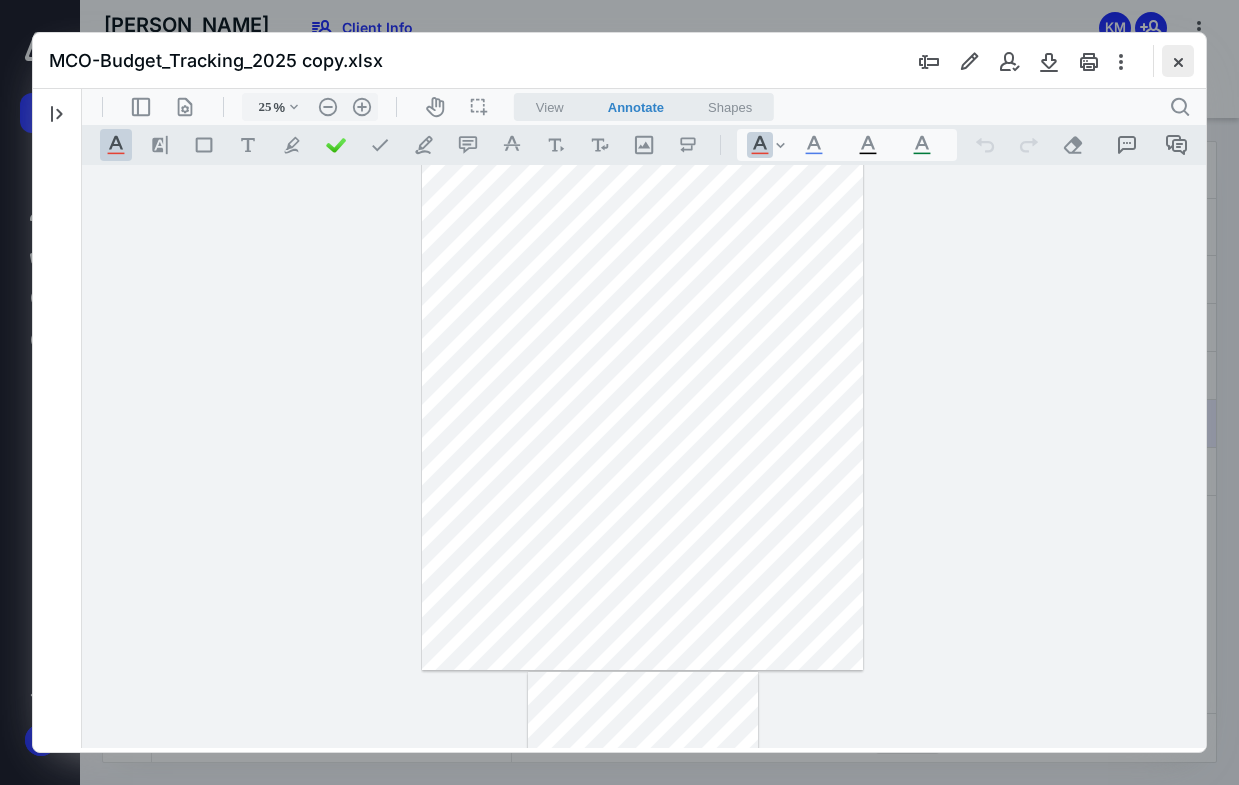 click at bounding box center [1178, 61] 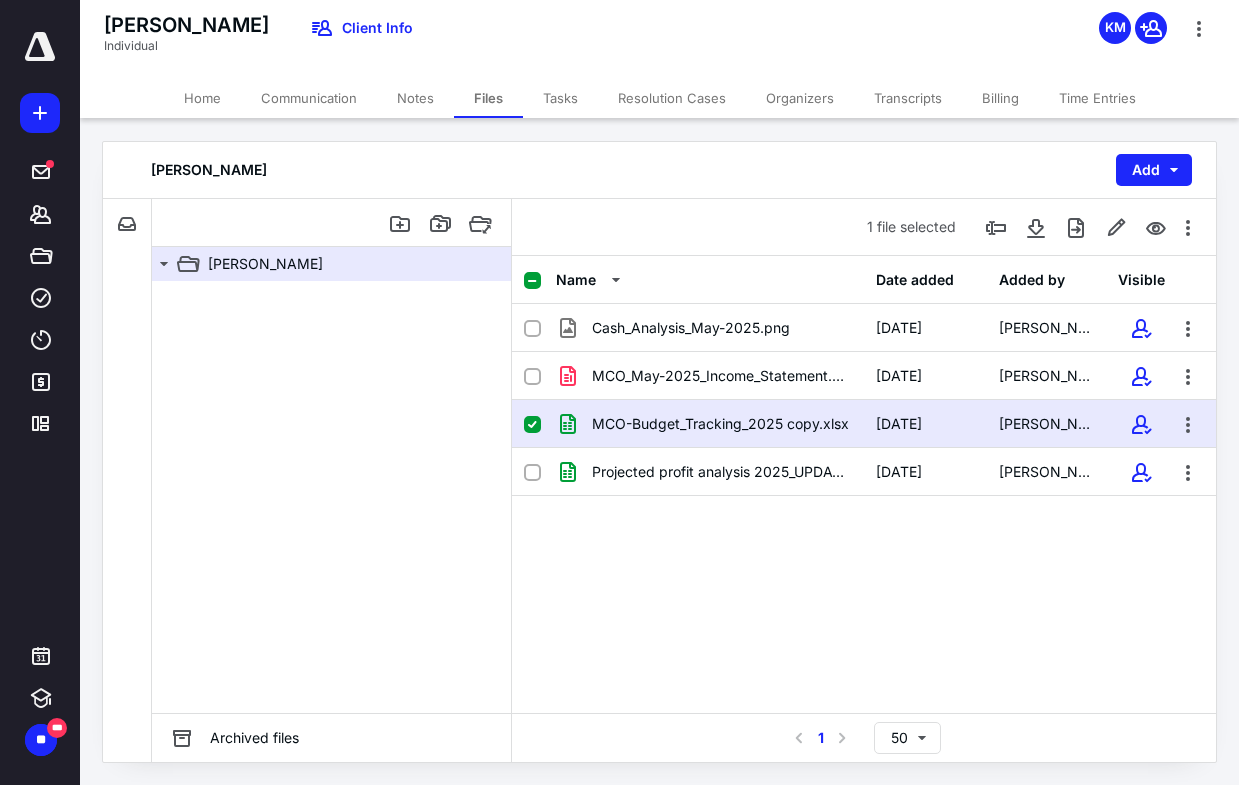 click 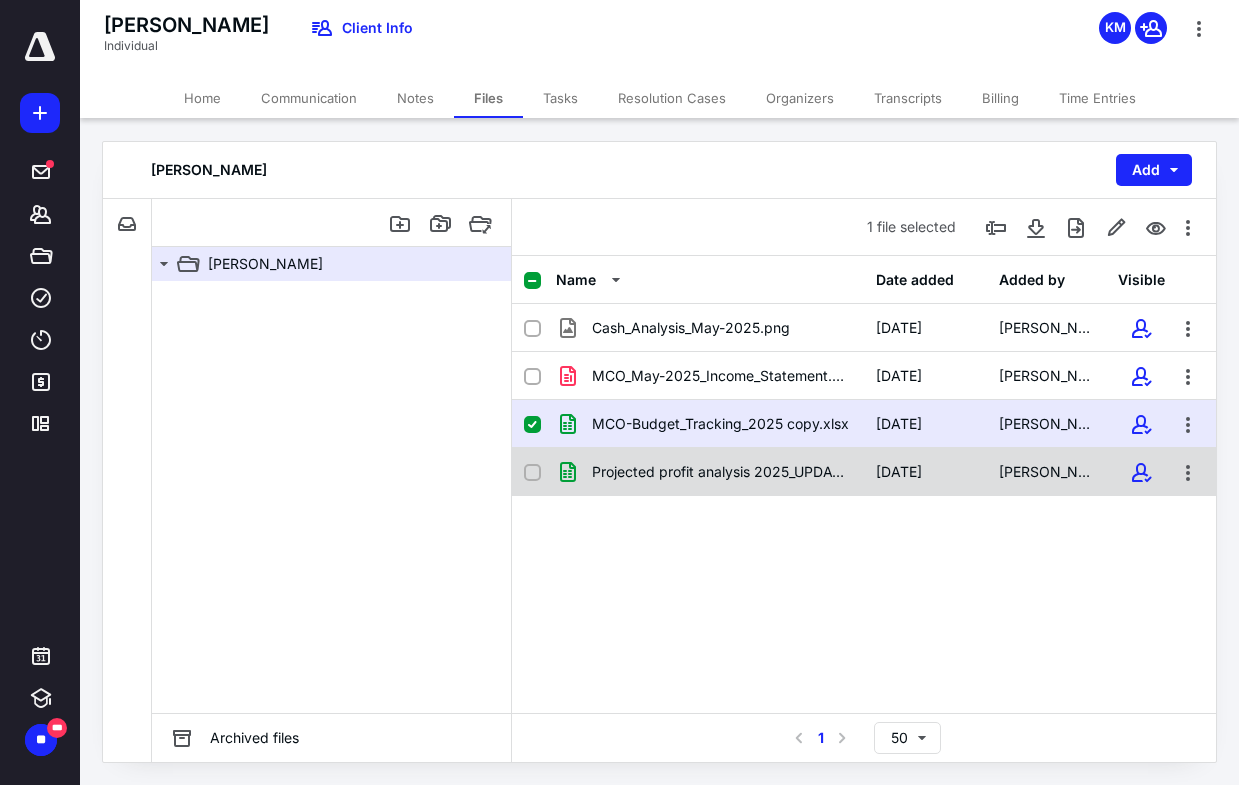 checkbox on "false" 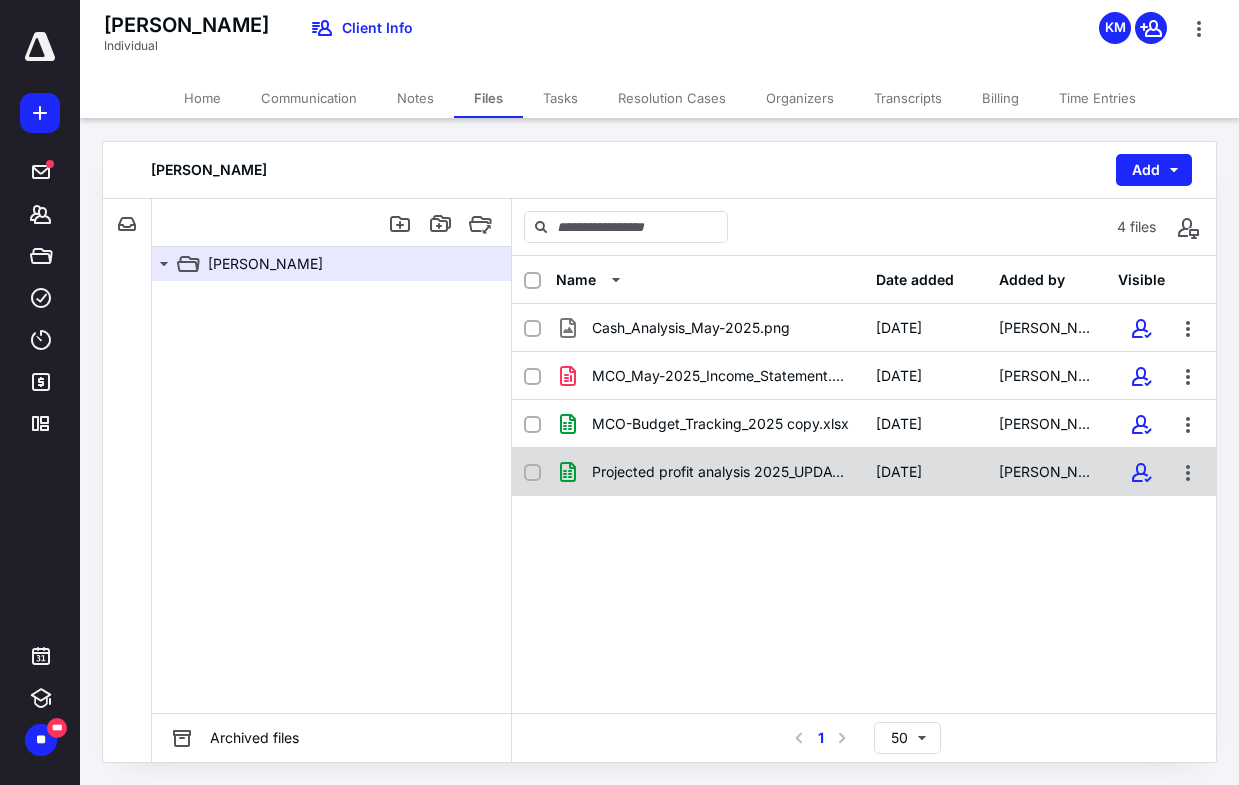 click at bounding box center [532, 473] 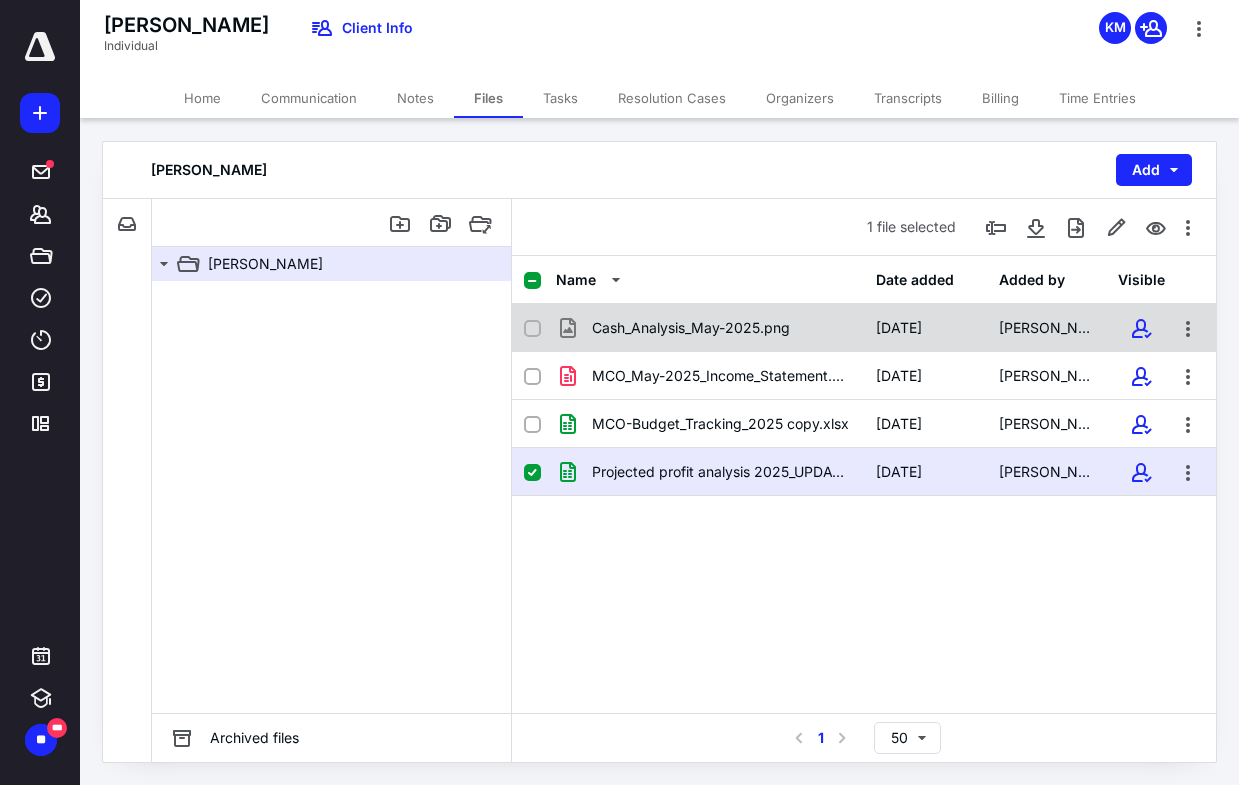 checkbox on "true" 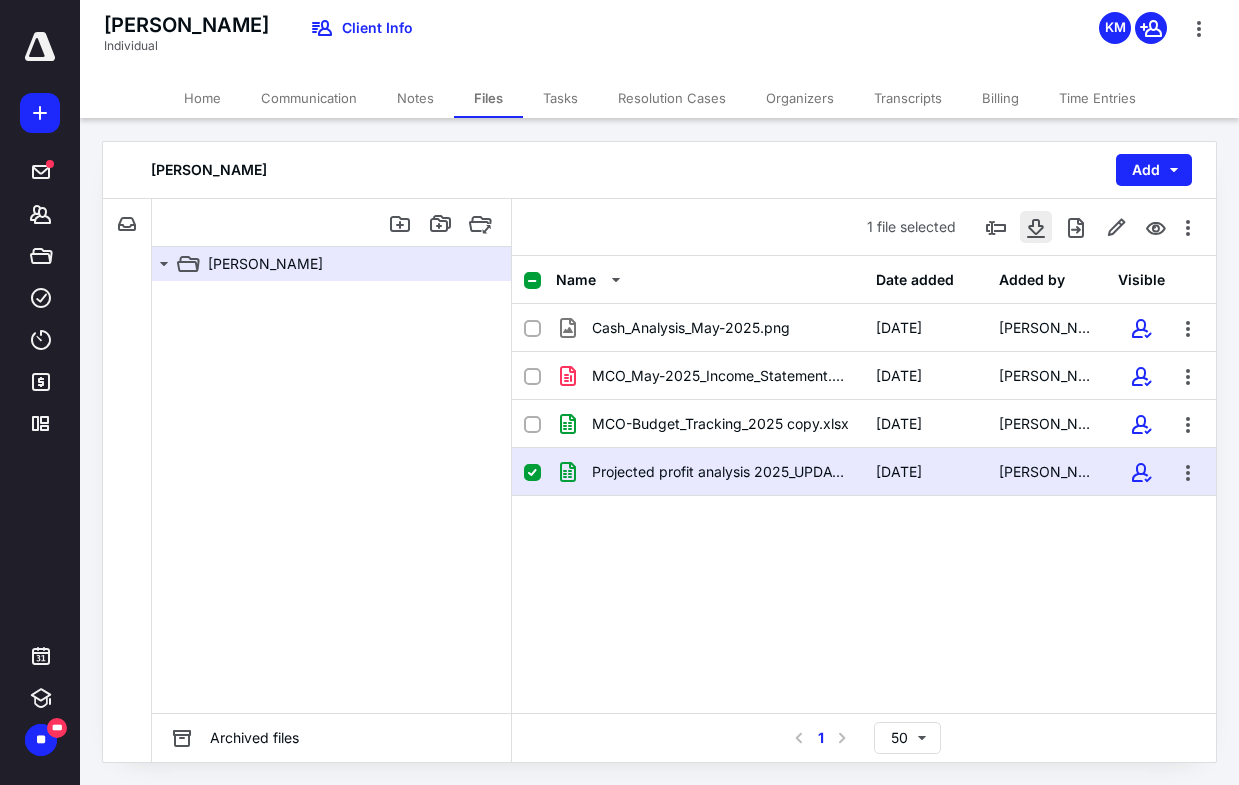 click at bounding box center [1036, 227] 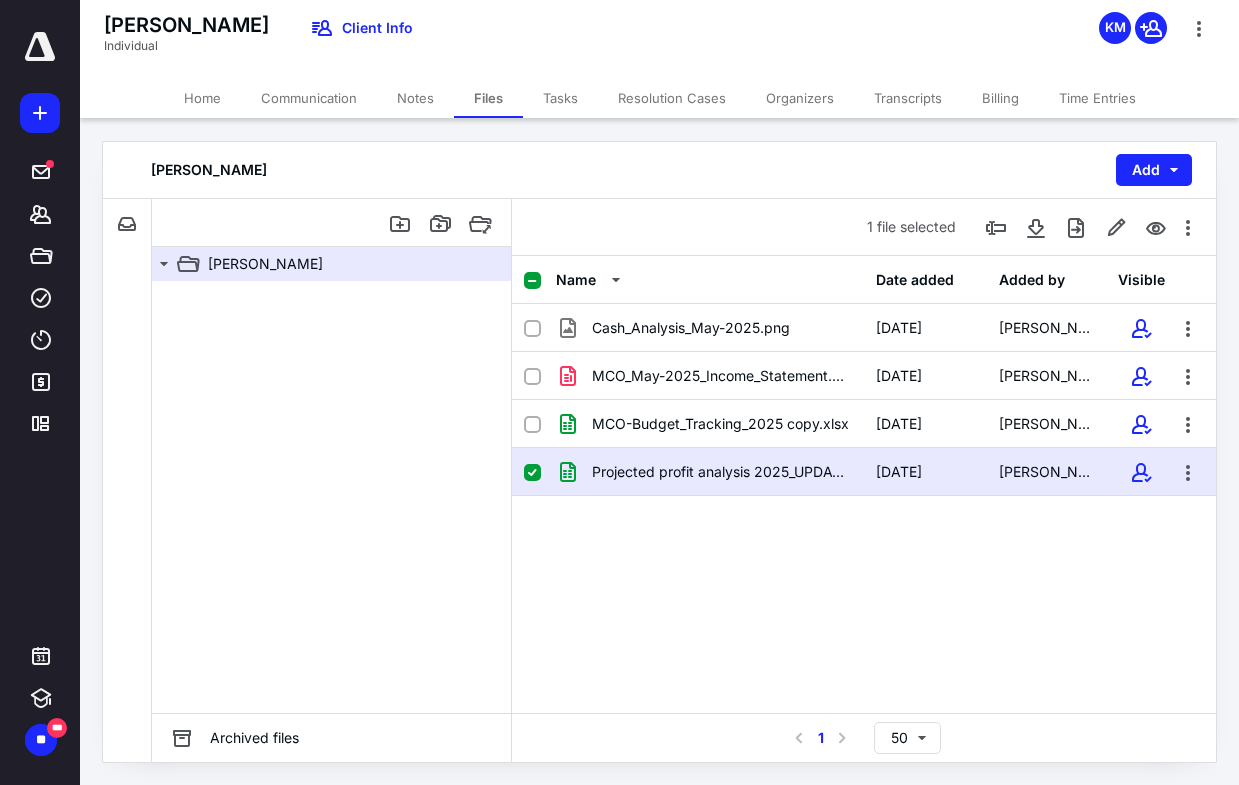 drag, startPoint x: 228, startPoint y: 525, endPoint x: 401, endPoint y: 447, distance: 189.77092 